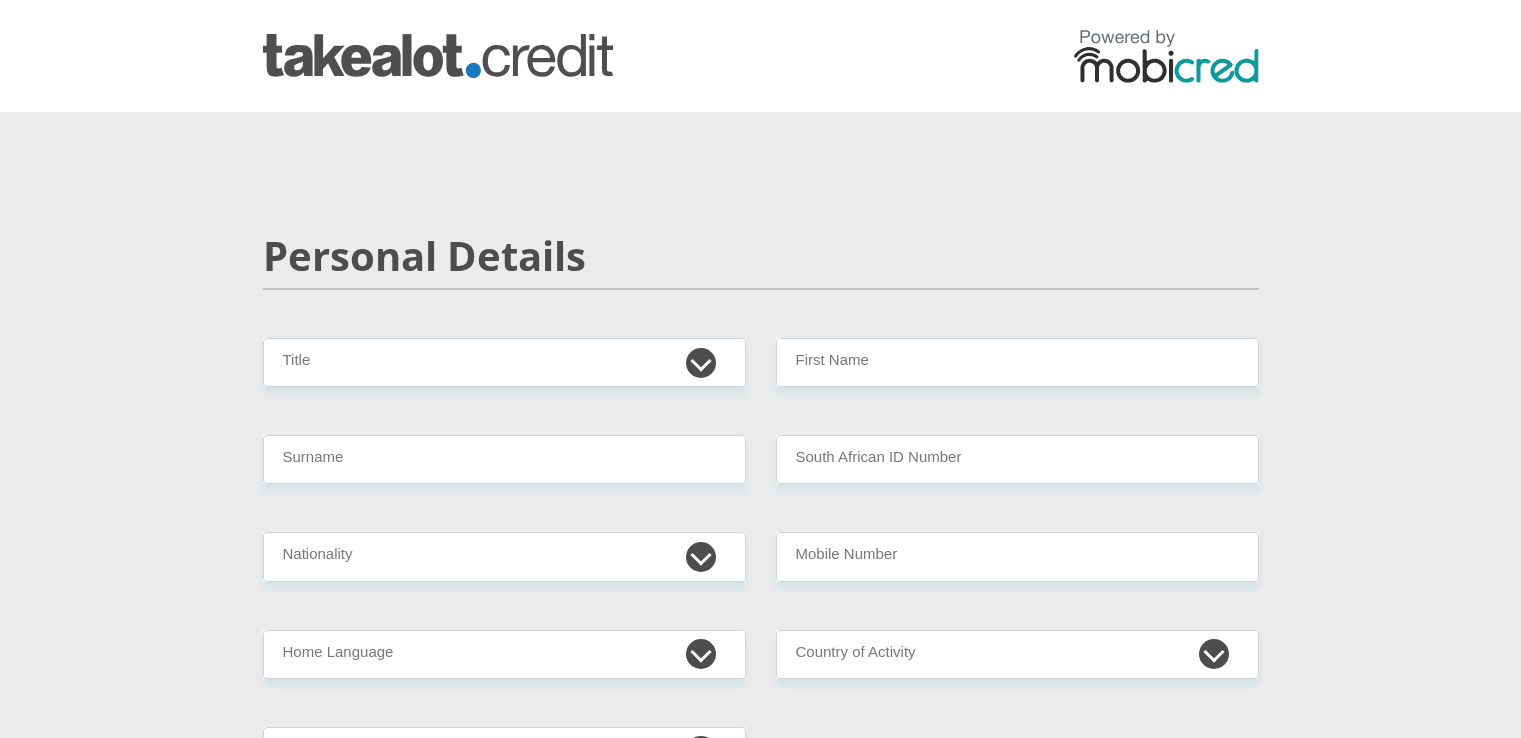 scroll, scrollTop: 0, scrollLeft: 0, axis: both 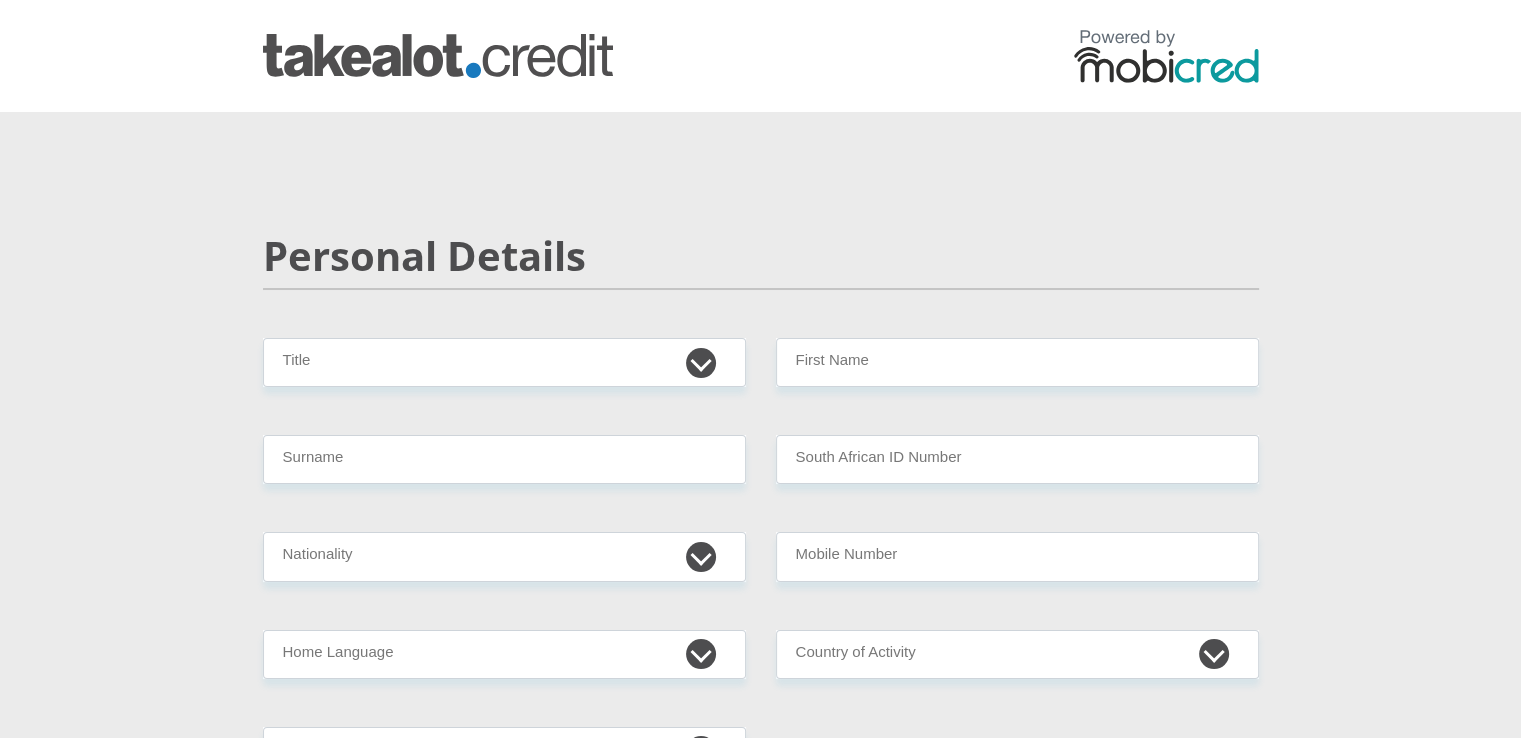 click on "Mr
Ms
Mrs
Dr
[PERSON_NAME]" at bounding box center [504, 362] 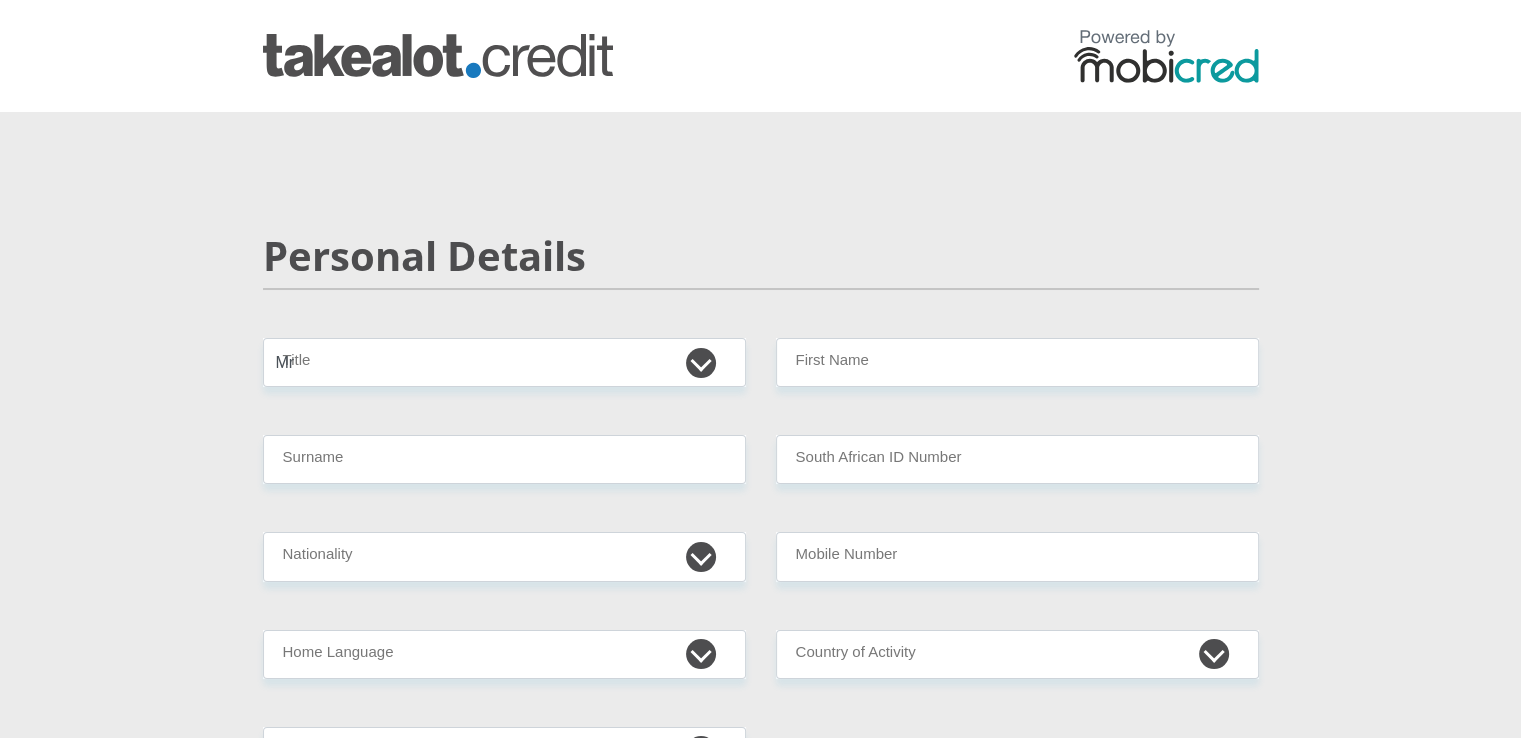 click on "Mr
Ms
Mrs
Dr
[PERSON_NAME]" at bounding box center [504, 362] 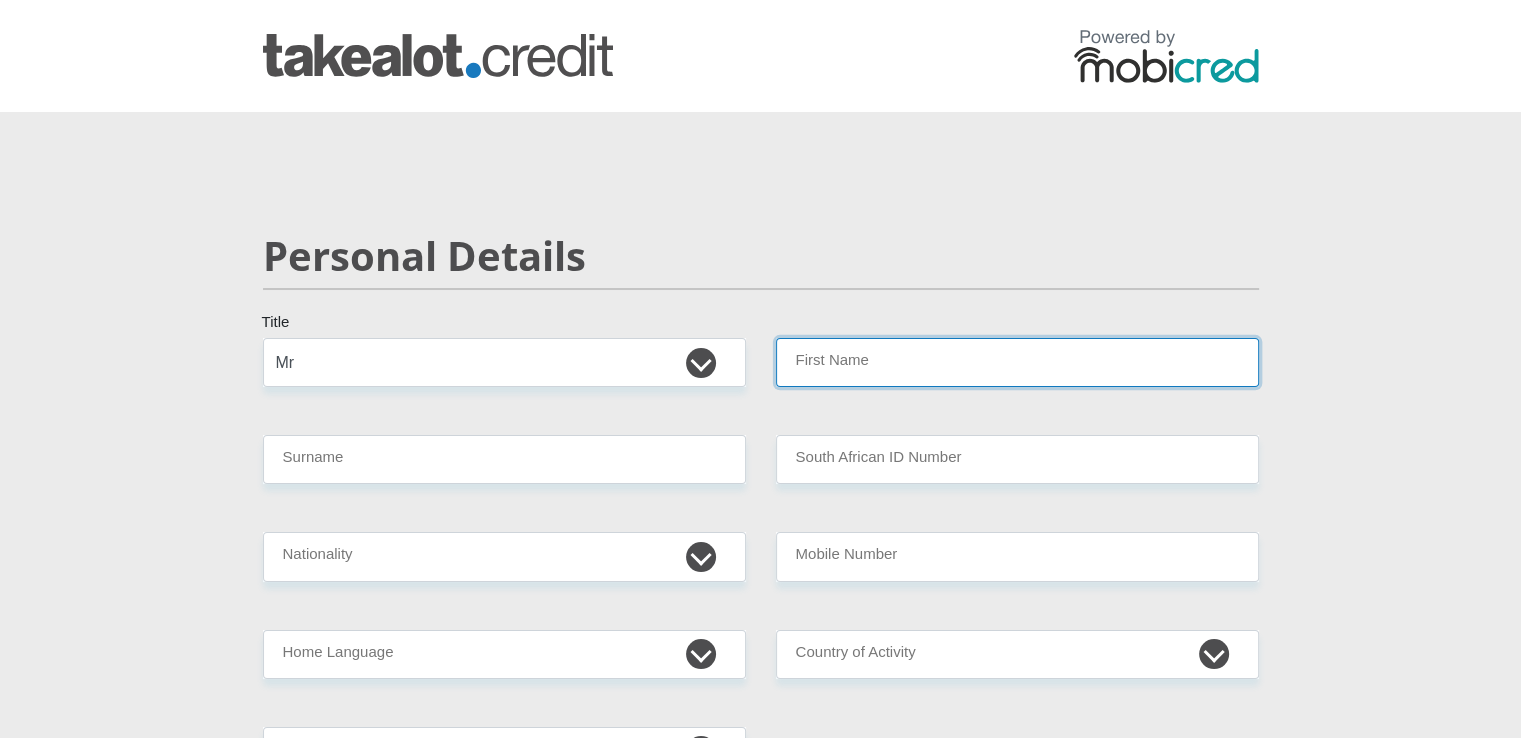 click on "First Name" at bounding box center [1017, 362] 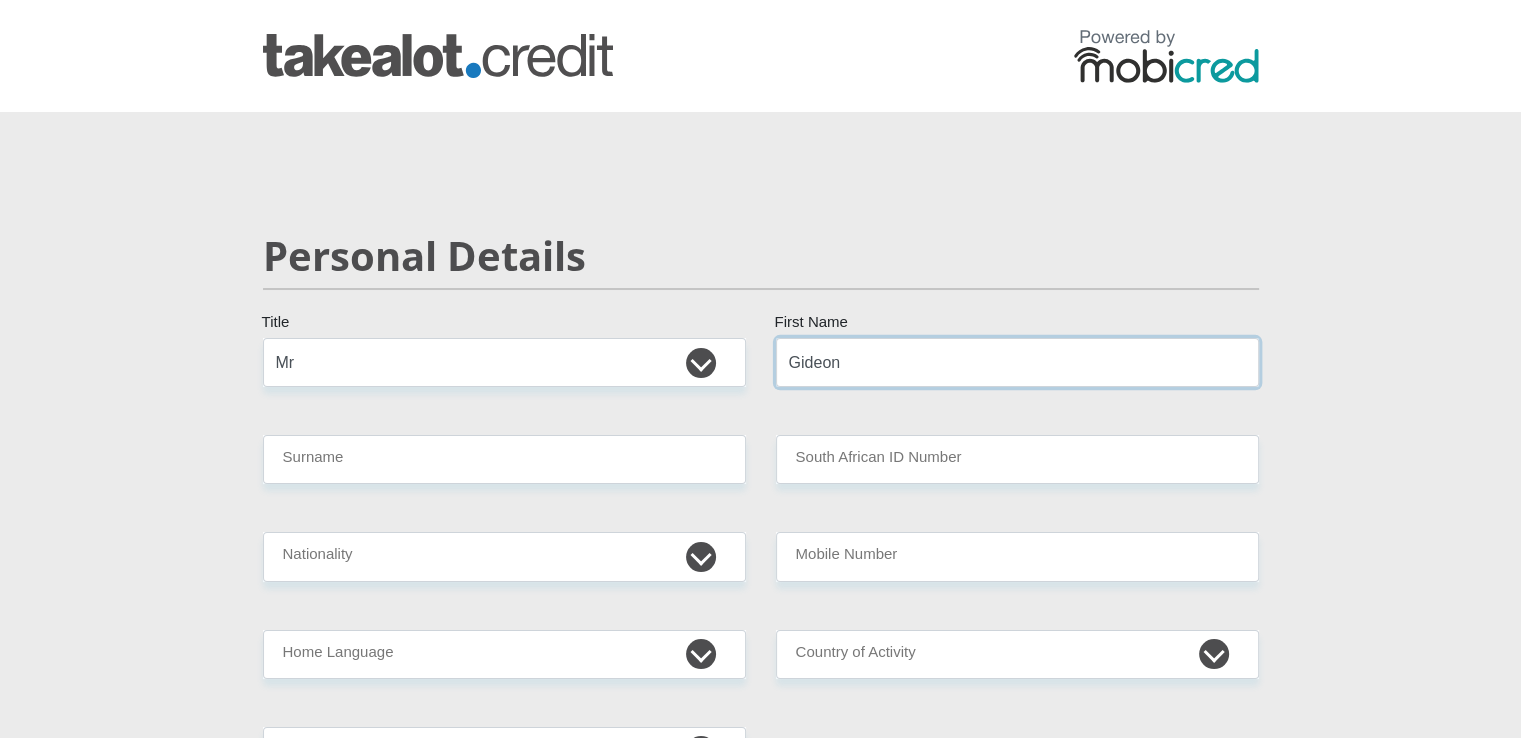 type on "Gideon" 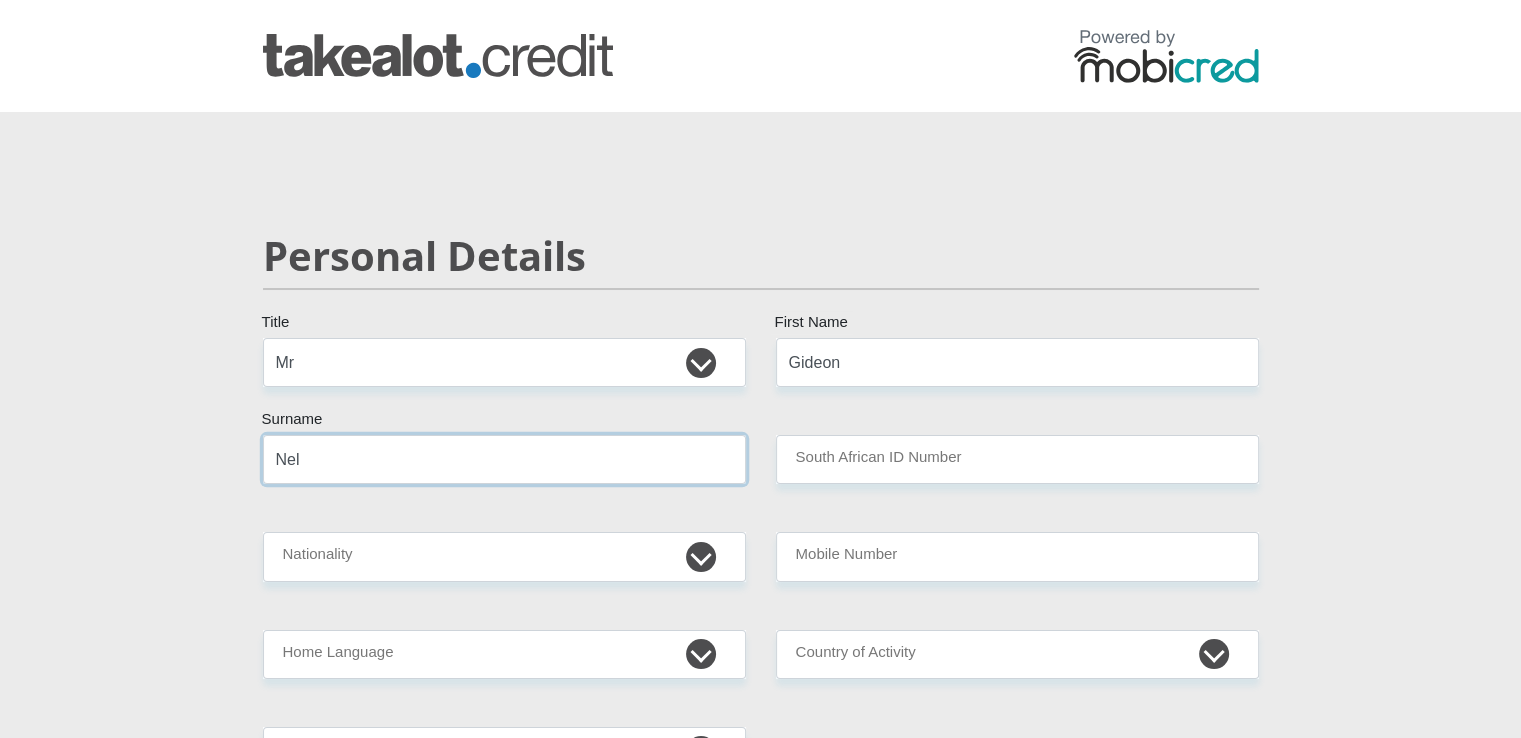 type on "Nel" 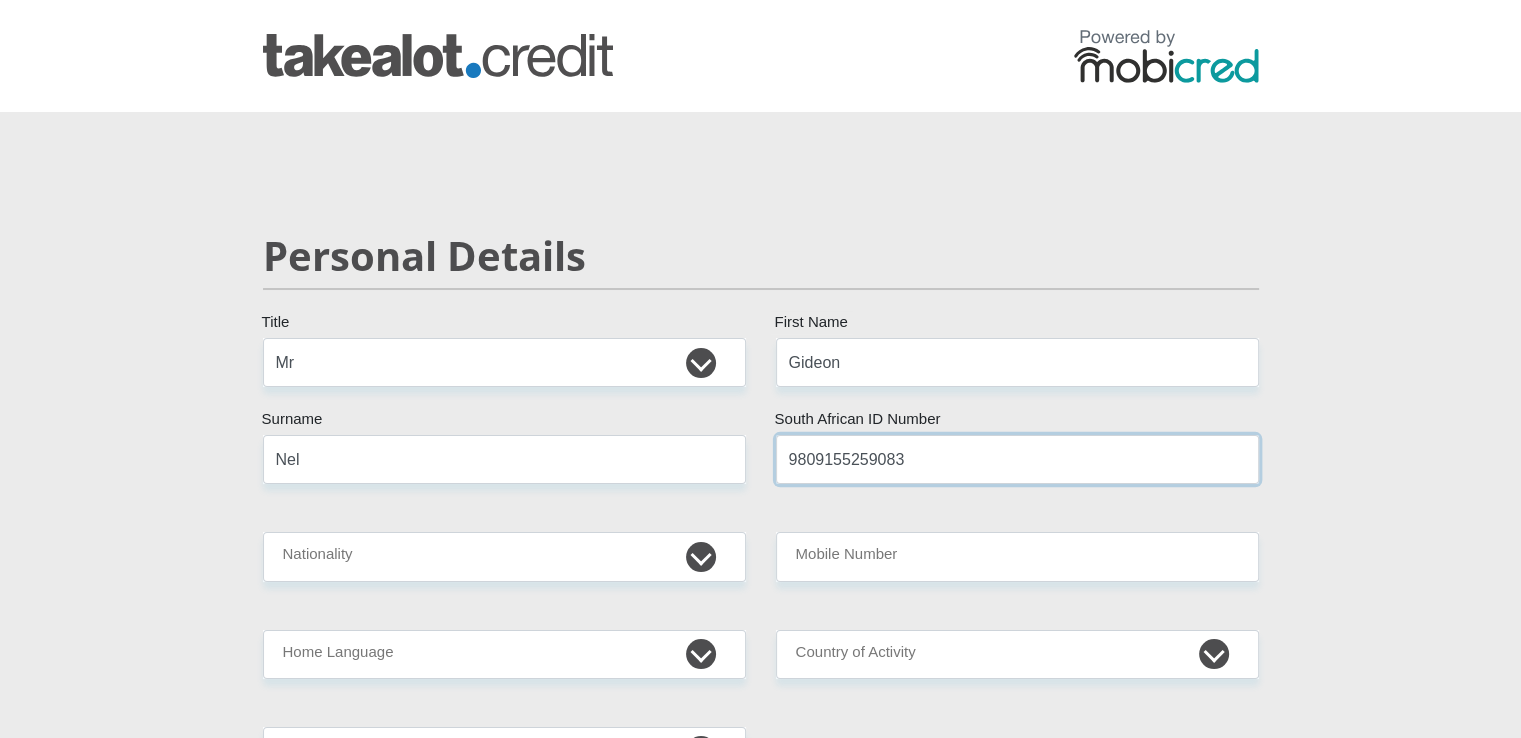 type on "9809155259083" 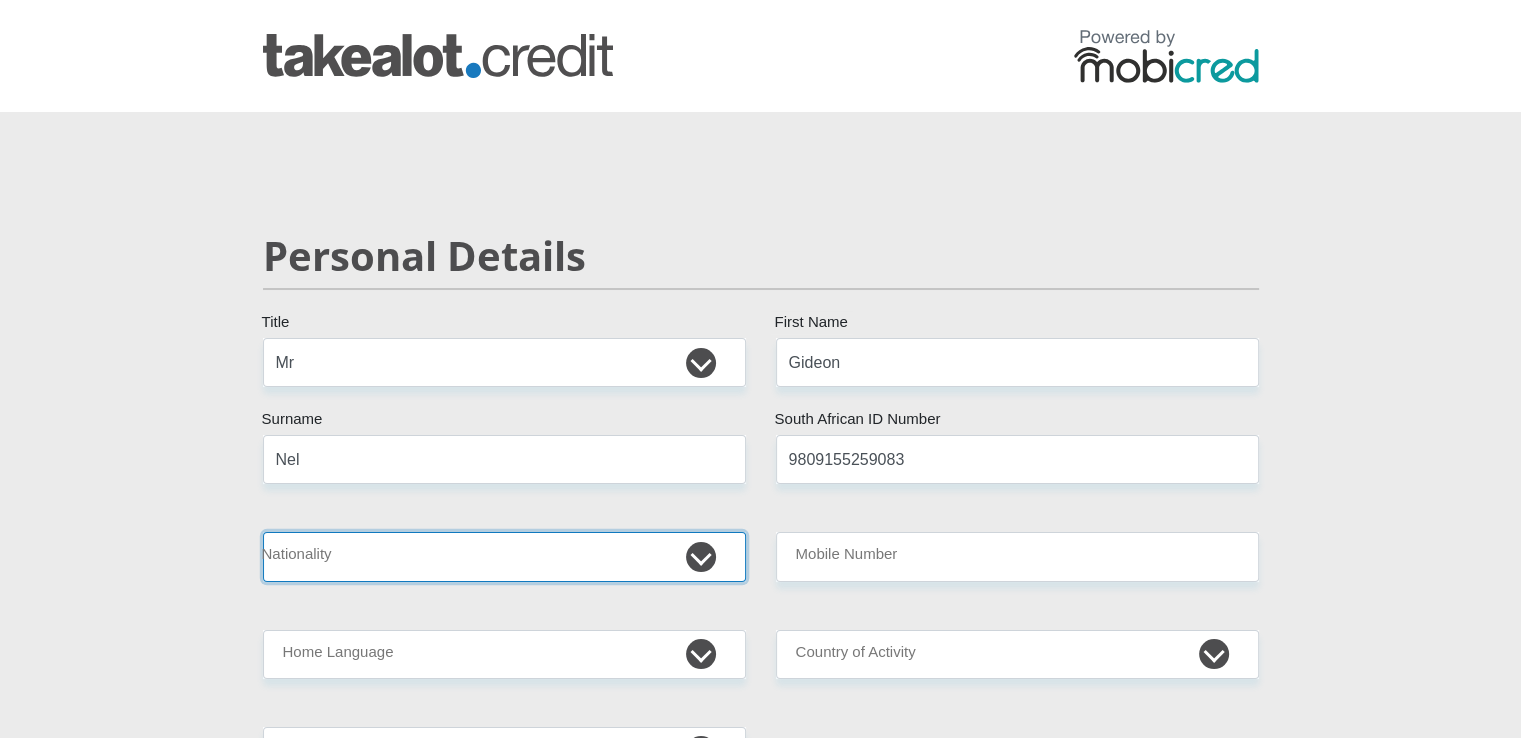 click on "[GEOGRAPHIC_DATA]
[GEOGRAPHIC_DATA]
[GEOGRAPHIC_DATA]
[GEOGRAPHIC_DATA]
[GEOGRAPHIC_DATA]
[GEOGRAPHIC_DATA] [GEOGRAPHIC_DATA]
[GEOGRAPHIC_DATA]
[GEOGRAPHIC_DATA]
[GEOGRAPHIC_DATA]
[GEOGRAPHIC_DATA]
[GEOGRAPHIC_DATA]
[GEOGRAPHIC_DATA]
[GEOGRAPHIC_DATA]
[GEOGRAPHIC_DATA]
[GEOGRAPHIC_DATA]
[DATE][GEOGRAPHIC_DATA]
[GEOGRAPHIC_DATA]
[GEOGRAPHIC_DATA]
[GEOGRAPHIC_DATA]
[GEOGRAPHIC_DATA]
[GEOGRAPHIC_DATA]
[GEOGRAPHIC_DATA]
[GEOGRAPHIC_DATA]
[GEOGRAPHIC_DATA]" at bounding box center (504, 556) 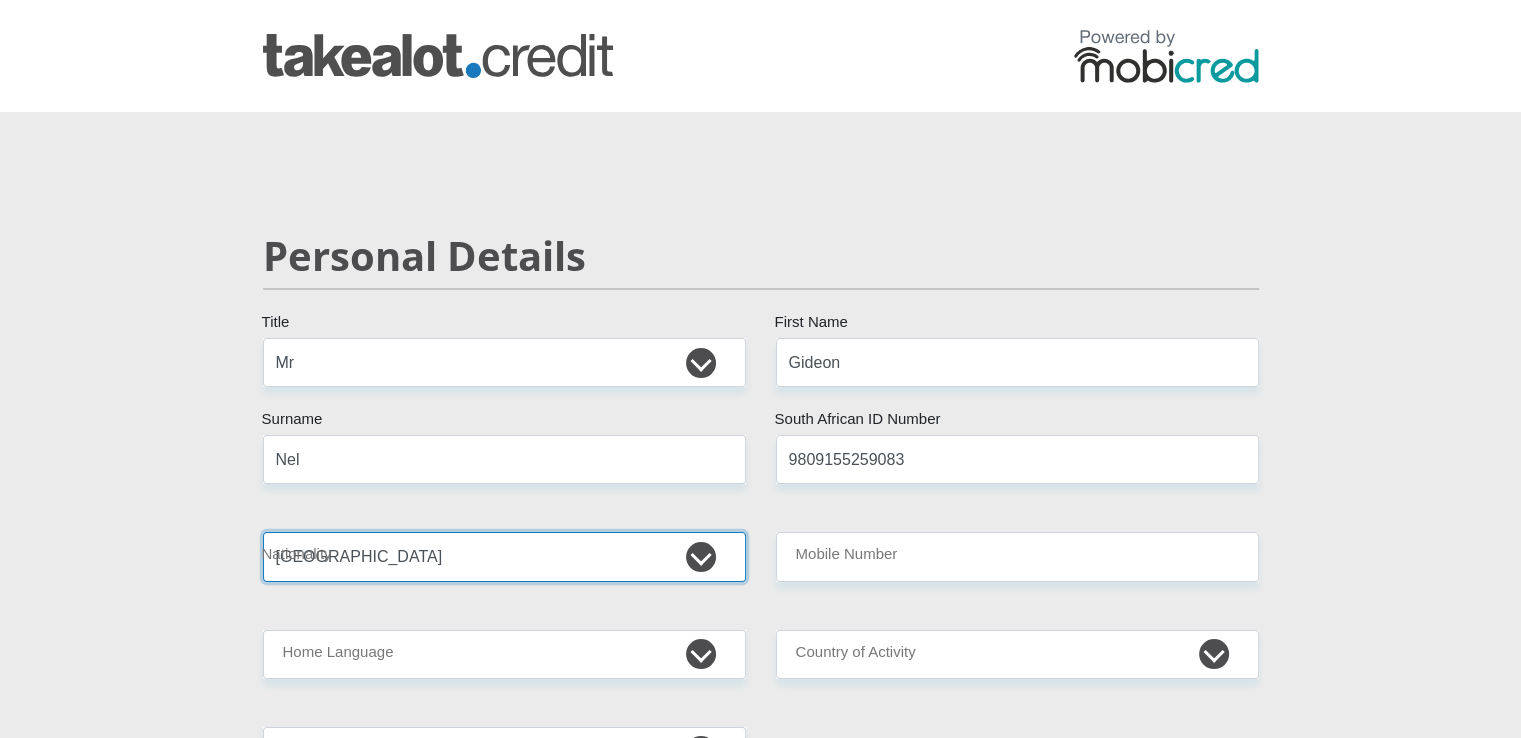 click on "[GEOGRAPHIC_DATA]
[GEOGRAPHIC_DATA]
[GEOGRAPHIC_DATA]
[GEOGRAPHIC_DATA]
[GEOGRAPHIC_DATA]
[GEOGRAPHIC_DATA] [GEOGRAPHIC_DATA]
[GEOGRAPHIC_DATA]
[GEOGRAPHIC_DATA]
[GEOGRAPHIC_DATA]
[GEOGRAPHIC_DATA]
[GEOGRAPHIC_DATA]
[GEOGRAPHIC_DATA]
[GEOGRAPHIC_DATA]
[GEOGRAPHIC_DATA]
[GEOGRAPHIC_DATA]
[DATE][GEOGRAPHIC_DATA]
[GEOGRAPHIC_DATA]
[GEOGRAPHIC_DATA]
[GEOGRAPHIC_DATA]
[GEOGRAPHIC_DATA]
[GEOGRAPHIC_DATA]
[GEOGRAPHIC_DATA]
[GEOGRAPHIC_DATA]
[GEOGRAPHIC_DATA]" at bounding box center (504, 556) 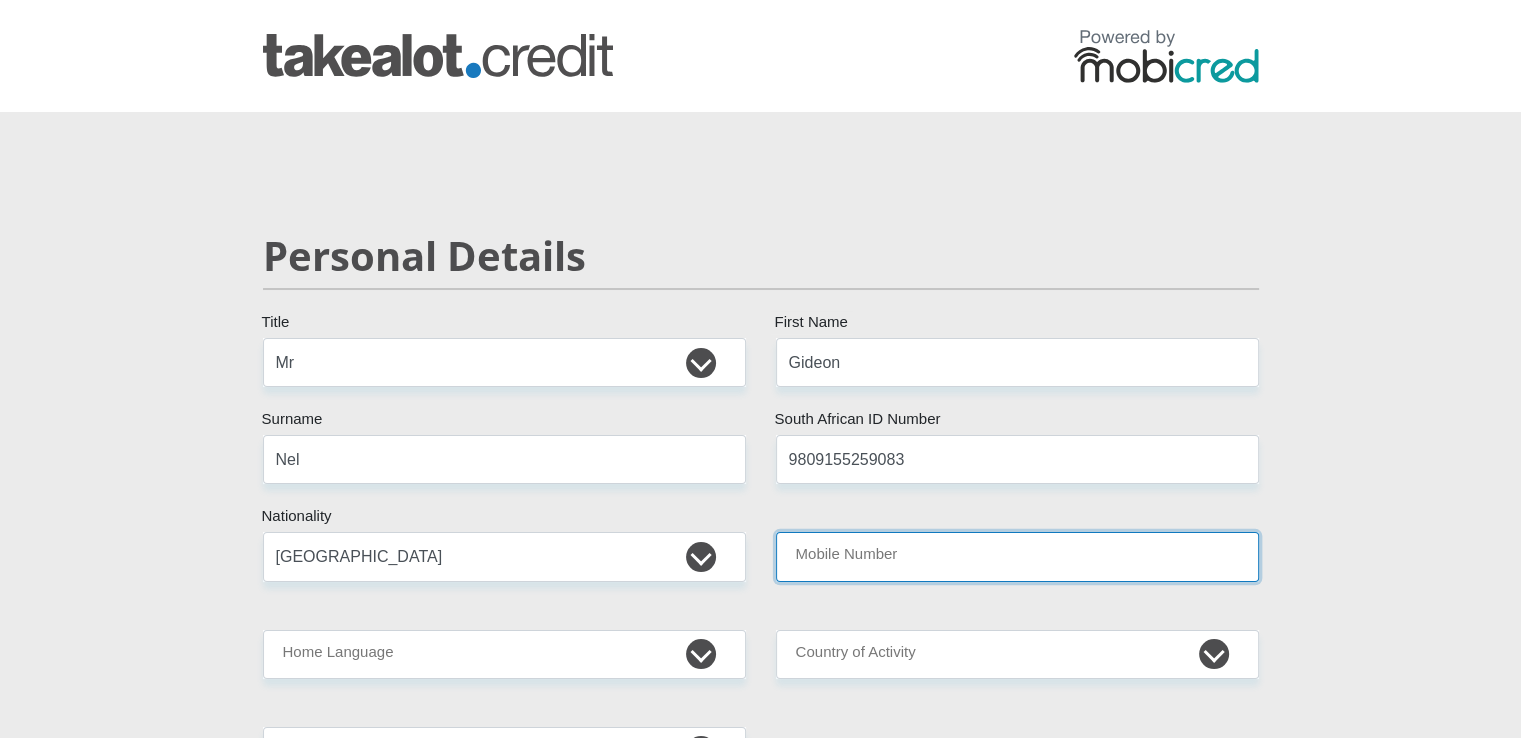 click on "Mobile Number" at bounding box center [1017, 556] 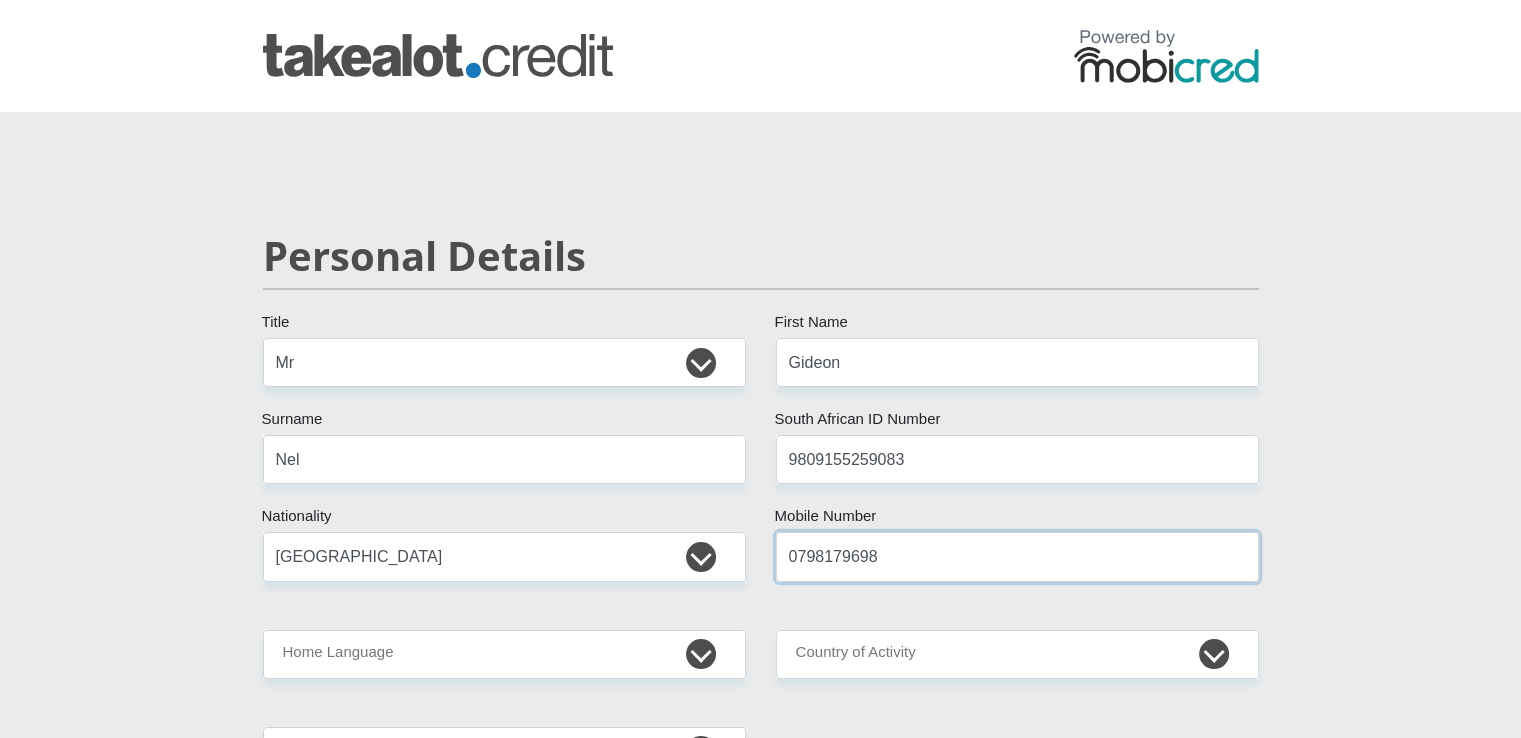 type on "0798179698" 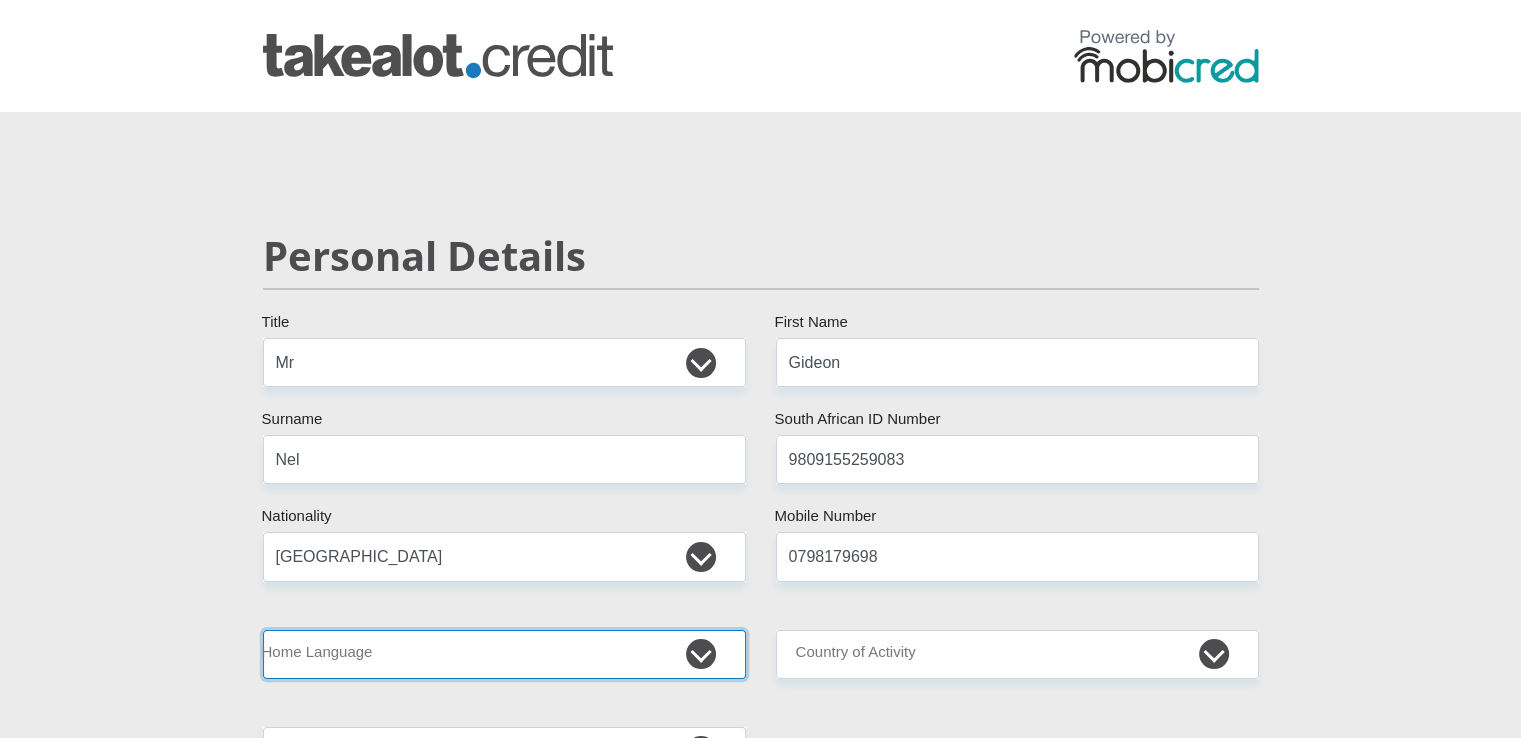 click on "Afrikaans
English
Sepedi
South Ndebele
Southern Sotho
Swati
Tsonga
Tswana
Venda
Xhosa
Zulu
Other" at bounding box center (504, 654) 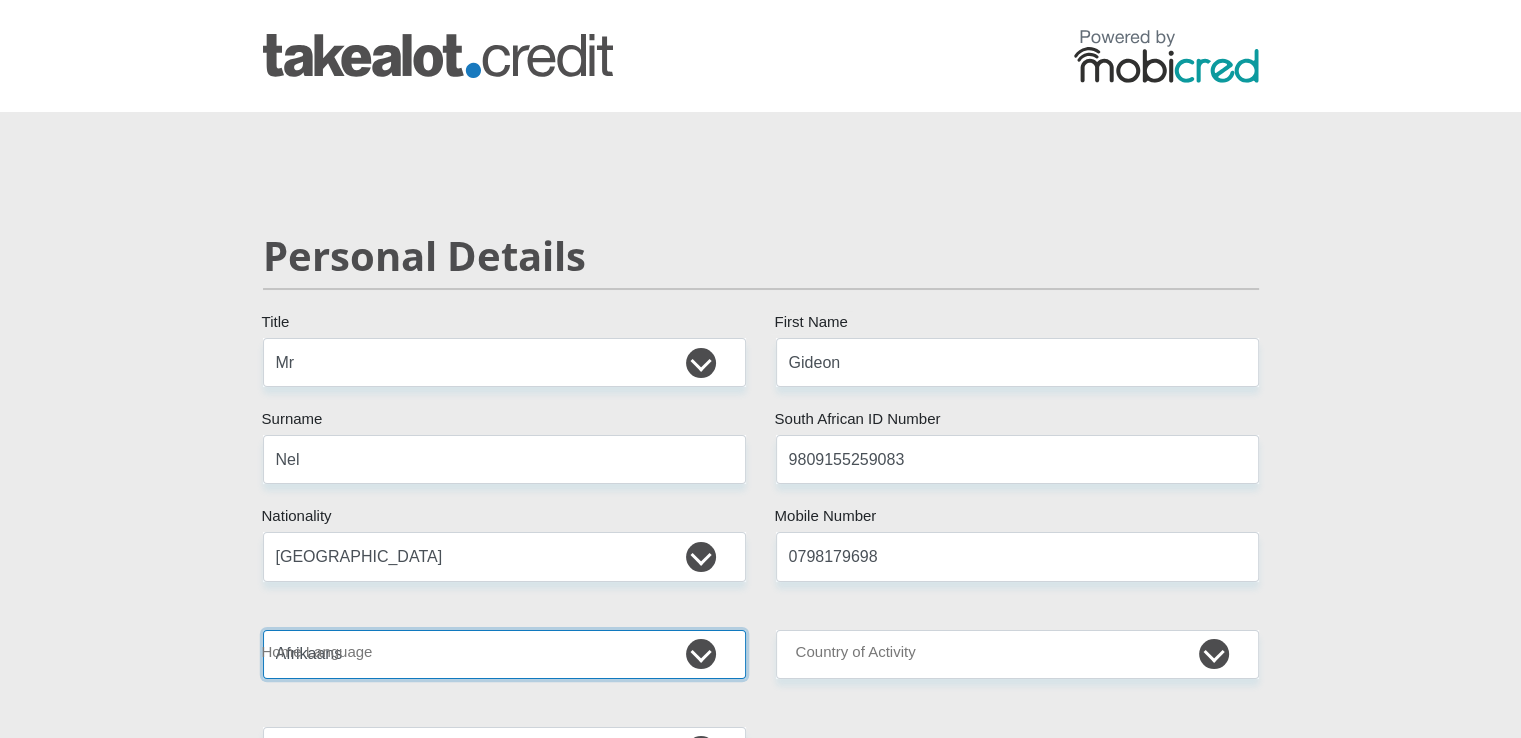 click on "Afrikaans
English
Sepedi
South Ndebele
Southern Sotho
Swati
Tsonga
Tswana
Venda
Xhosa
Zulu
Other" at bounding box center (504, 654) 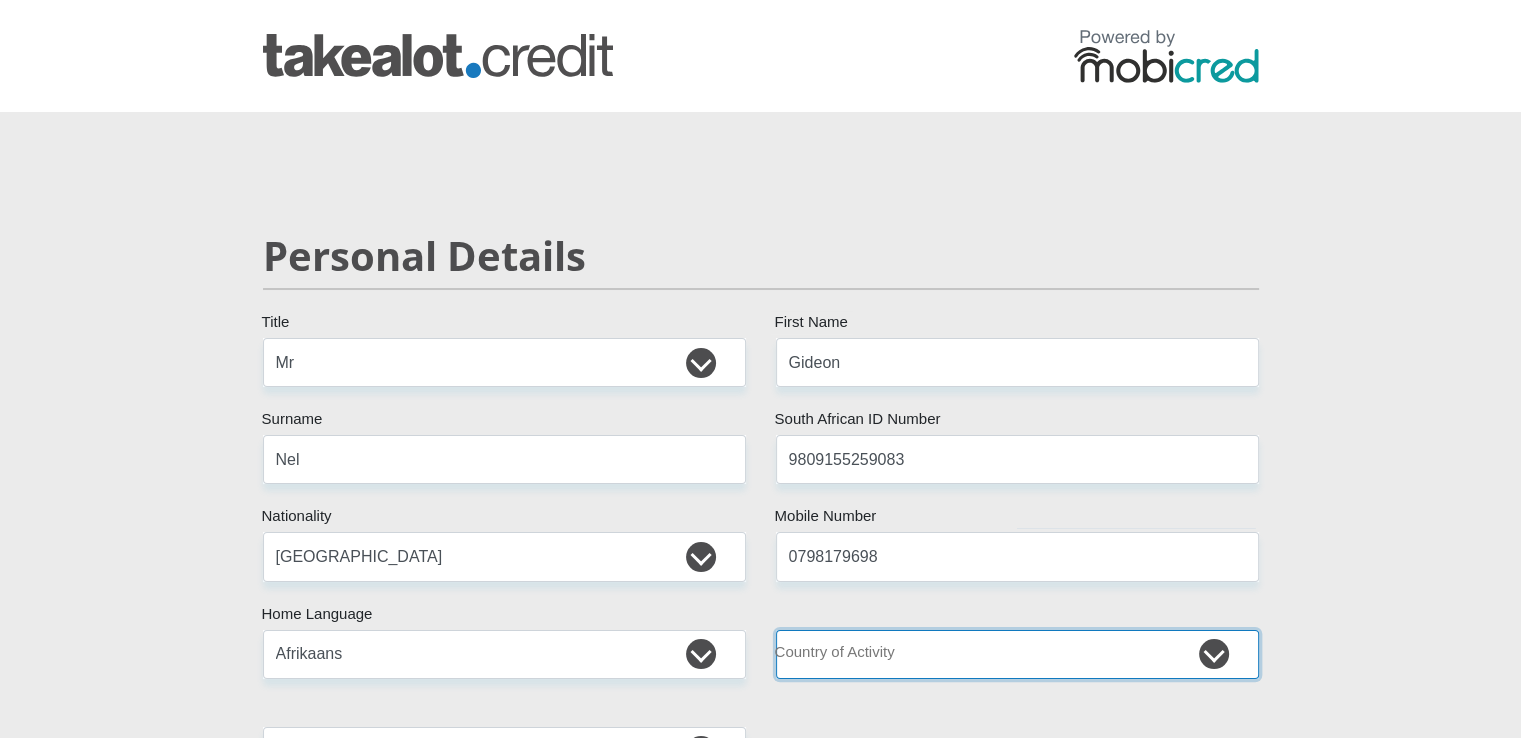 drag, startPoint x: 876, startPoint y: 657, endPoint x: 869, endPoint y: 633, distance: 25 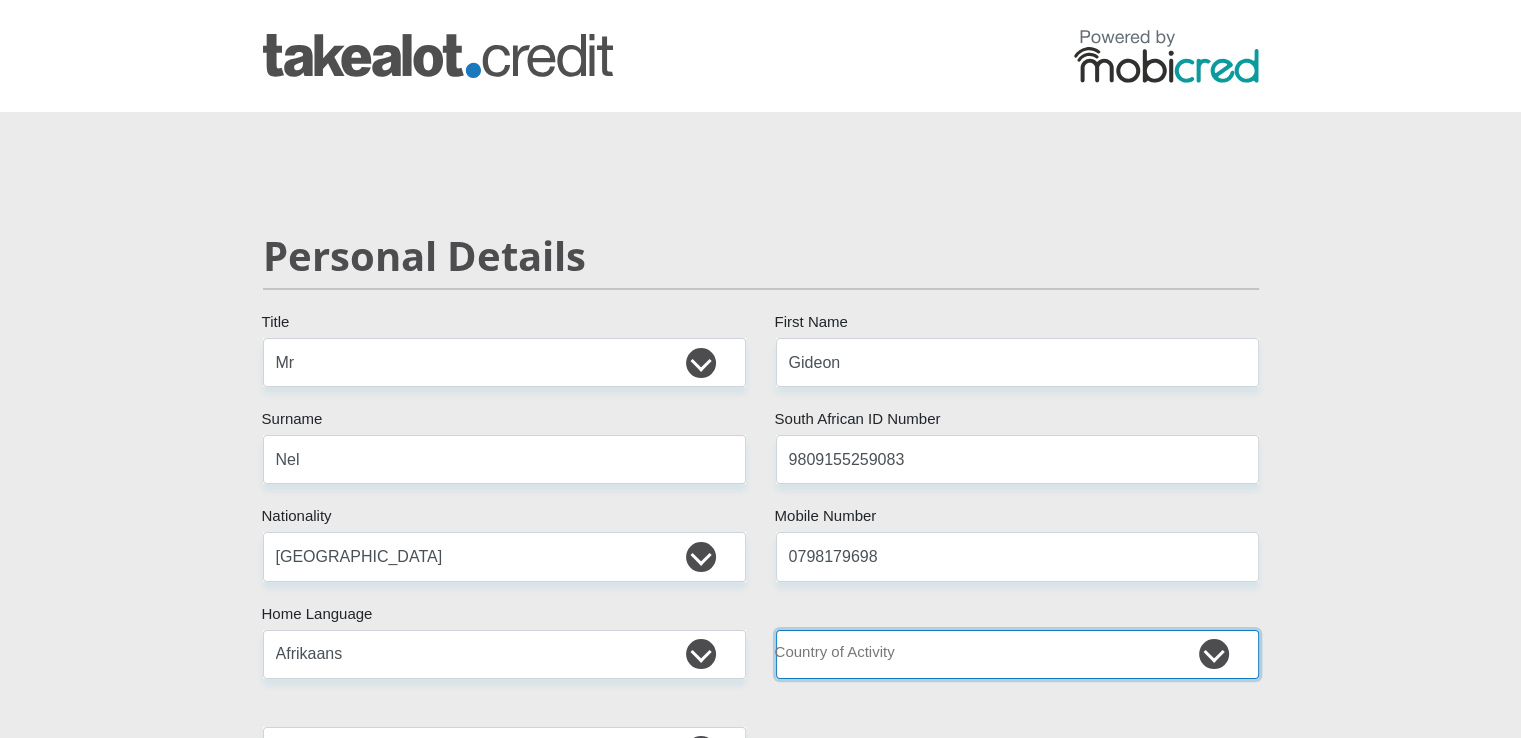 select on "ZAF" 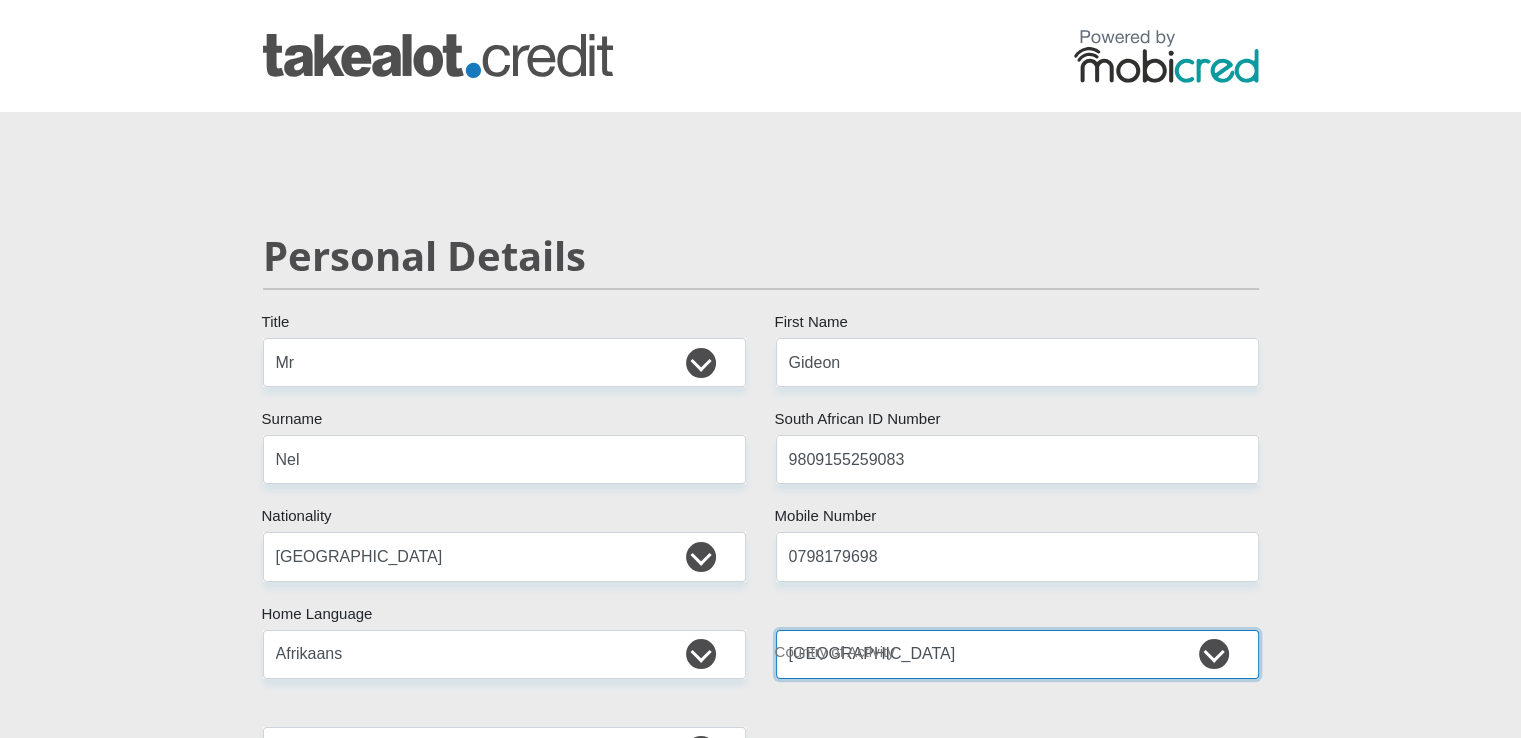 click on "[GEOGRAPHIC_DATA]
[GEOGRAPHIC_DATA]
[GEOGRAPHIC_DATA]
[GEOGRAPHIC_DATA]
[GEOGRAPHIC_DATA]
[GEOGRAPHIC_DATA] [GEOGRAPHIC_DATA]
[GEOGRAPHIC_DATA]
[GEOGRAPHIC_DATA]
[GEOGRAPHIC_DATA]
[GEOGRAPHIC_DATA]
[GEOGRAPHIC_DATA]
[GEOGRAPHIC_DATA]
[GEOGRAPHIC_DATA]
[GEOGRAPHIC_DATA]
[GEOGRAPHIC_DATA]
[DATE][GEOGRAPHIC_DATA]
[GEOGRAPHIC_DATA]
[GEOGRAPHIC_DATA]
[GEOGRAPHIC_DATA]
[GEOGRAPHIC_DATA]" at bounding box center (1017, 654) 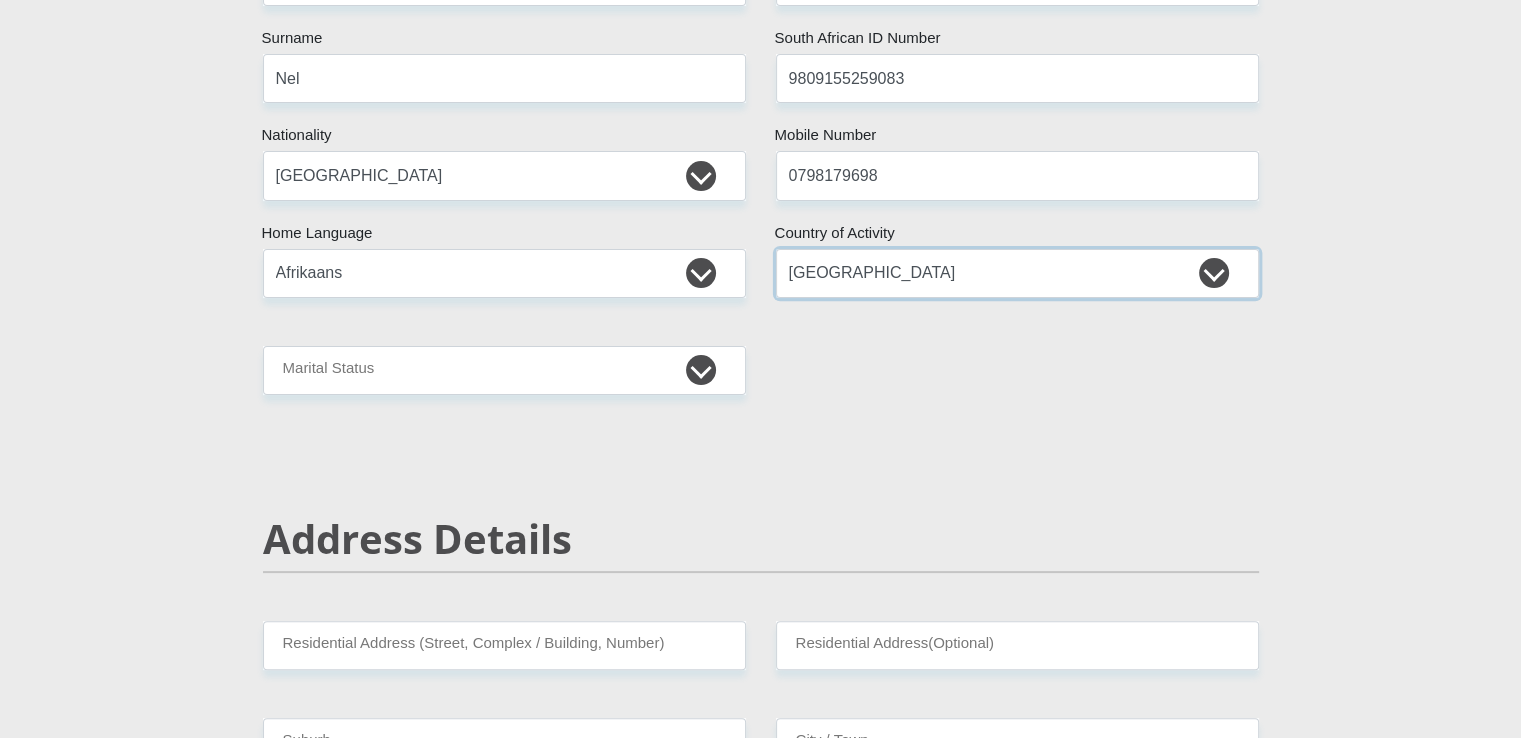 scroll, scrollTop: 400, scrollLeft: 0, axis: vertical 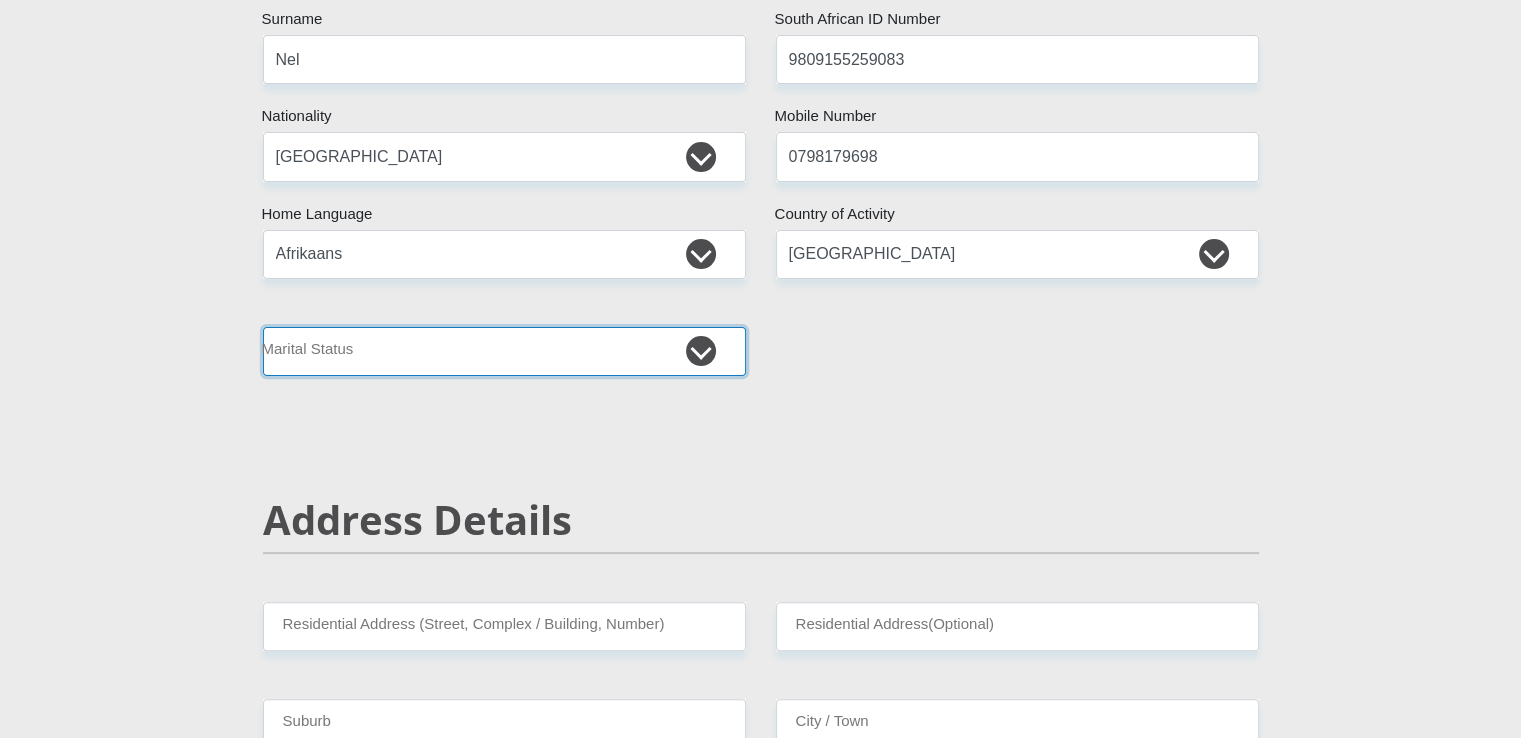 click on "Married ANC
Single
Divorced
Widowed
Married COP or Customary Law" at bounding box center (504, 351) 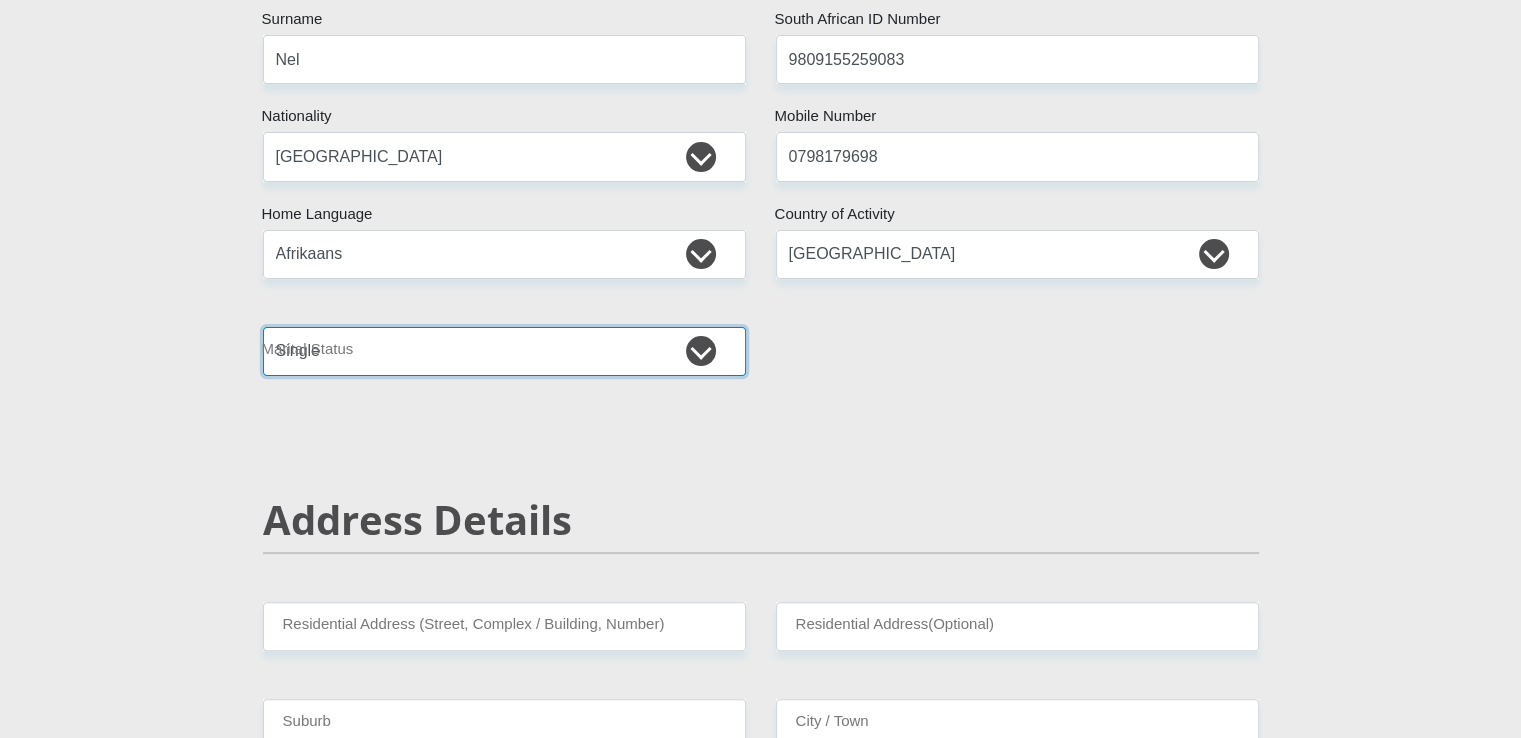 click on "Married ANC
Single
Divorced
Widowed
Married COP or Customary Law" at bounding box center (504, 351) 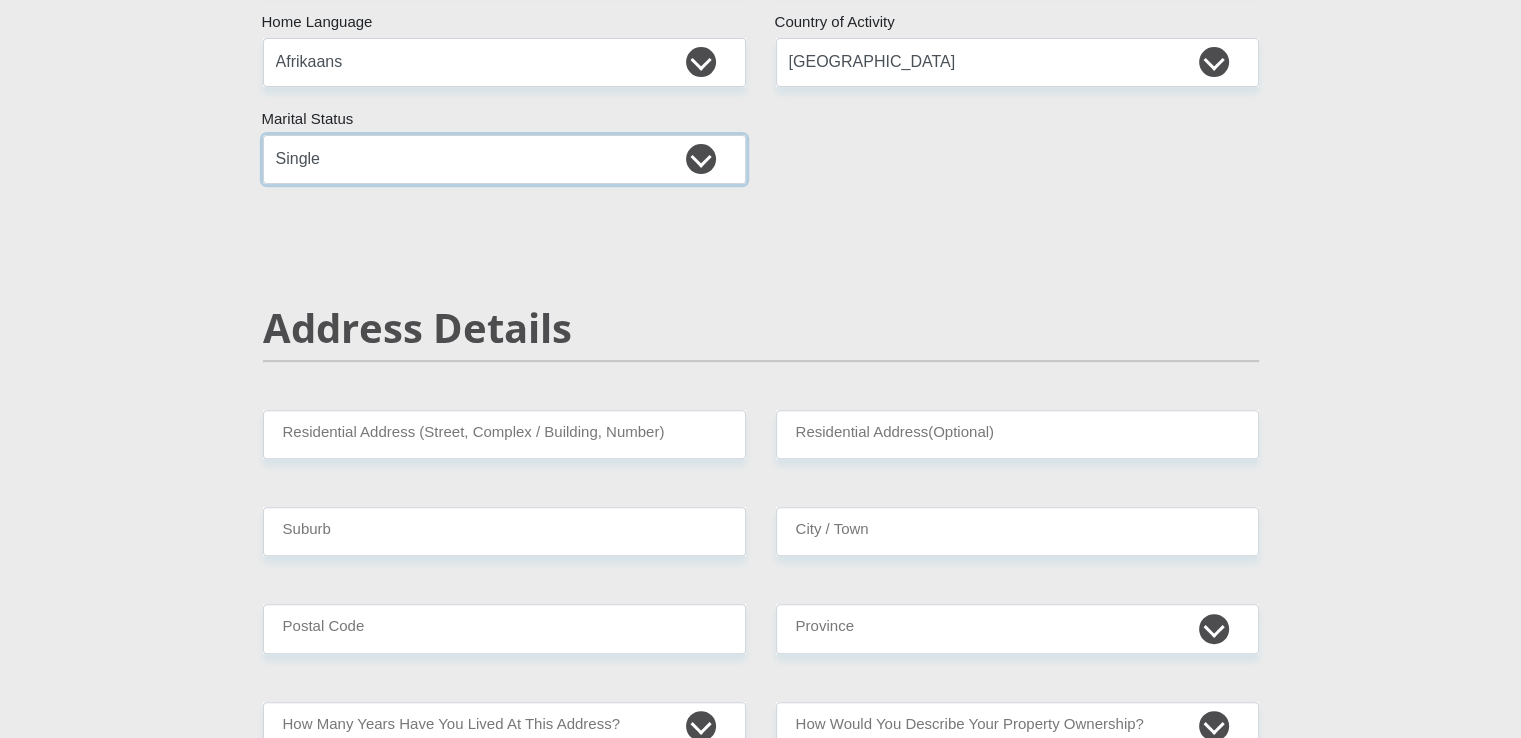 scroll, scrollTop: 600, scrollLeft: 0, axis: vertical 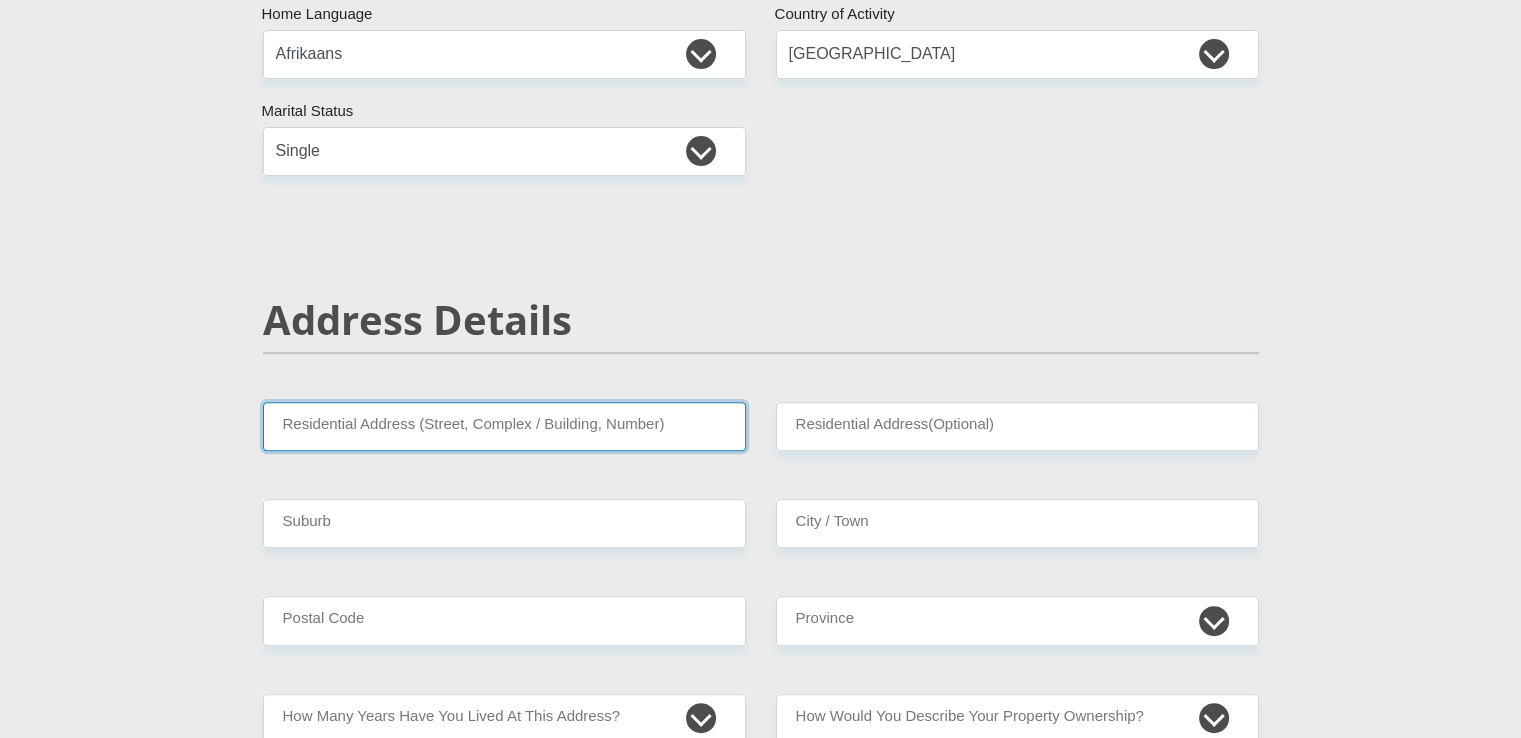 click on "Residential Address (Street, Complex / Building, Number)" at bounding box center [504, 426] 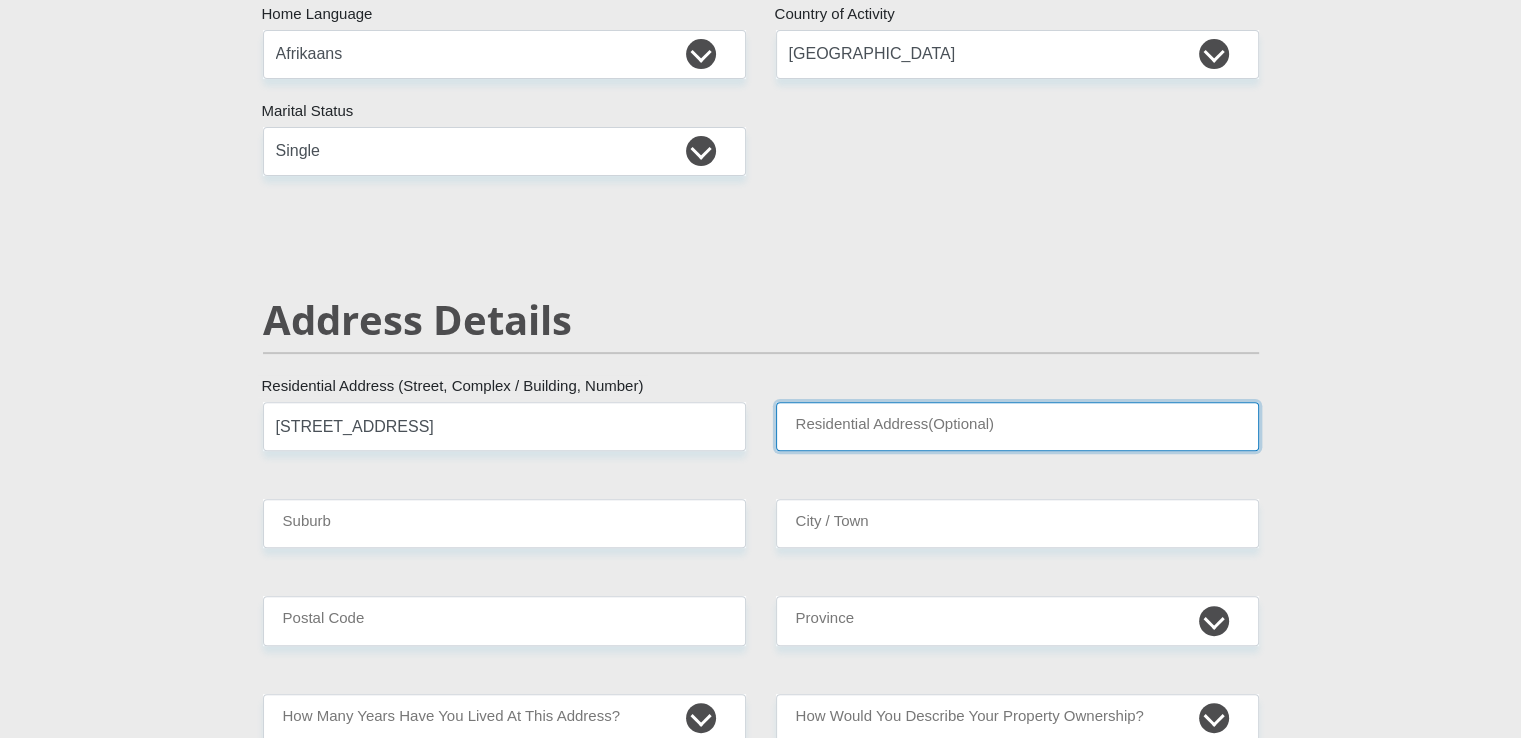 type on "[STREET_ADDRESS]" 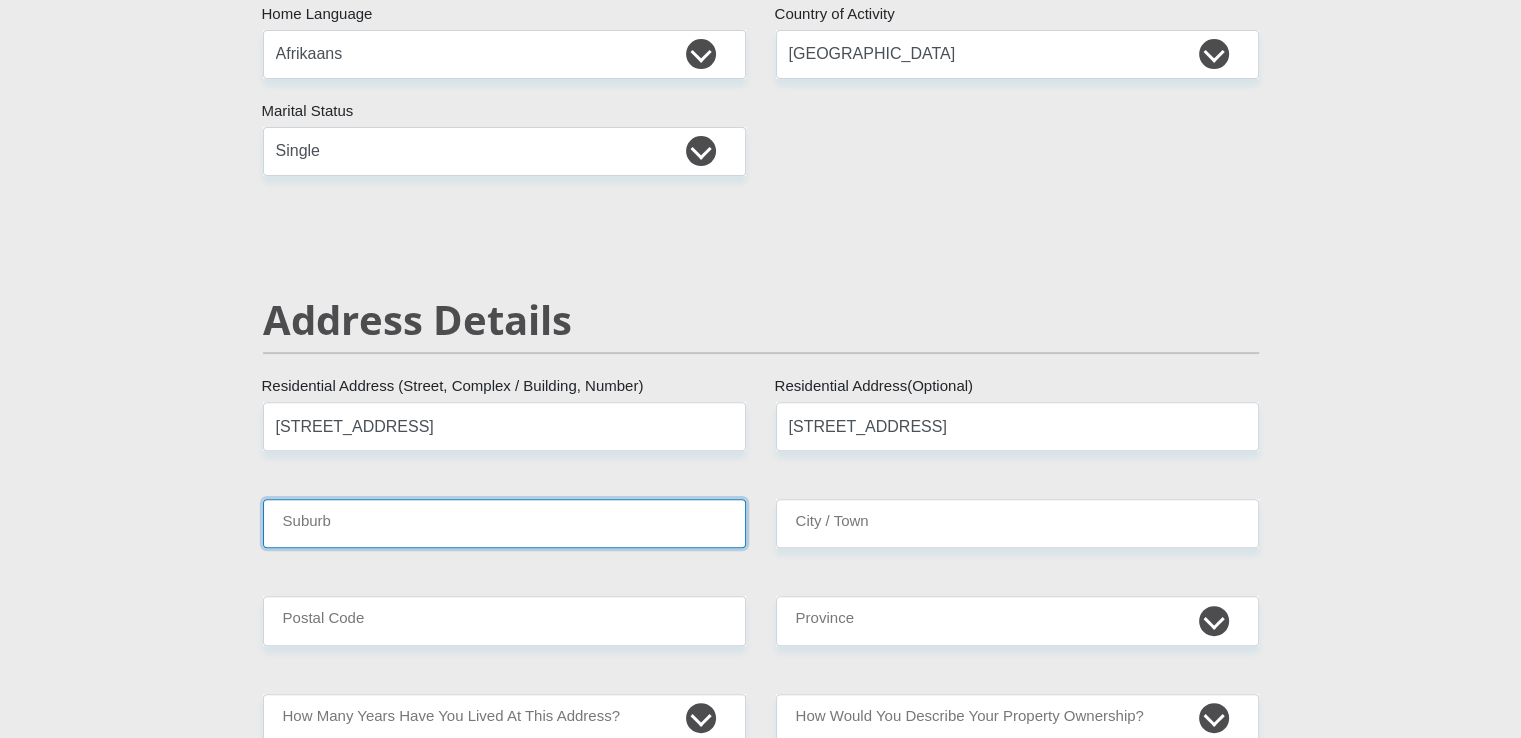 type on "Lethabong" 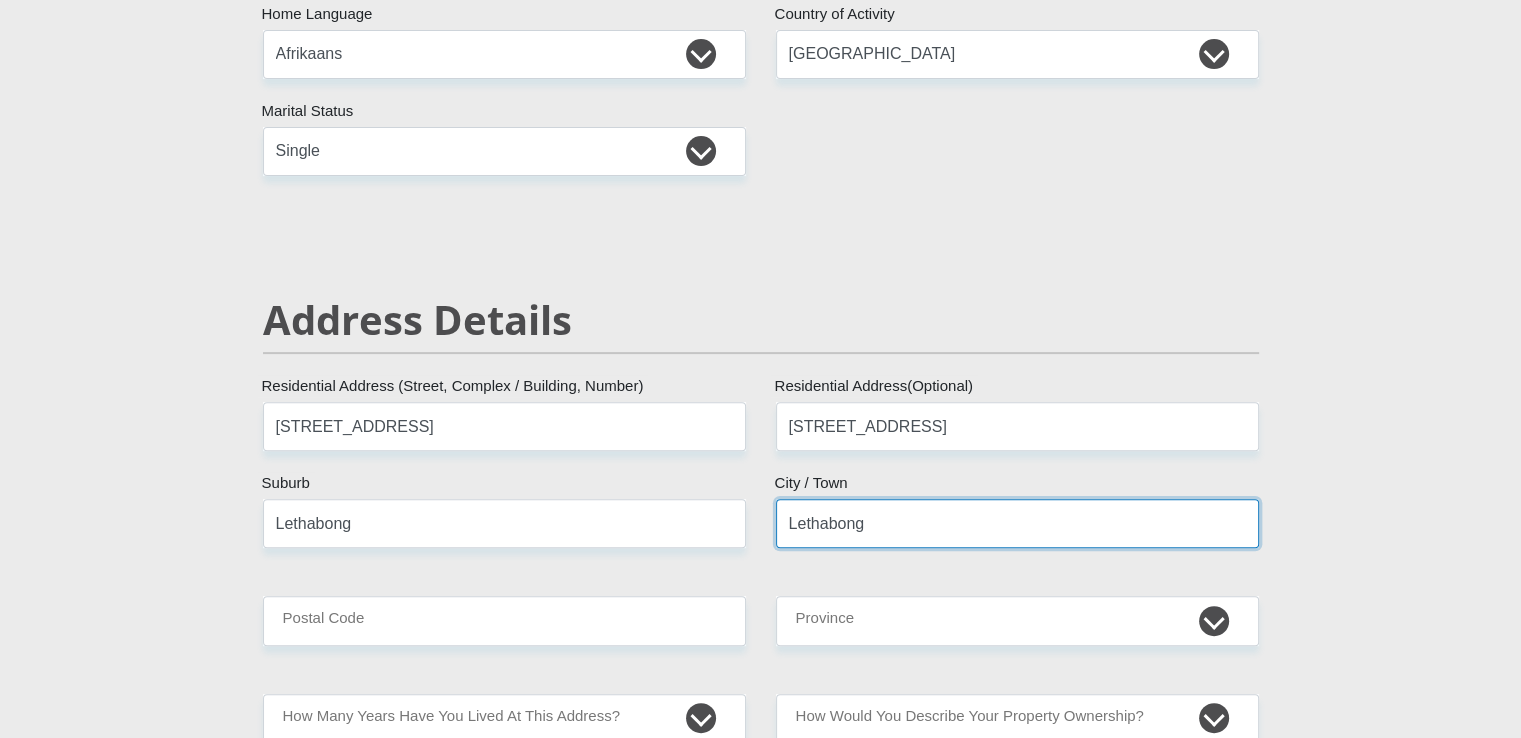 type on "1645" 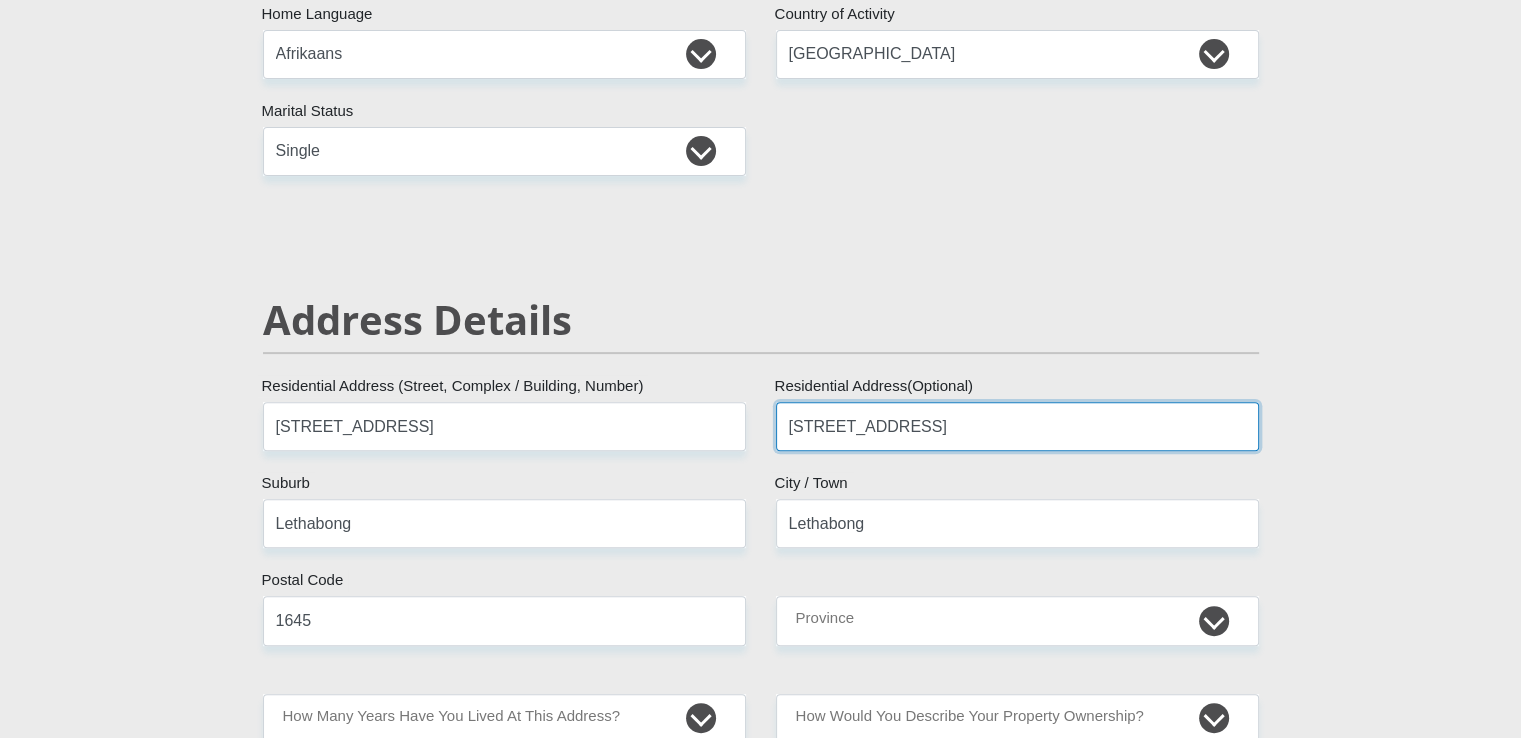 drag, startPoint x: 939, startPoint y: 425, endPoint x: 767, endPoint y: 426, distance: 172.00291 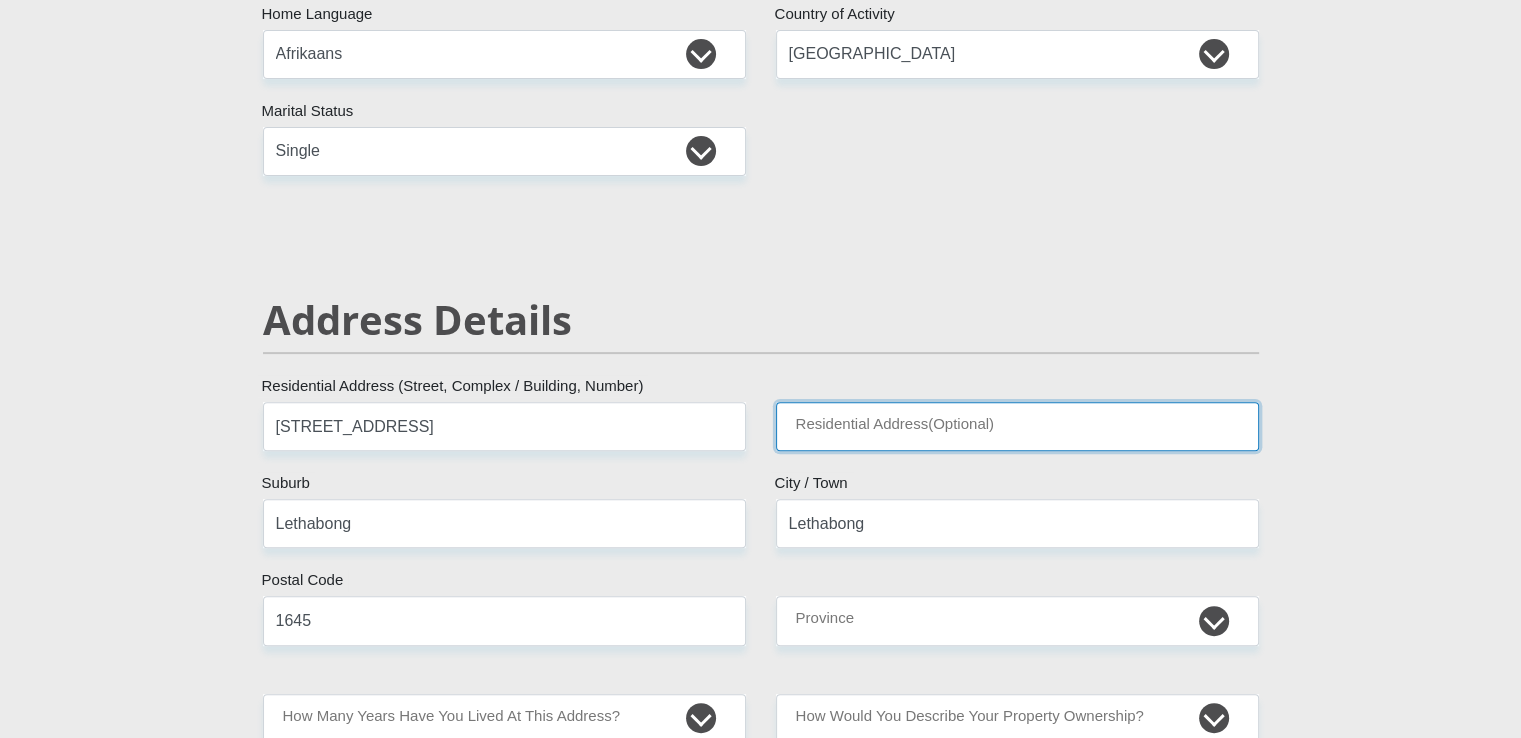 type 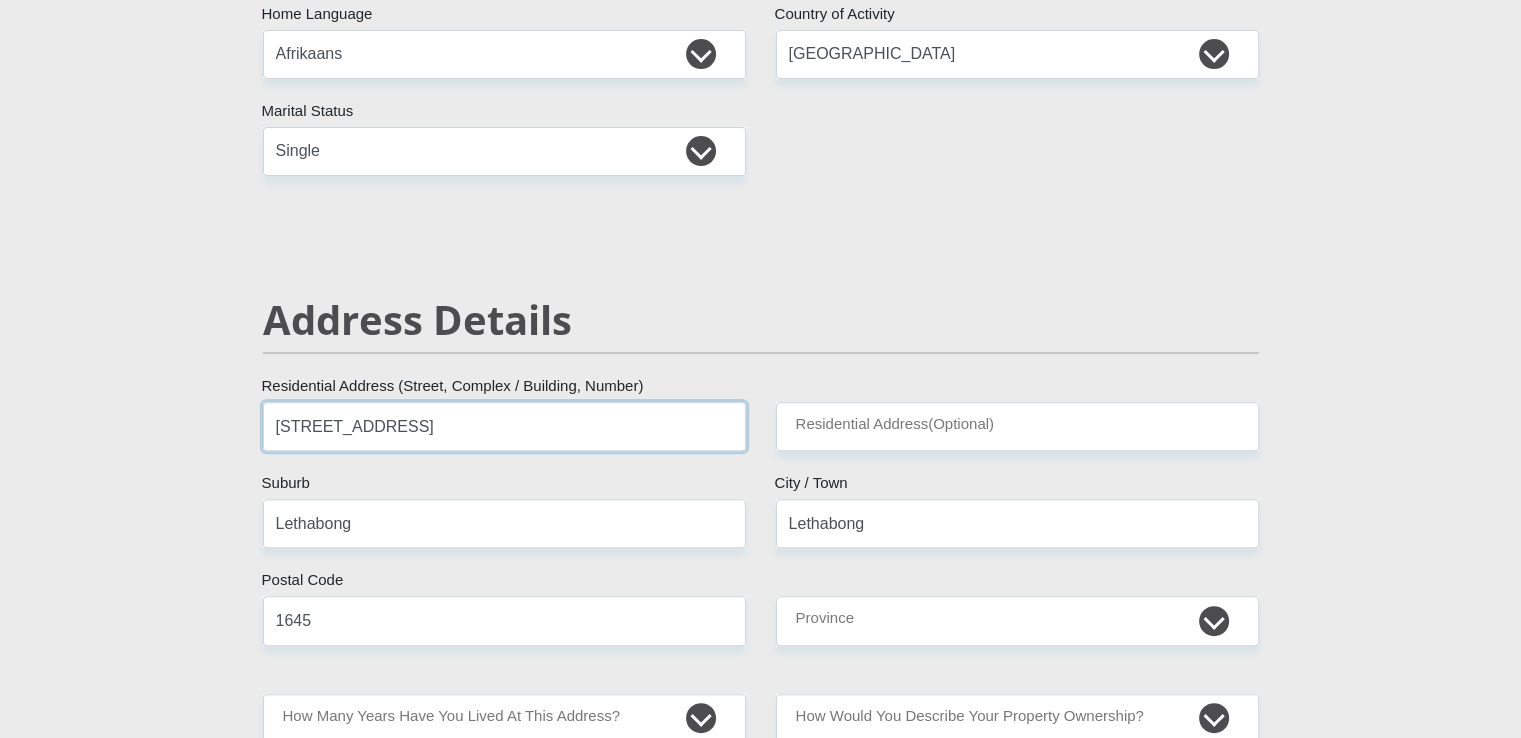 drag, startPoint x: 712, startPoint y: 427, endPoint x: 414, endPoint y: 425, distance: 298.0067 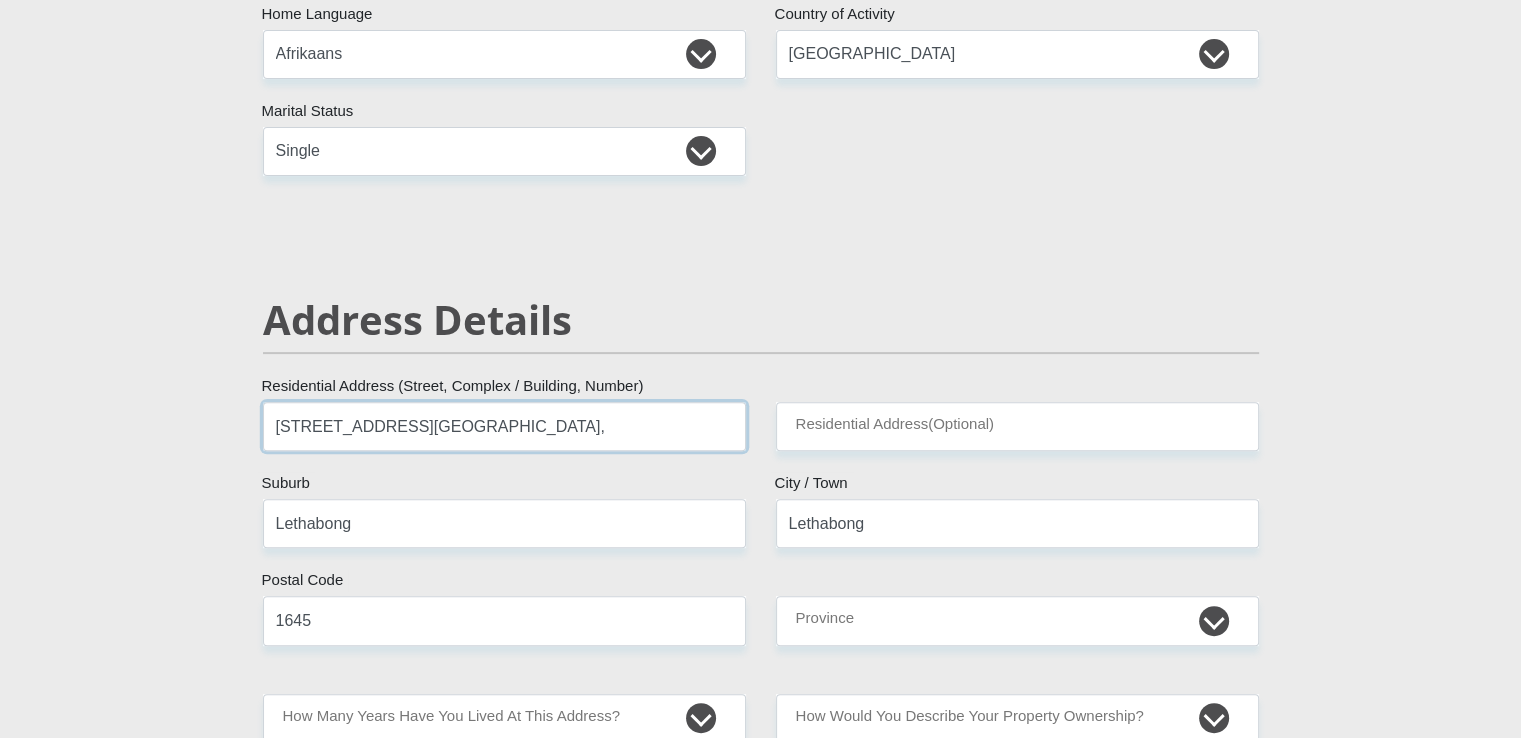 paste on "[STREET_ADDRESS]" 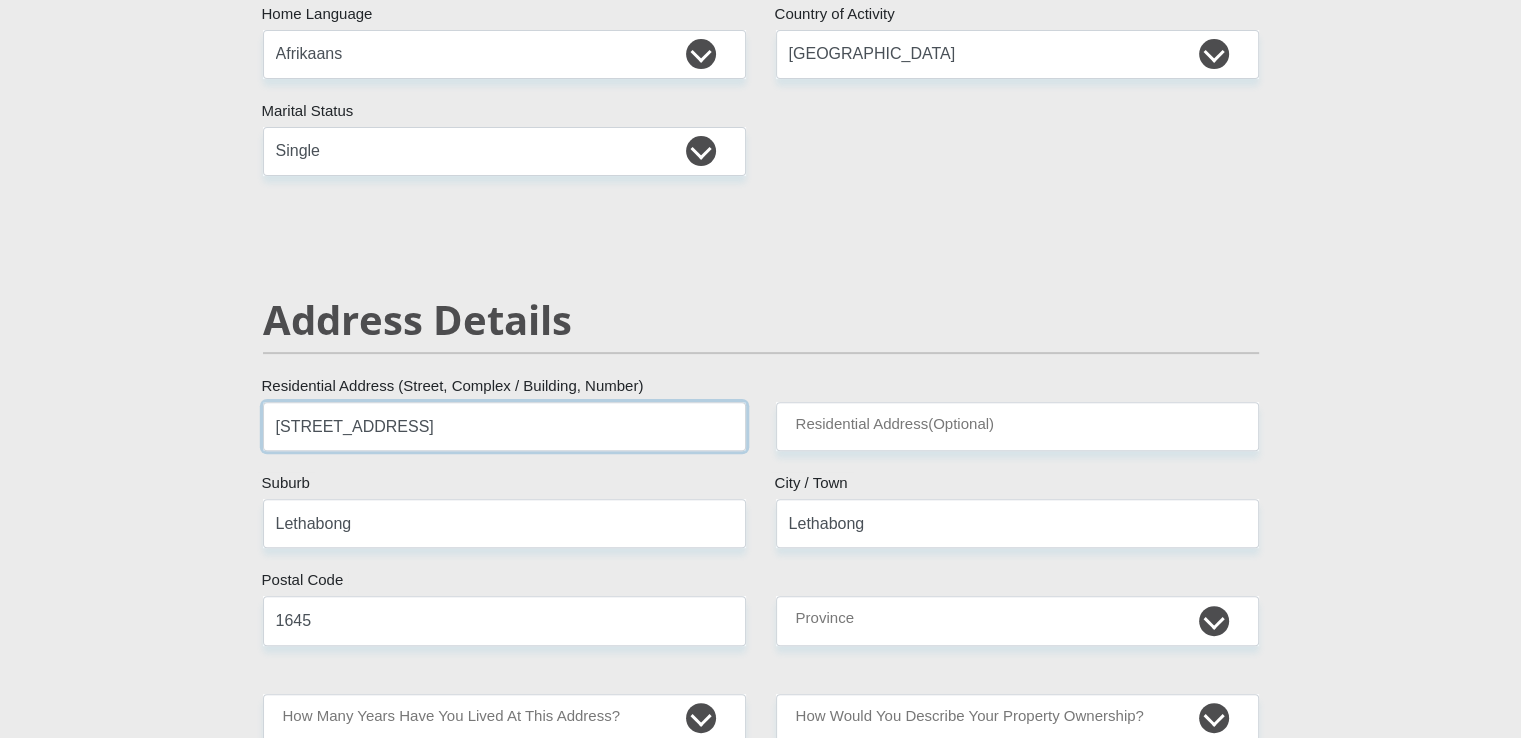 type on "[STREET_ADDRESS]" 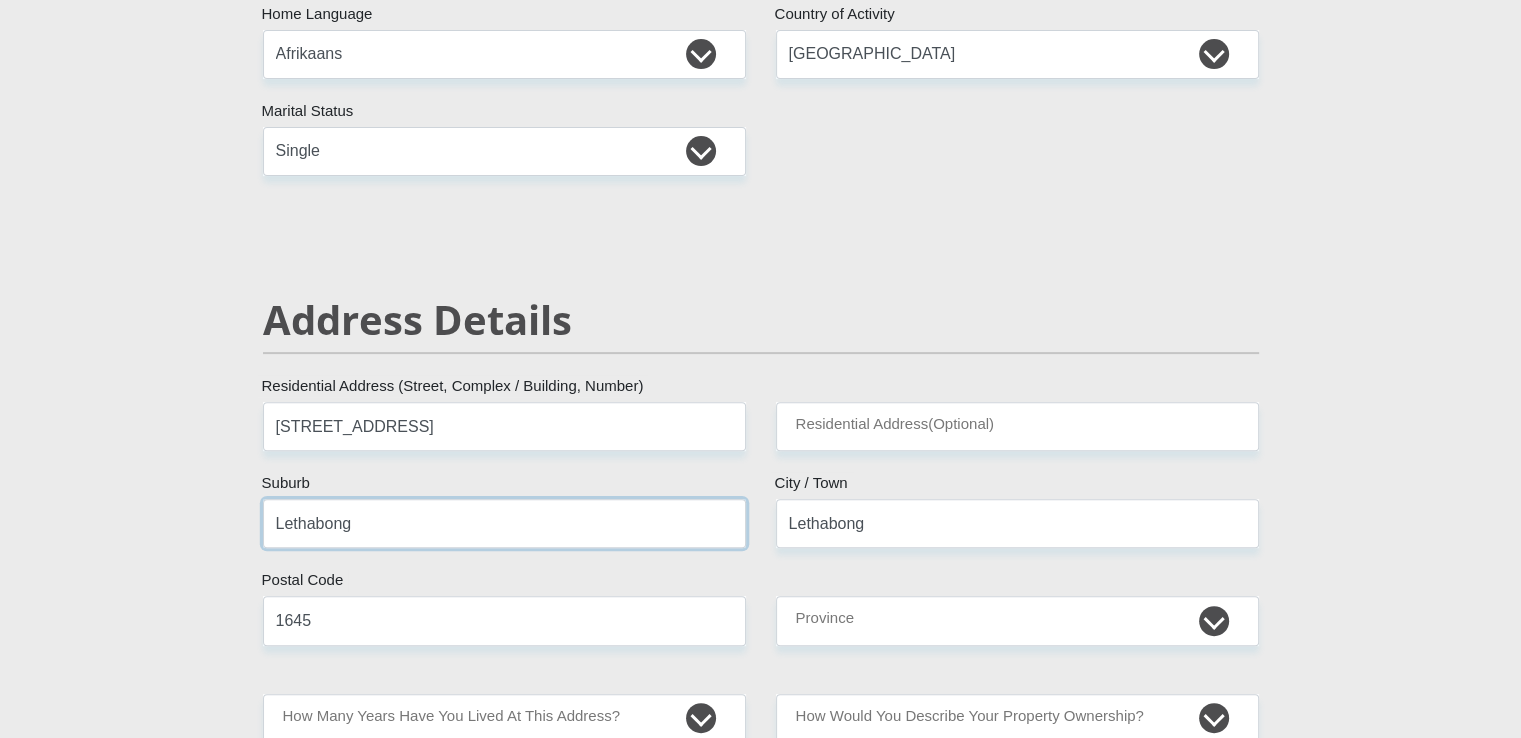 drag, startPoint x: 449, startPoint y: 531, endPoint x: 47, endPoint y: 496, distance: 403.52075 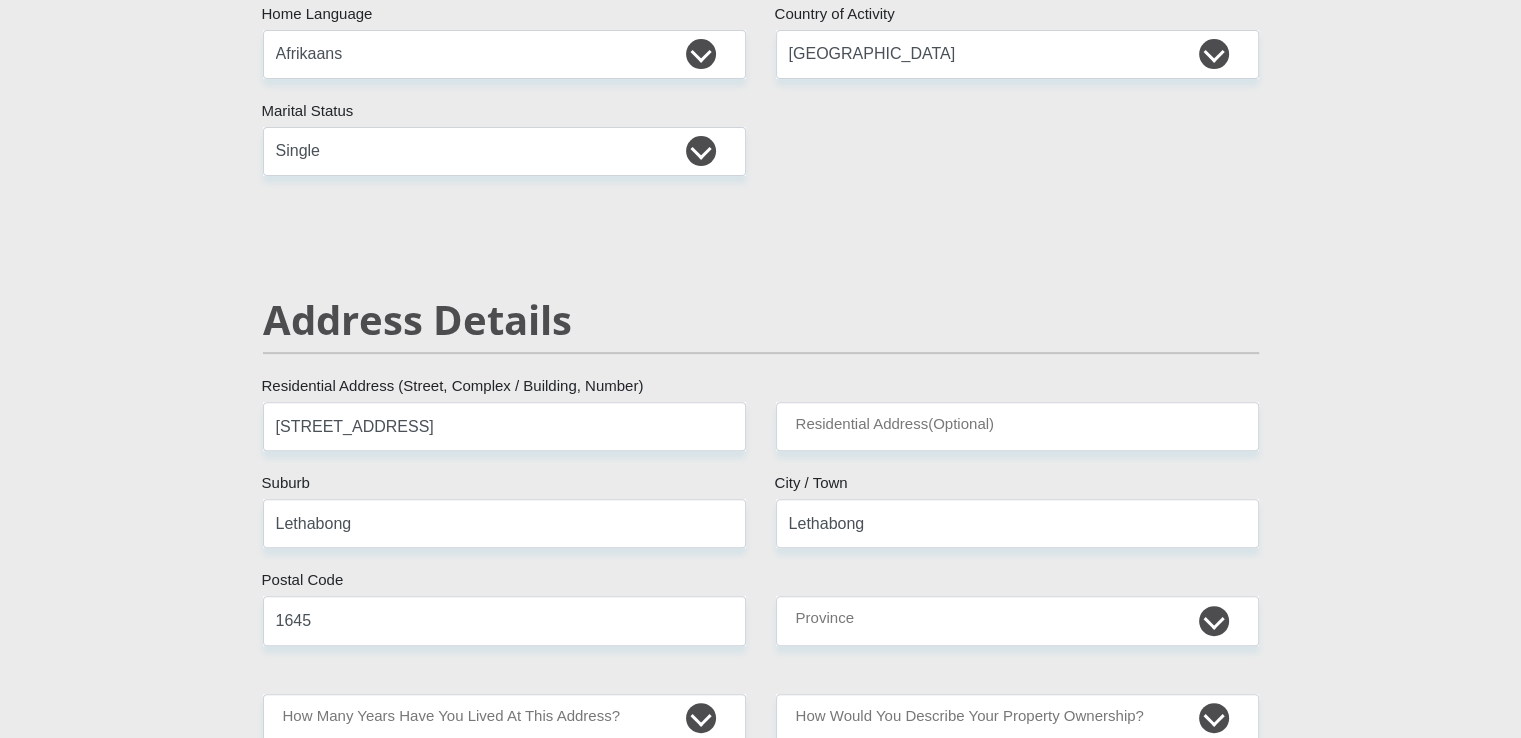 click on "Personal Details
Mr
Ms
Mrs
Dr
[PERSON_NAME]
Title
[PERSON_NAME]
First Name
Nel
Surname
9809155259083
South African ID Number
Please input valid ID number
[GEOGRAPHIC_DATA]
[GEOGRAPHIC_DATA]
[GEOGRAPHIC_DATA]
[GEOGRAPHIC_DATA]
[GEOGRAPHIC_DATA]
[GEOGRAPHIC_DATA] [GEOGRAPHIC_DATA]
[GEOGRAPHIC_DATA]
[GEOGRAPHIC_DATA]
[GEOGRAPHIC_DATA]
[GEOGRAPHIC_DATA]  [GEOGRAPHIC_DATA]" at bounding box center [760, 2604] 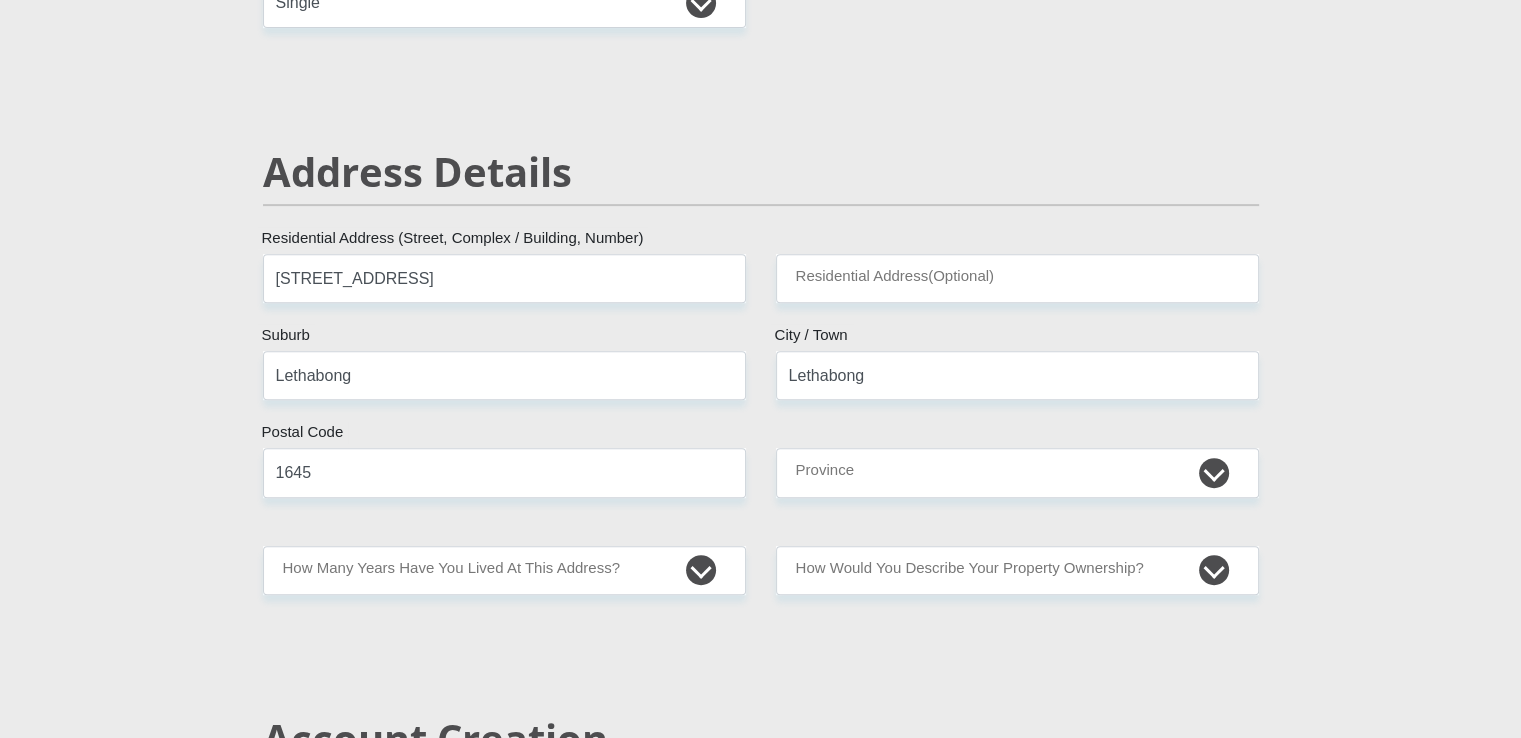 scroll, scrollTop: 800, scrollLeft: 0, axis: vertical 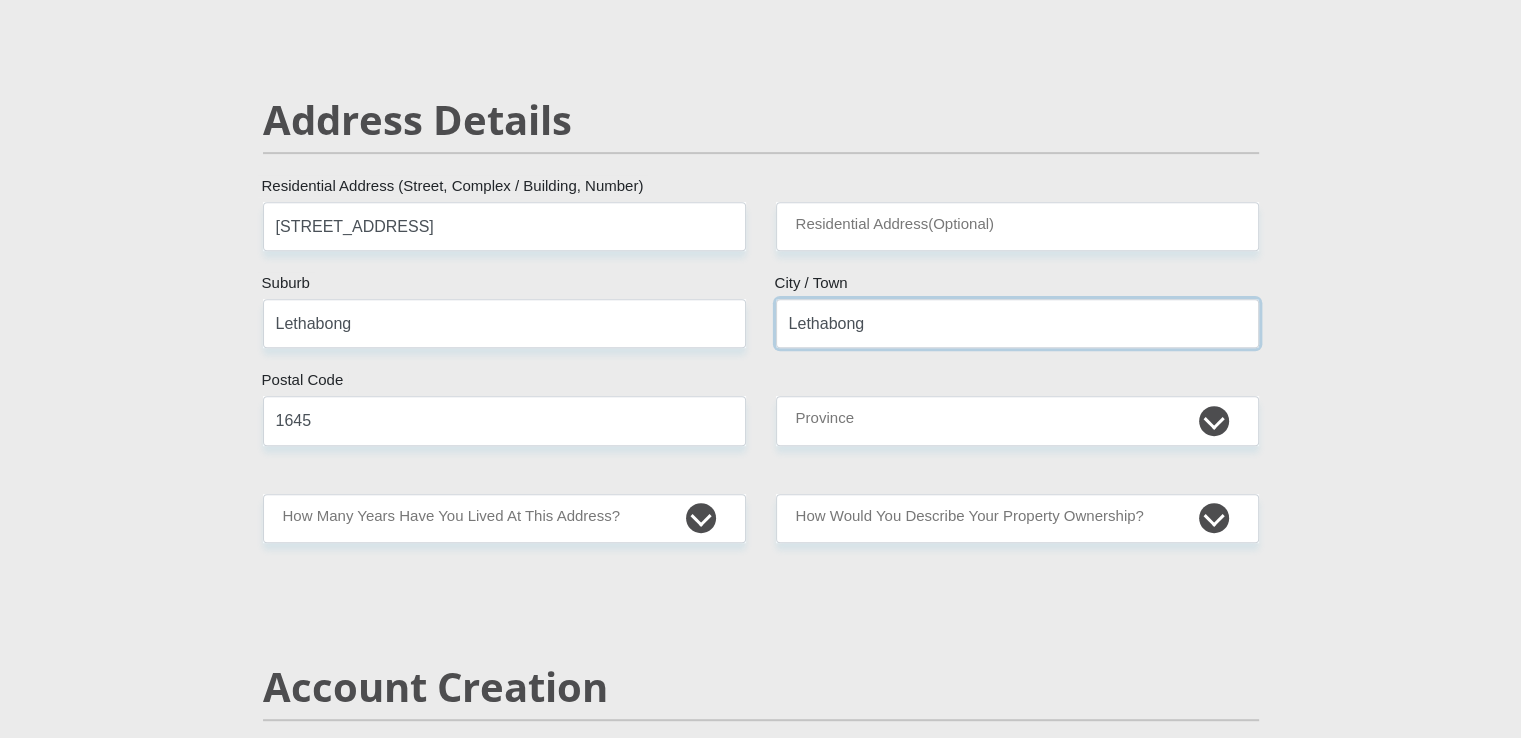 drag, startPoint x: 910, startPoint y: 322, endPoint x: 441, endPoint y: 294, distance: 469.83508 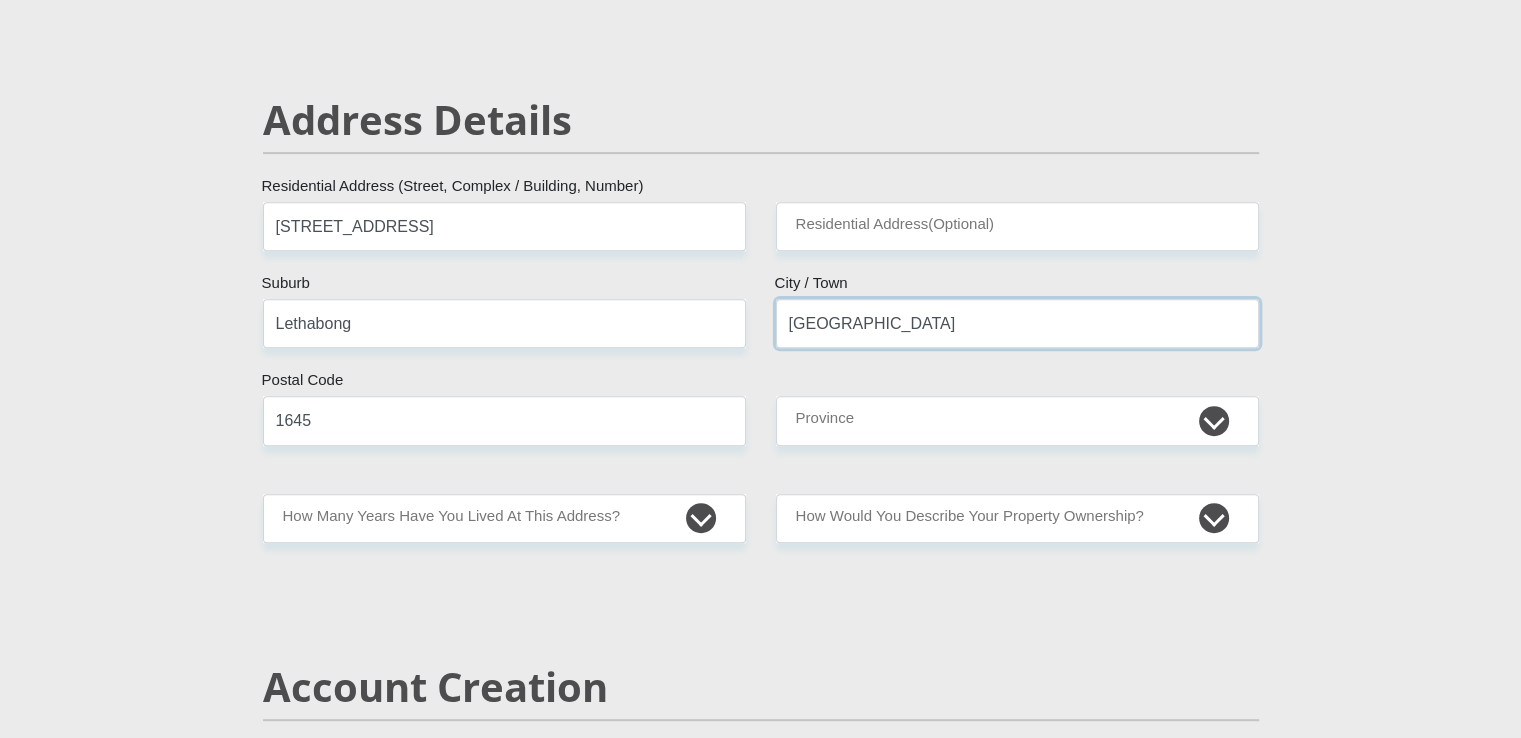 type on "[GEOGRAPHIC_DATA]" 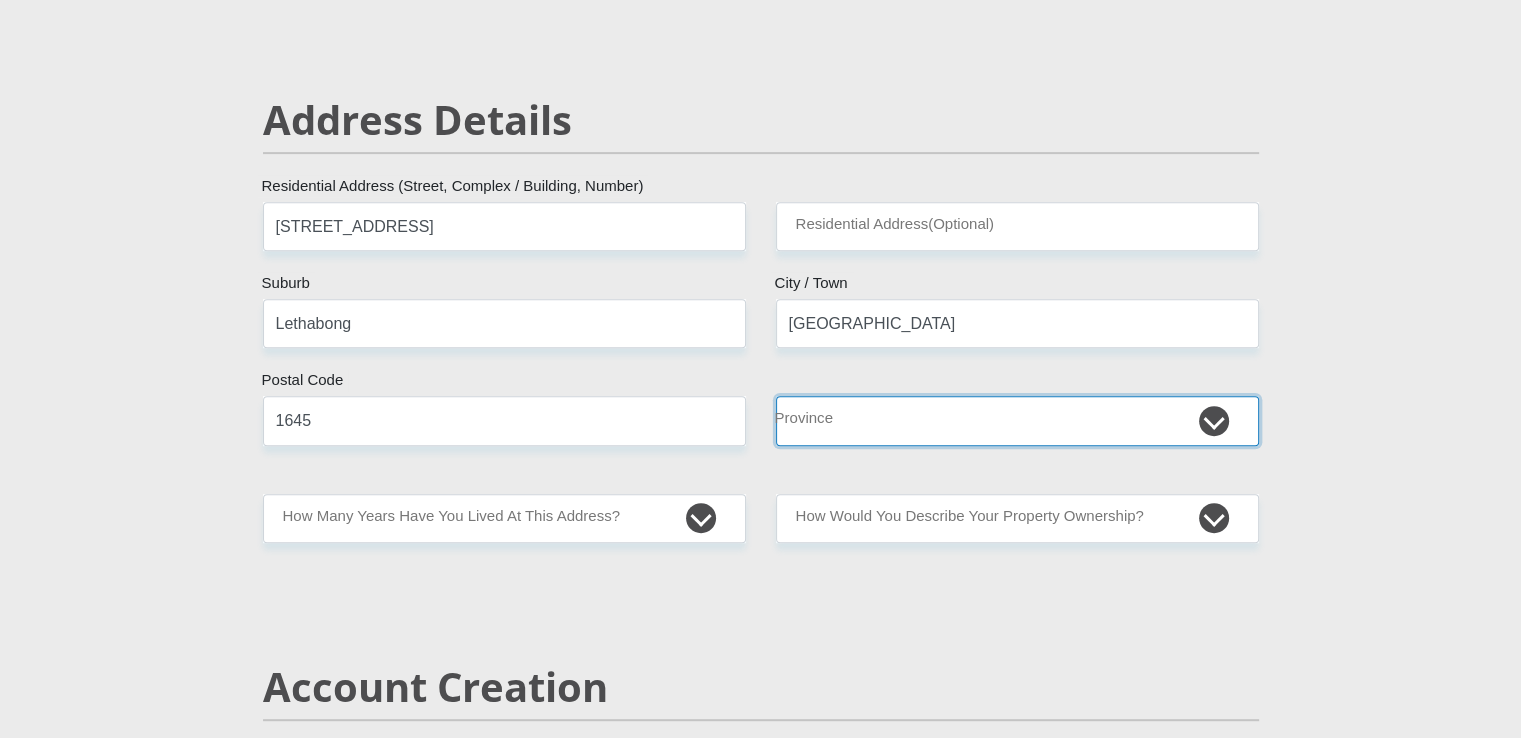 click on "Eastern Cape
Free State
[GEOGRAPHIC_DATA]
[GEOGRAPHIC_DATA][DATE]
[GEOGRAPHIC_DATA]
[GEOGRAPHIC_DATA]
[GEOGRAPHIC_DATA]
[GEOGRAPHIC_DATA]" at bounding box center (1017, 420) 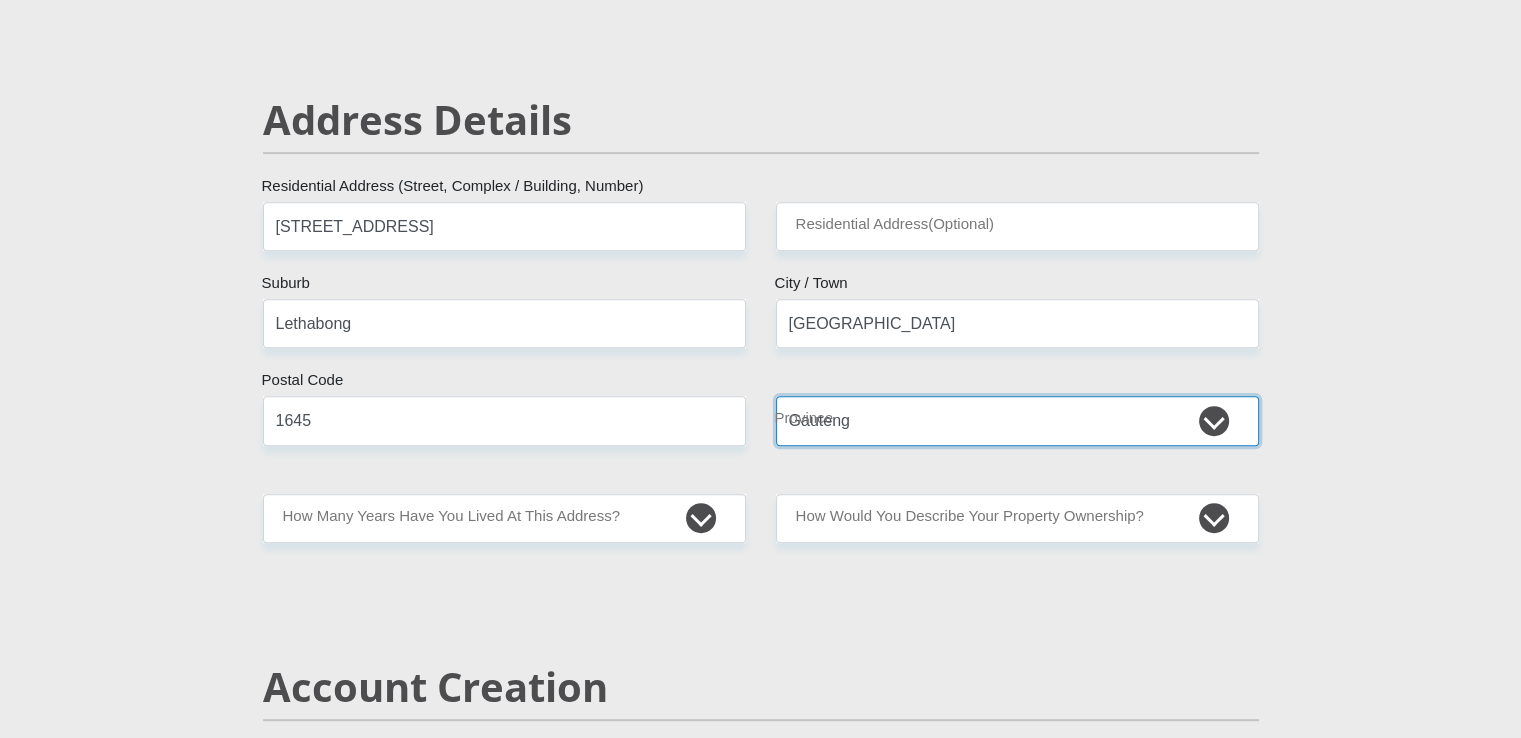 click on "Eastern Cape
Free State
[GEOGRAPHIC_DATA]
[GEOGRAPHIC_DATA][DATE]
[GEOGRAPHIC_DATA]
[GEOGRAPHIC_DATA]
[GEOGRAPHIC_DATA]
[GEOGRAPHIC_DATA]" at bounding box center (1017, 420) 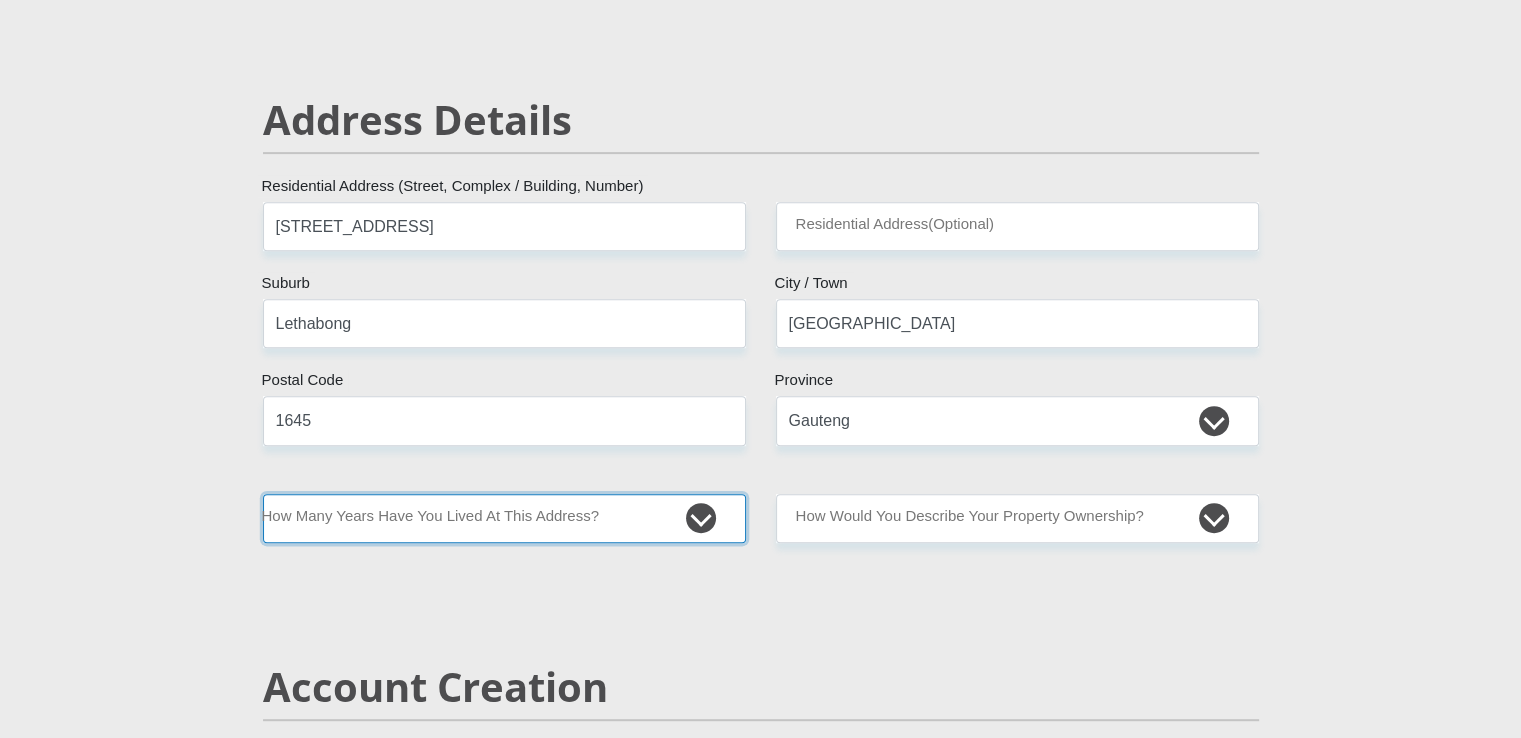 click on "less than 1 year
1-3 years
3-5 years
5+ years" at bounding box center [504, 518] 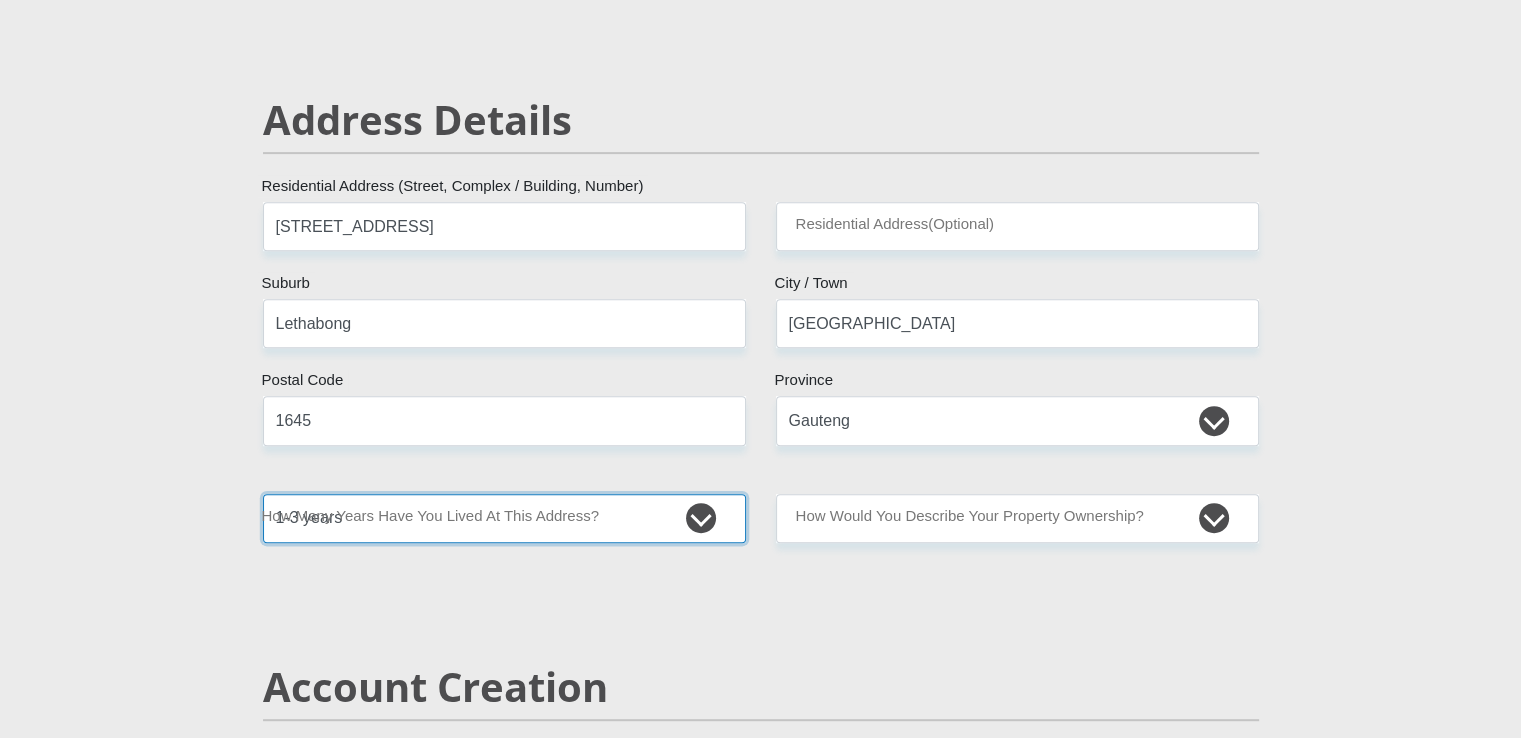 click on "less than 1 year
1-3 years
3-5 years
5+ years" at bounding box center (504, 518) 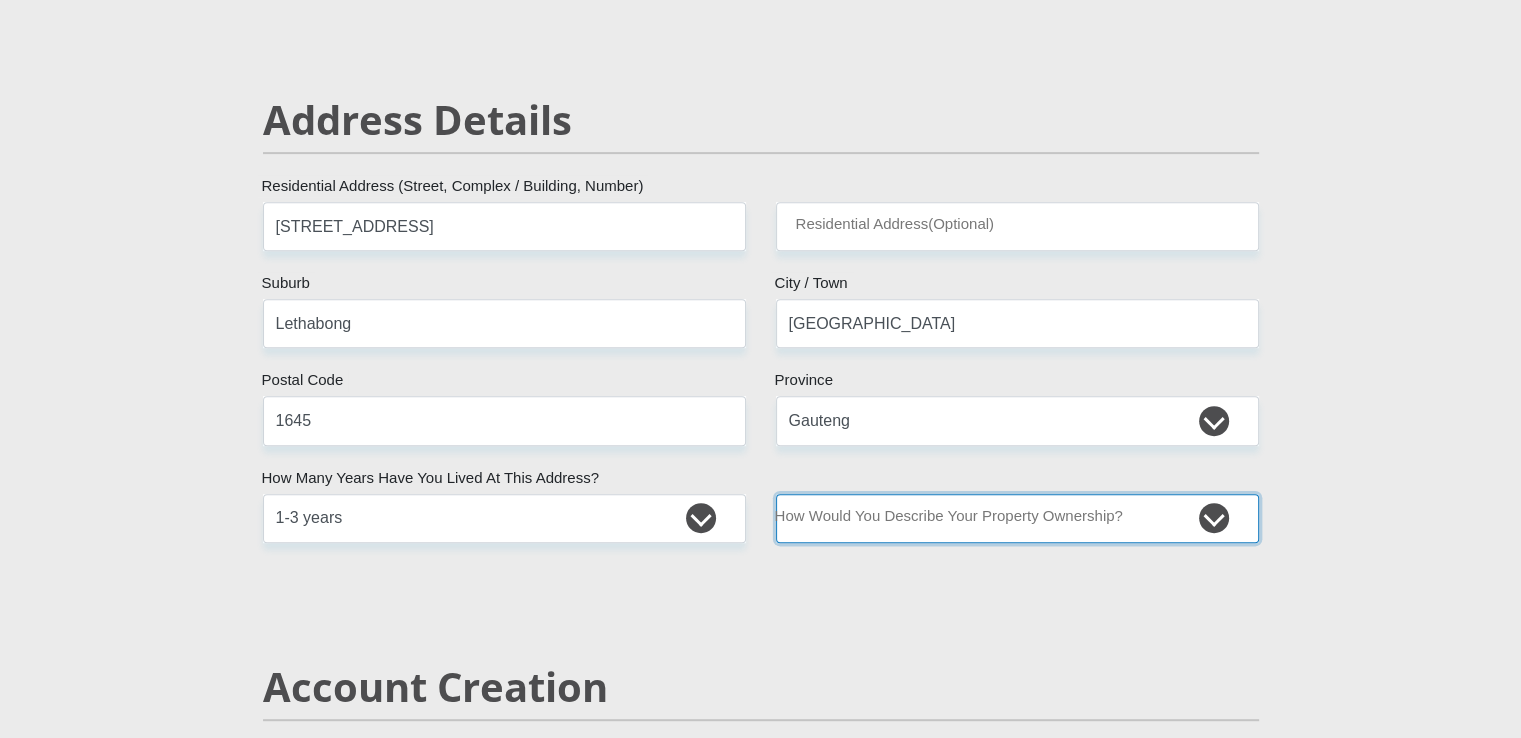 click on "Owned
Rented
Family Owned
Company Dwelling" at bounding box center [1017, 518] 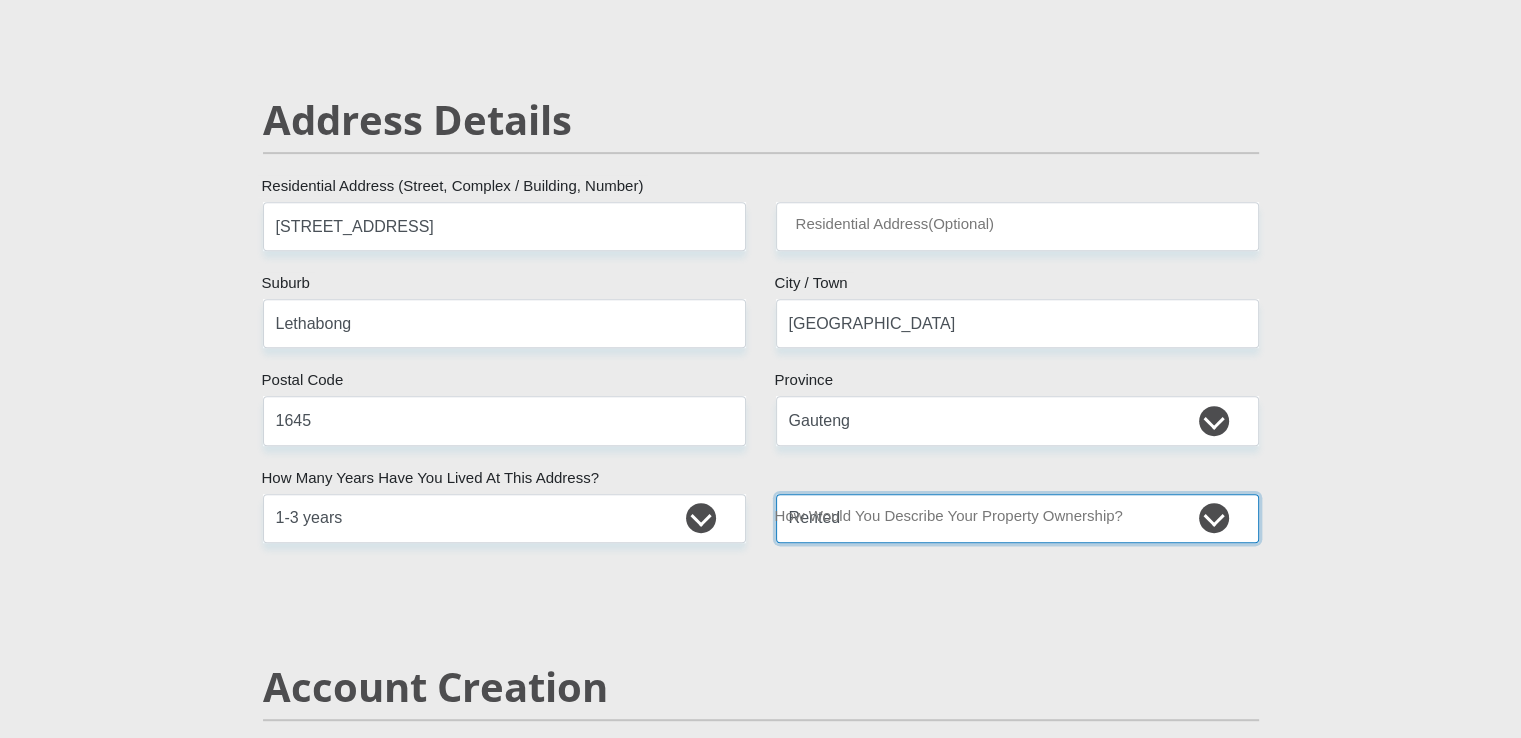 click on "Owned
Rented
Family Owned
Company Dwelling" at bounding box center [1017, 518] 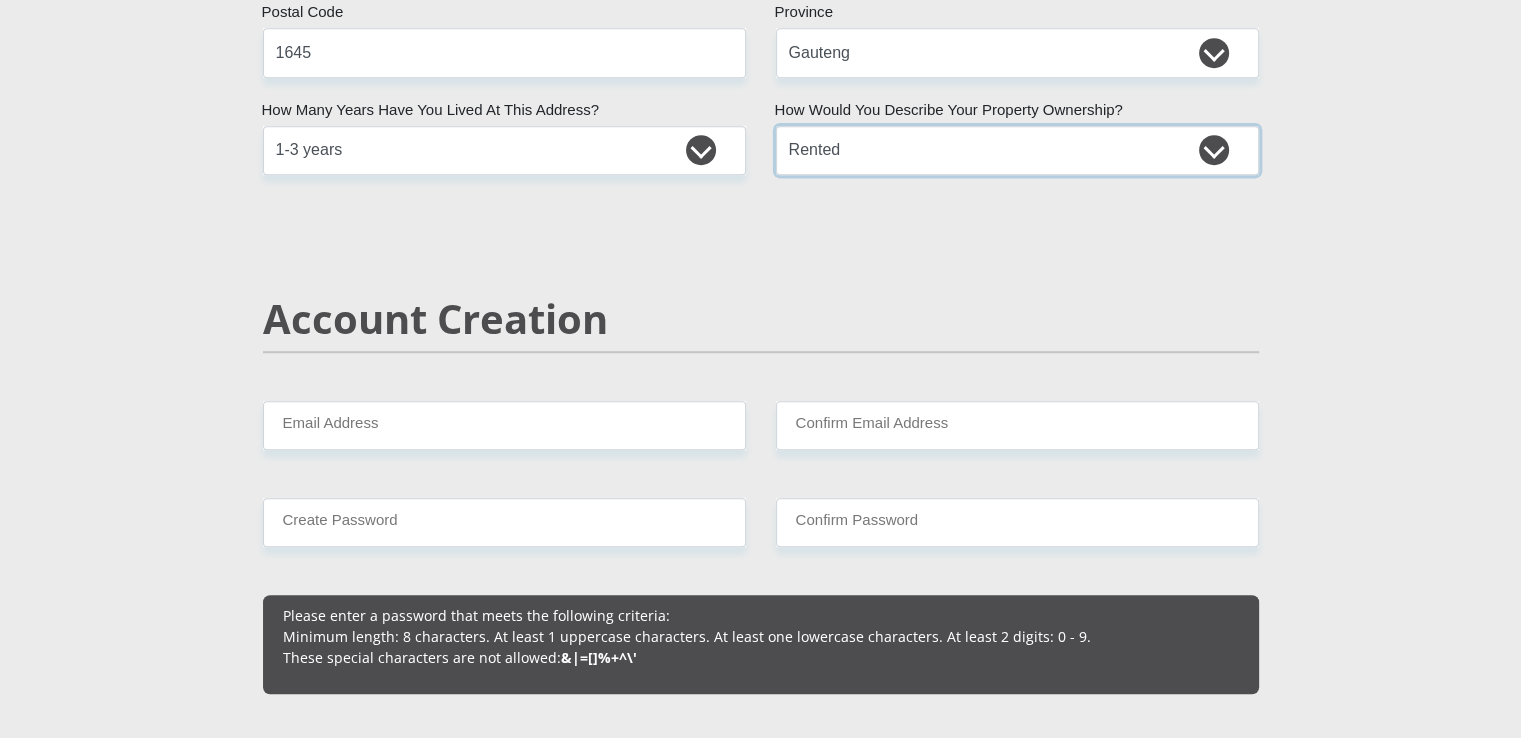 scroll, scrollTop: 1200, scrollLeft: 0, axis: vertical 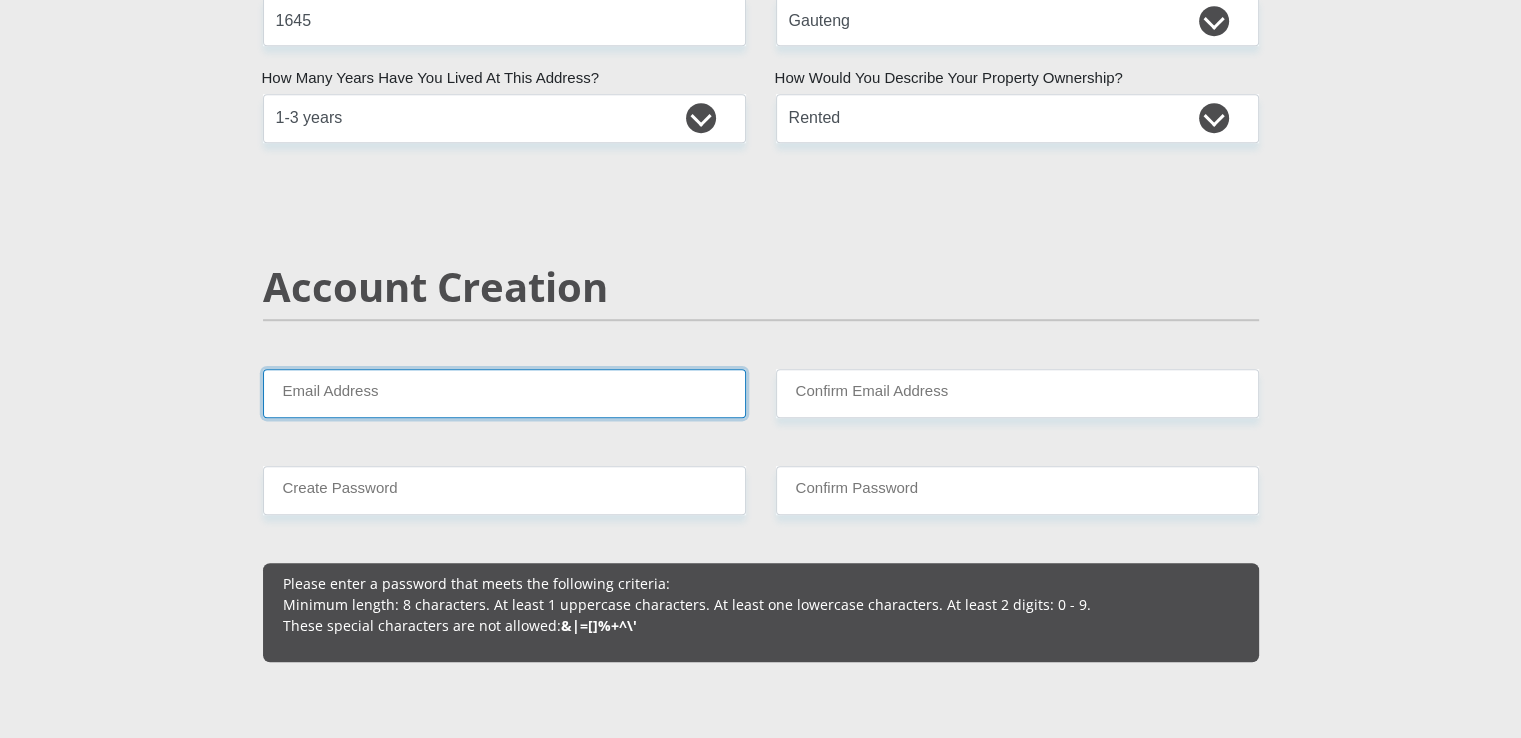 click on "Email Address" at bounding box center [504, 393] 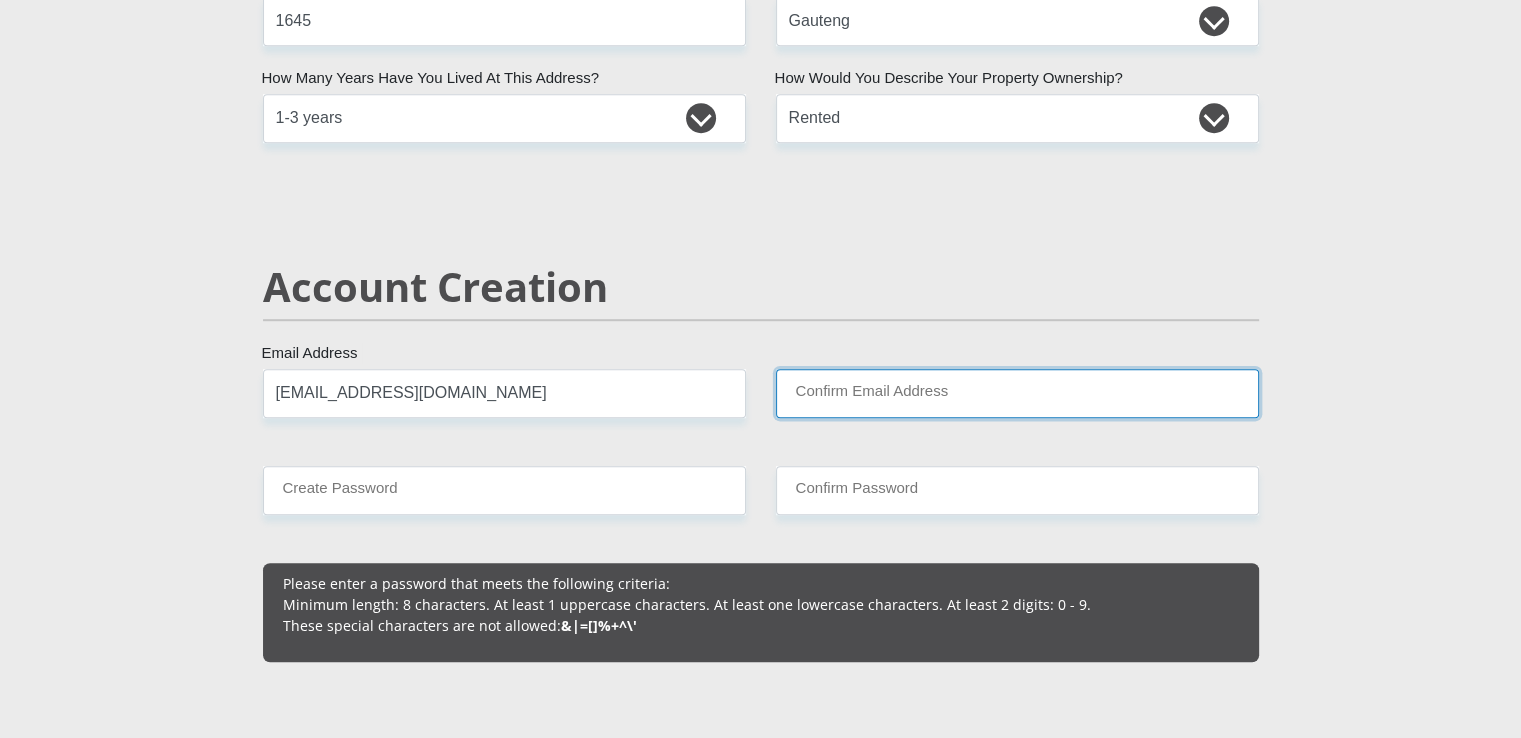 type on "[EMAIL_ADDRESS][DOMAIN_NAME]" 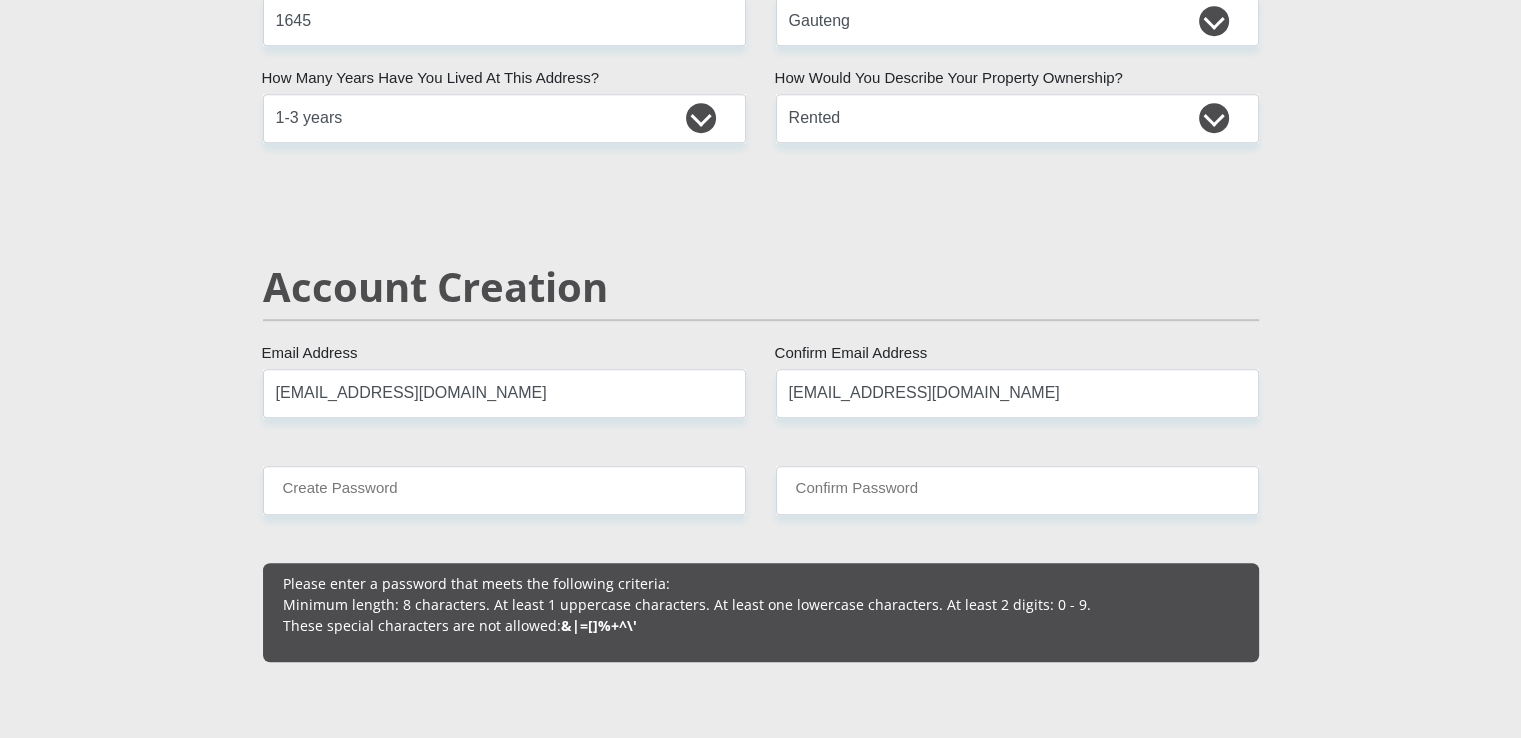 type 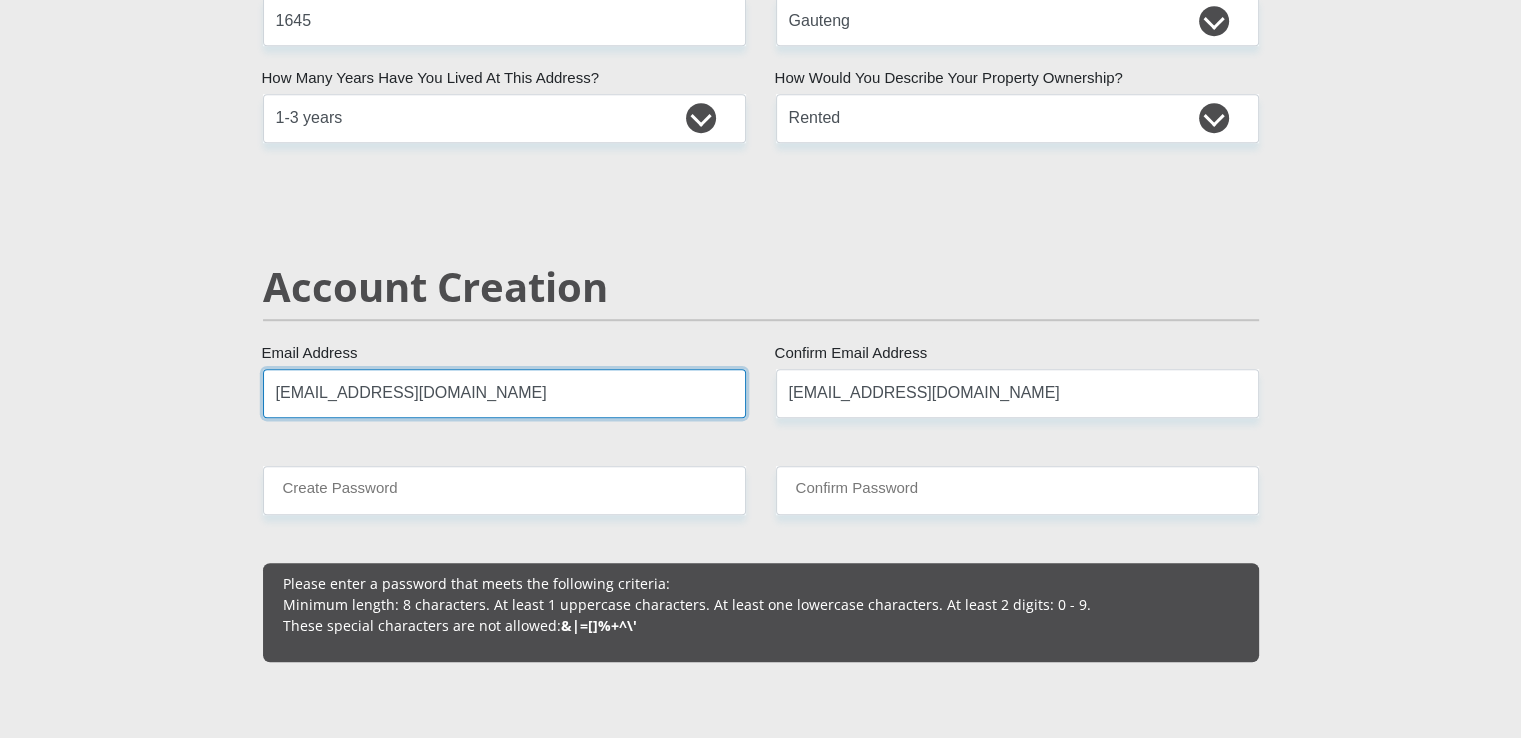 type 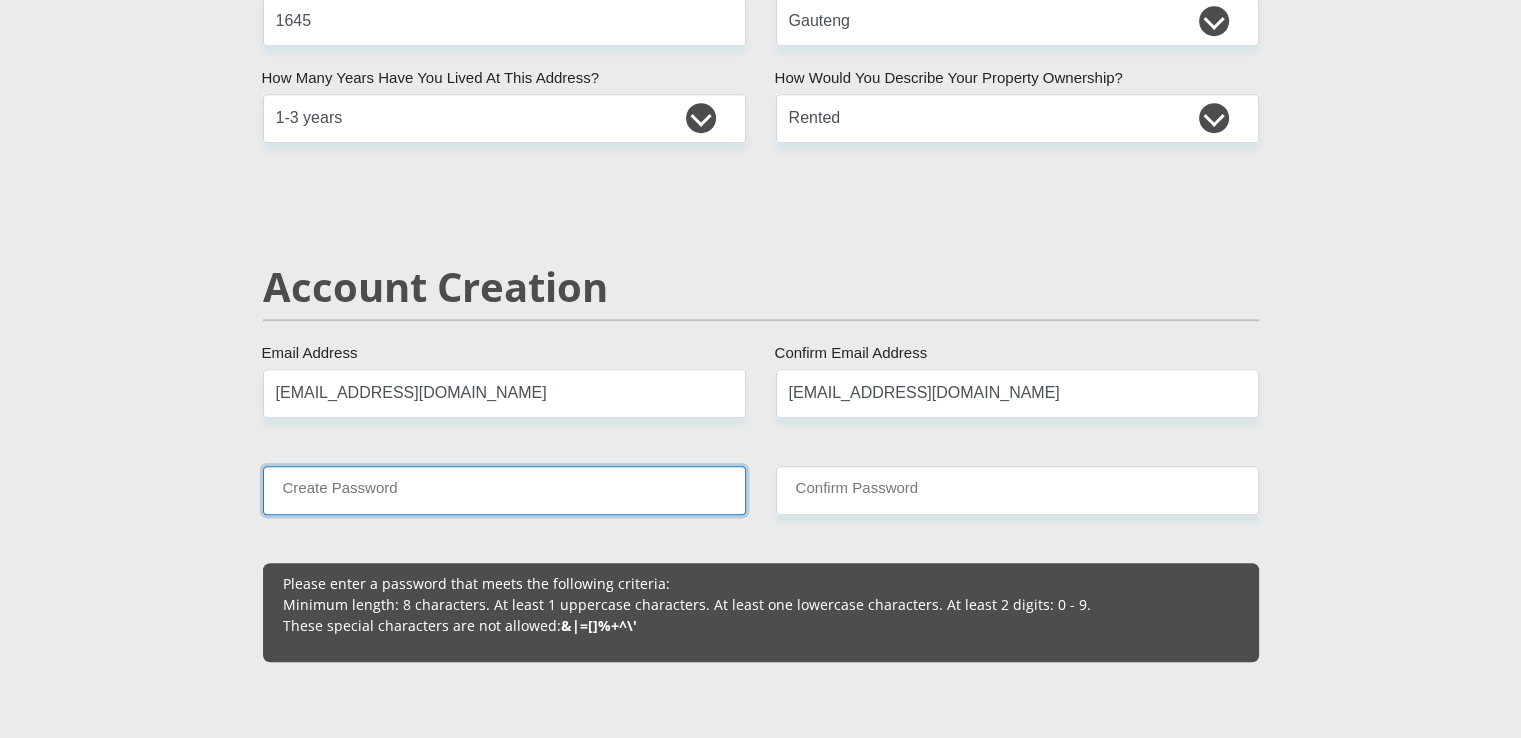 click on "Create Password" at bounding box center [504, 490] 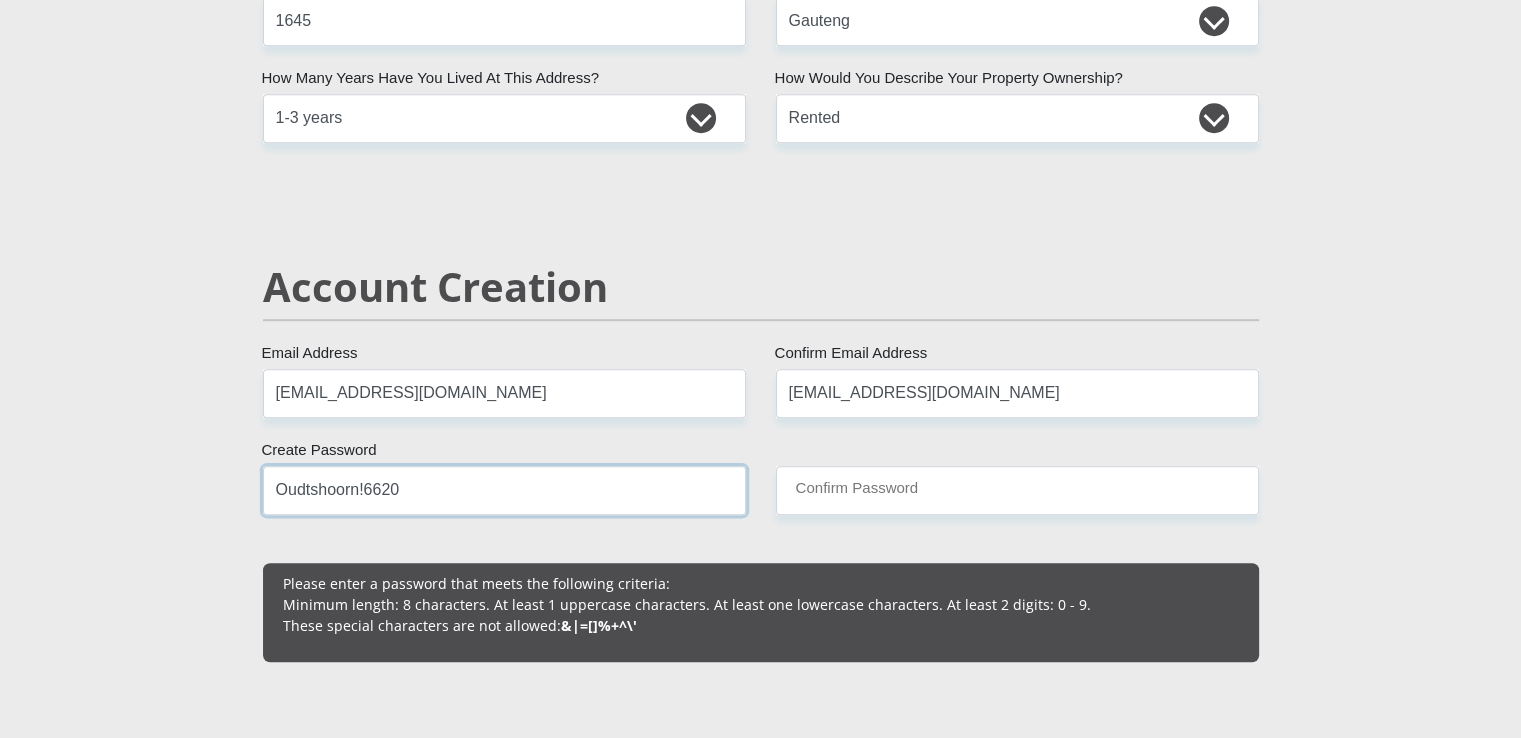 type on "Oudtshoorn!6620" 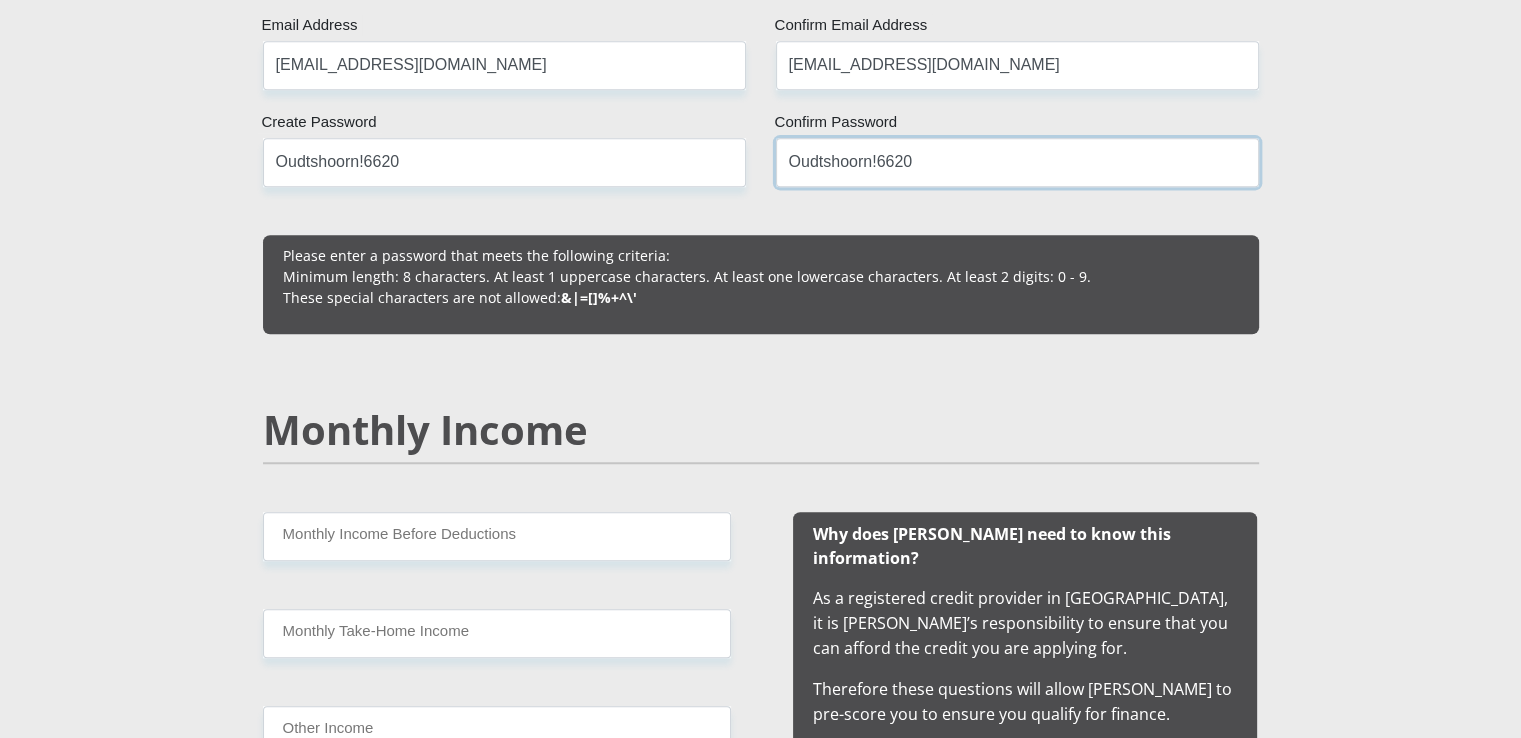 scroll, scrollTop: 1600, scrollLeft: 0, axis: vertical 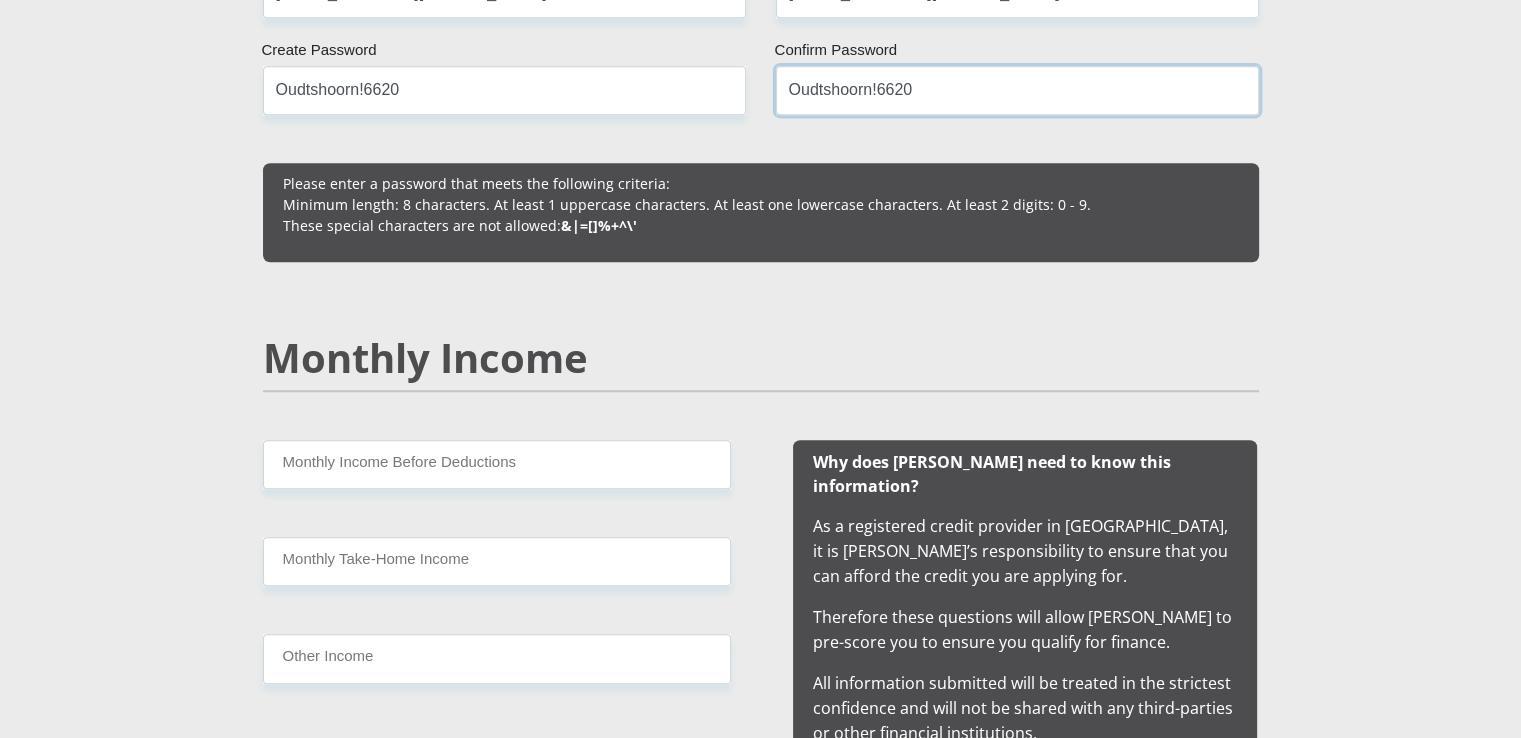 type on "Oudtshoorn!6620" 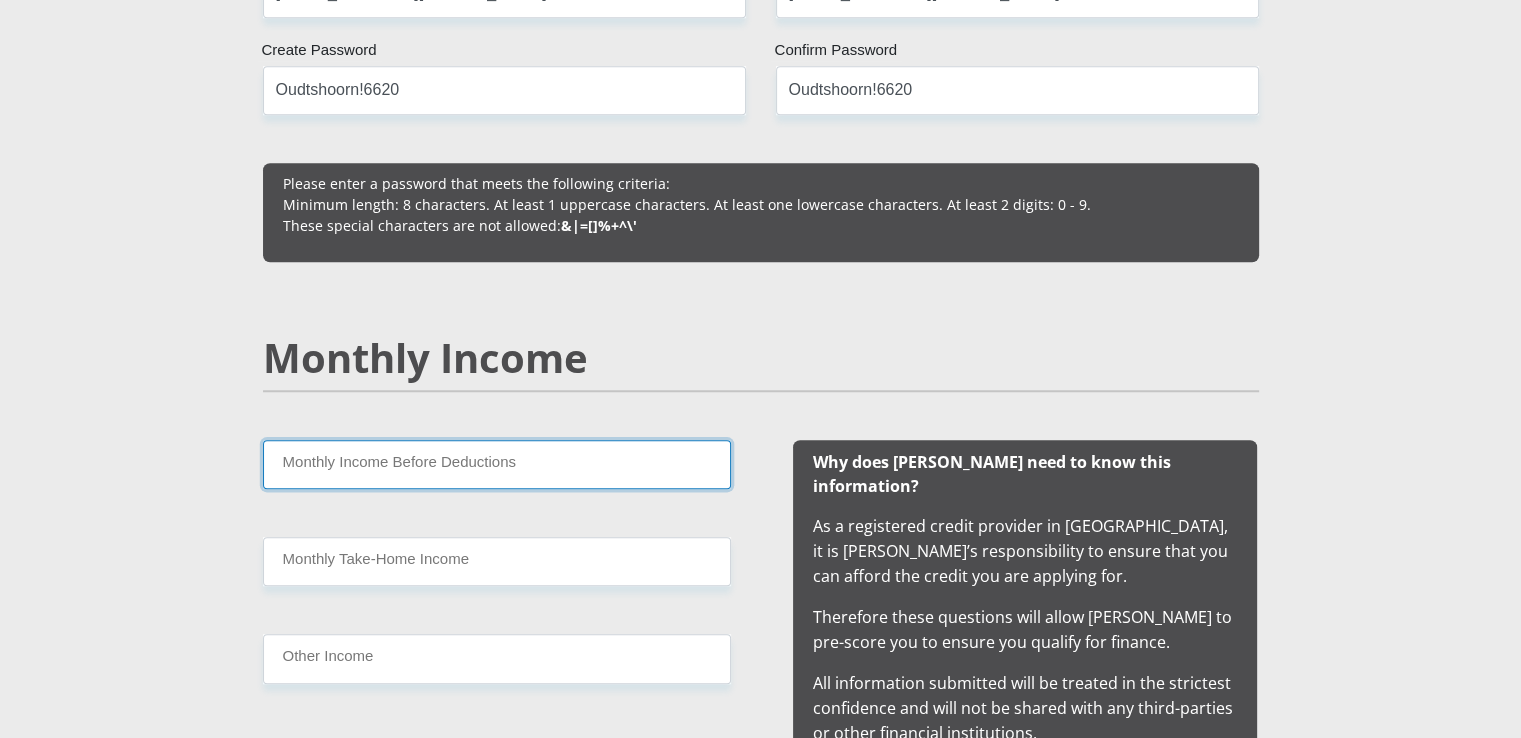 click on "Monthly Income Before Deductions" at bounding box center (497, 464) 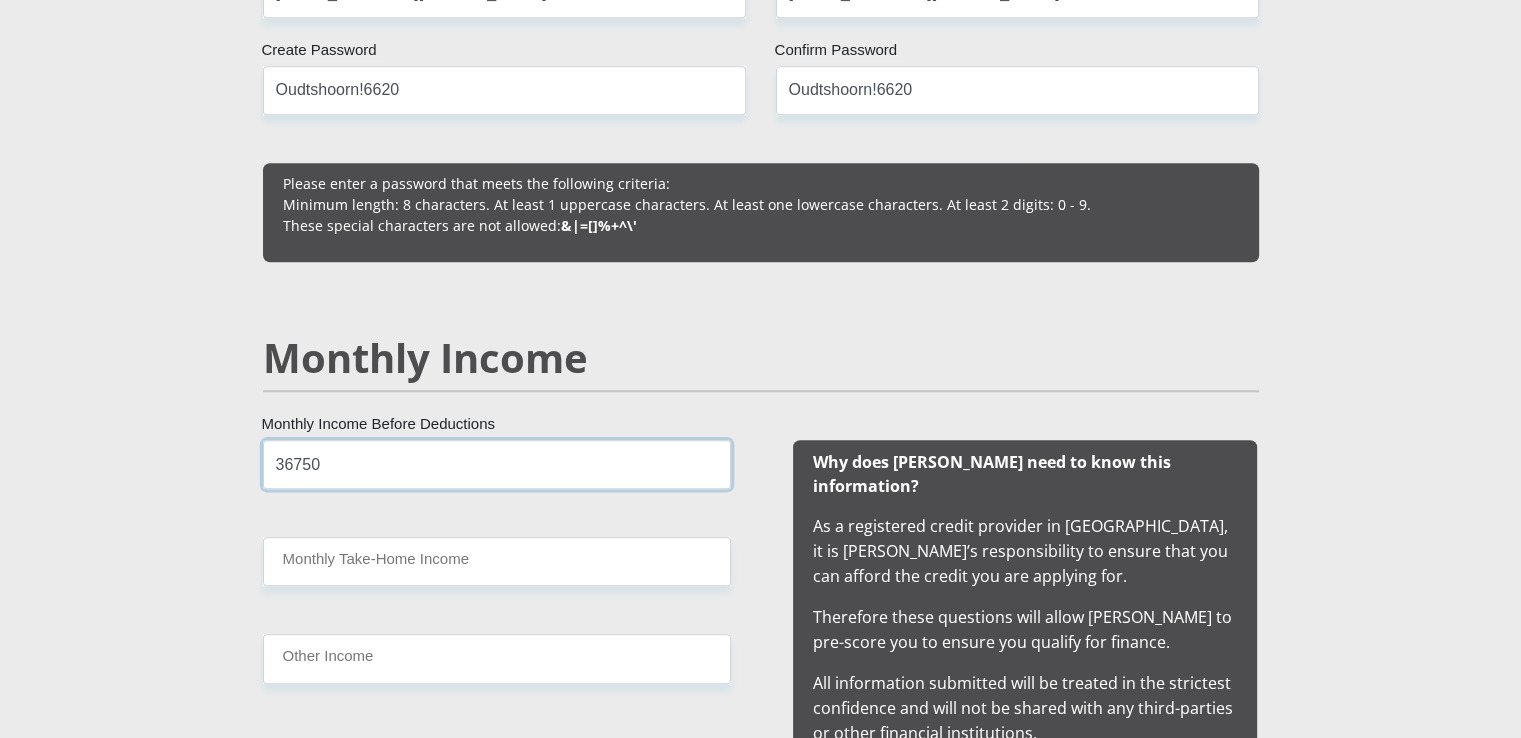 type on "36750" 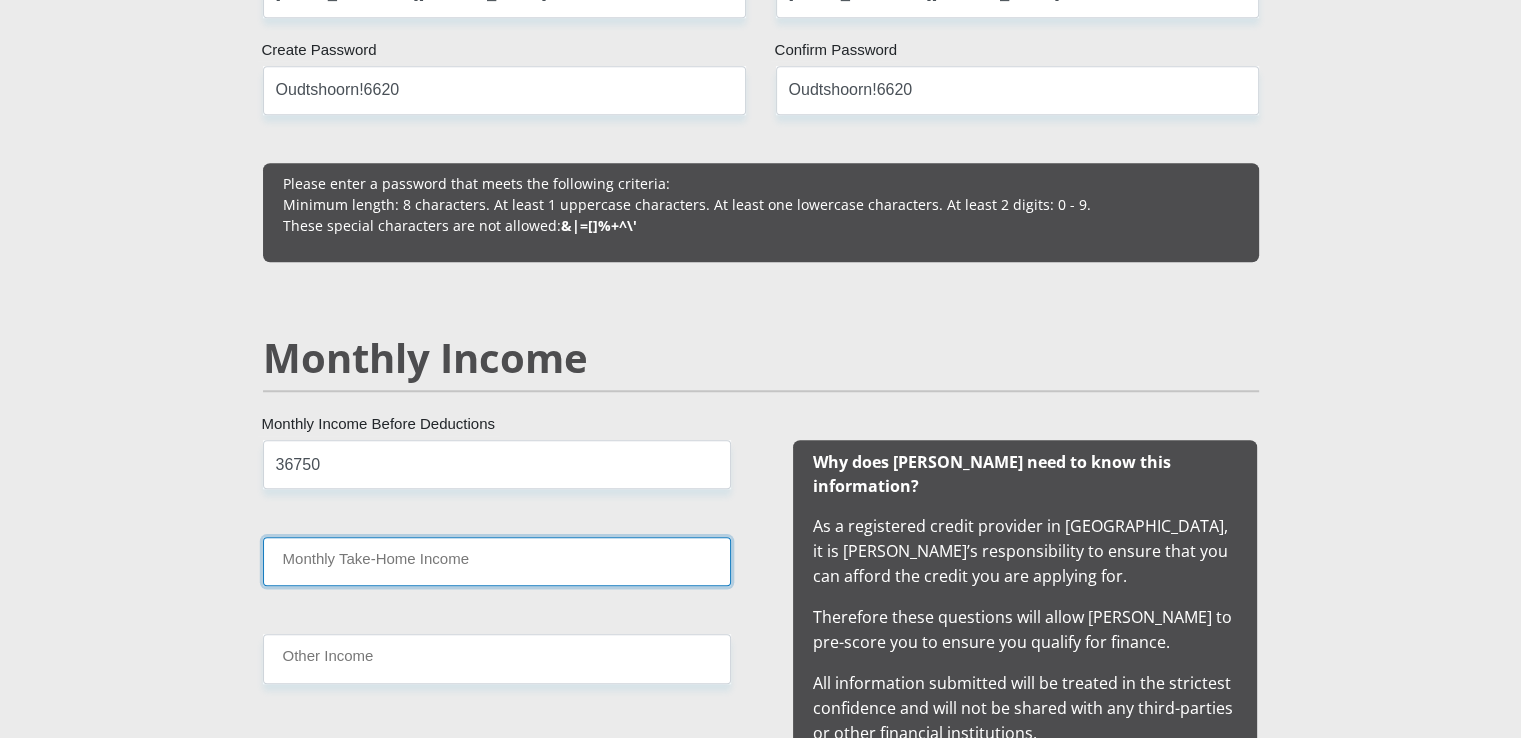 click on "Monthly Take-Home Income" at bounding box center (497, 561) 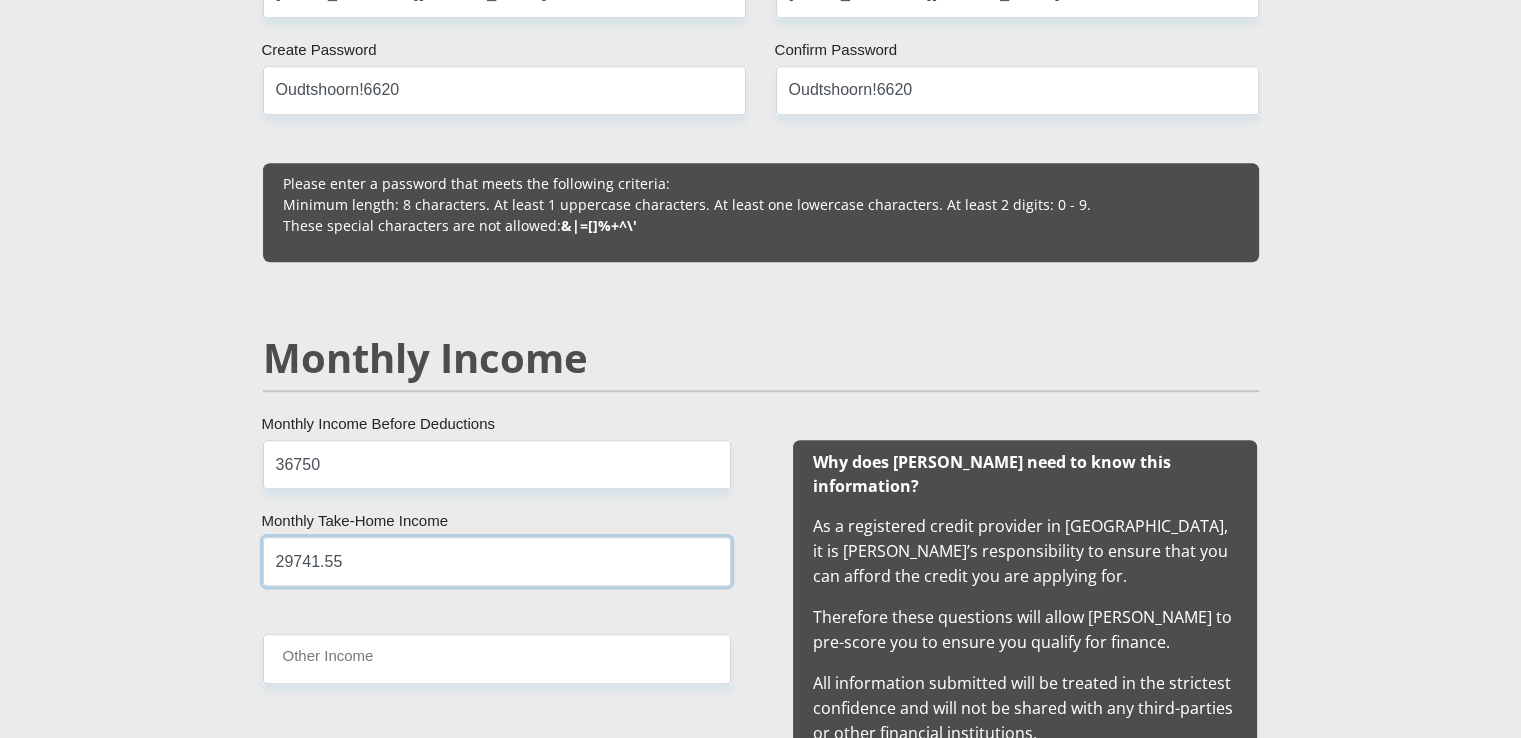 type on "29741.55" 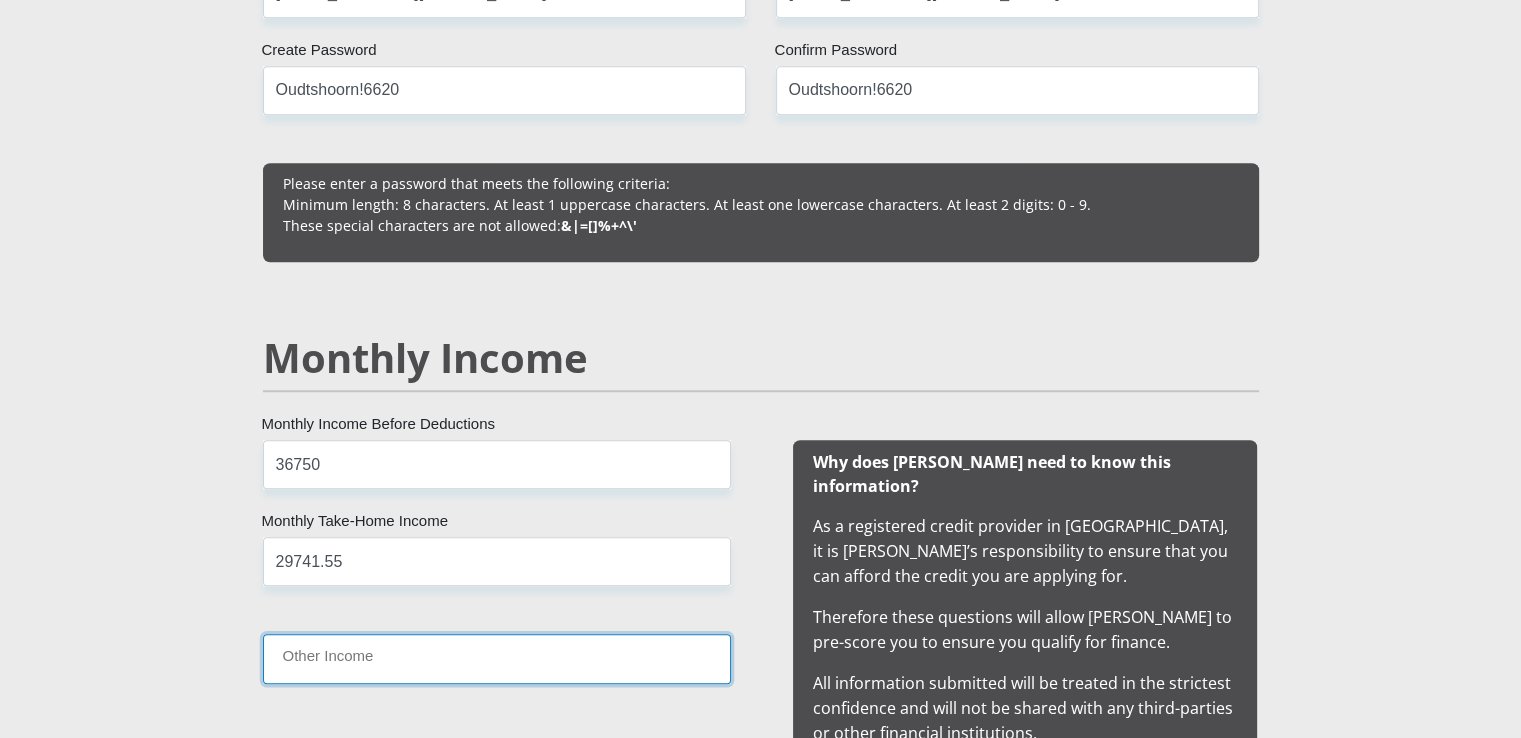 click on "Other Income" at bounding box center (497, 658) 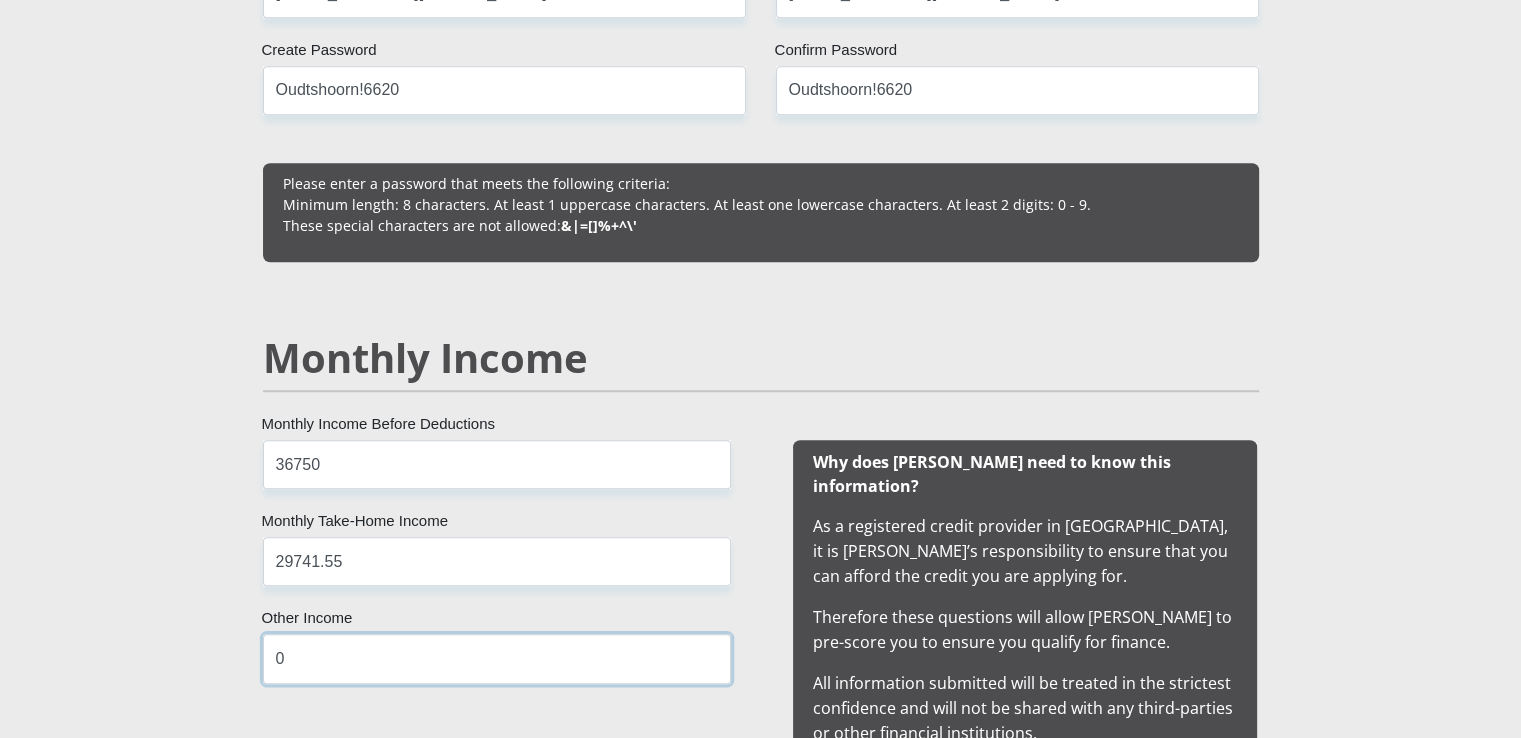 type on "0" 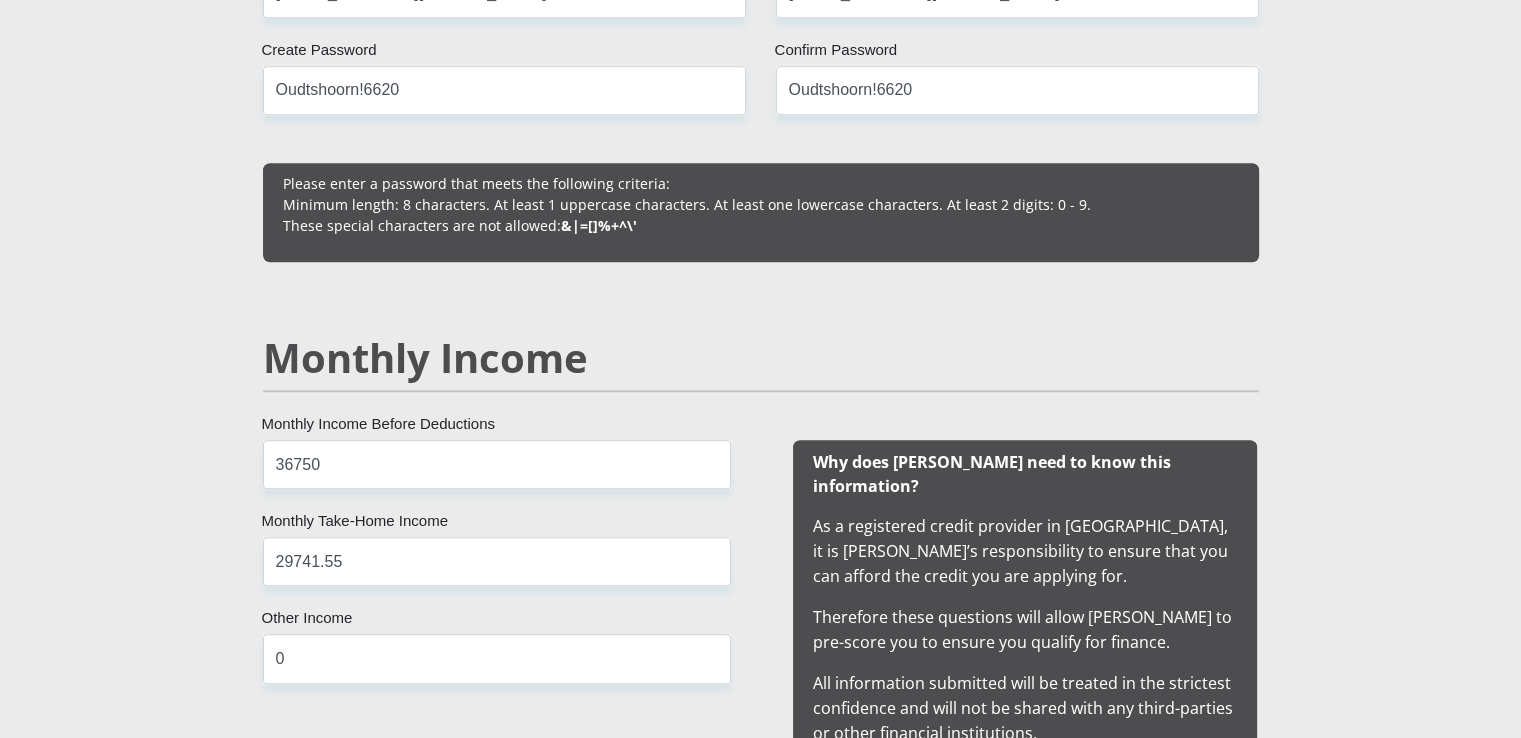 click on "Personal Details
Mr
Ms
Mrs
Dr
[PERSON_NAME]
Title
[PERSON_NAME]
First Name
Nel
Surname
9809155259083
South African ID Number
Please input valid ID number
[GEOGRAPHIC_DATA]
[GEOGRAPHIC_DATA]
[GEOGRAPHIC_DATA]
[GEOGRAPHIC_DATA]
[GEOGRAPHIC_DATA]
[GEOGRAPHIC_DATA] [GEOGRAPHIC_DATA]
[GEOGRAPHIC_DATA]
[GEOGRAPHIC_DATA]
[GEOGRAPHIC_DATA]
[GEOGRAPHIC_DATA]  [GEOGRAPHIC_DATA]  [GEOGRAPHIC_DATA]" at bounding box center [761, 1616] 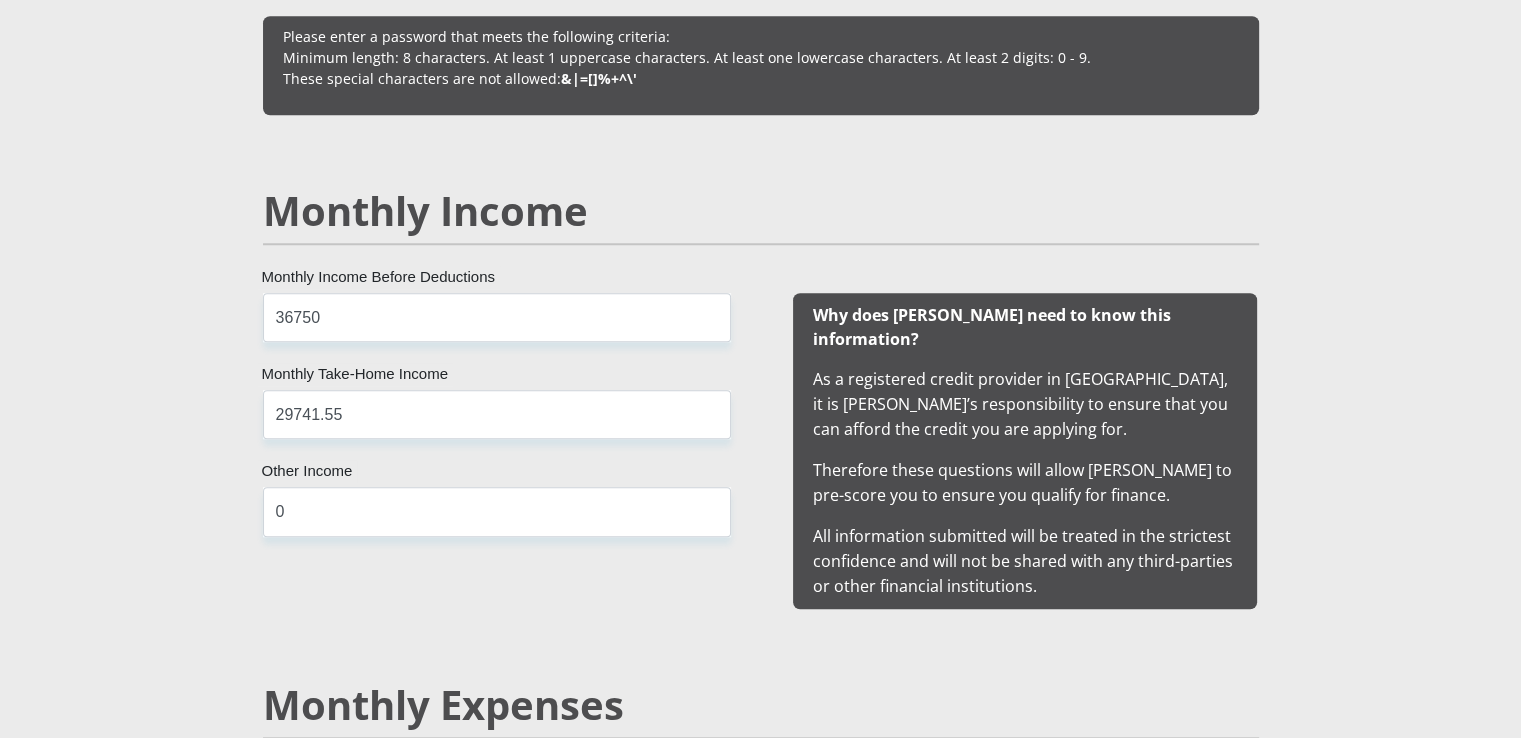 scroll, scrollTop: 1900, scrollLeft: 0, axis: vertical 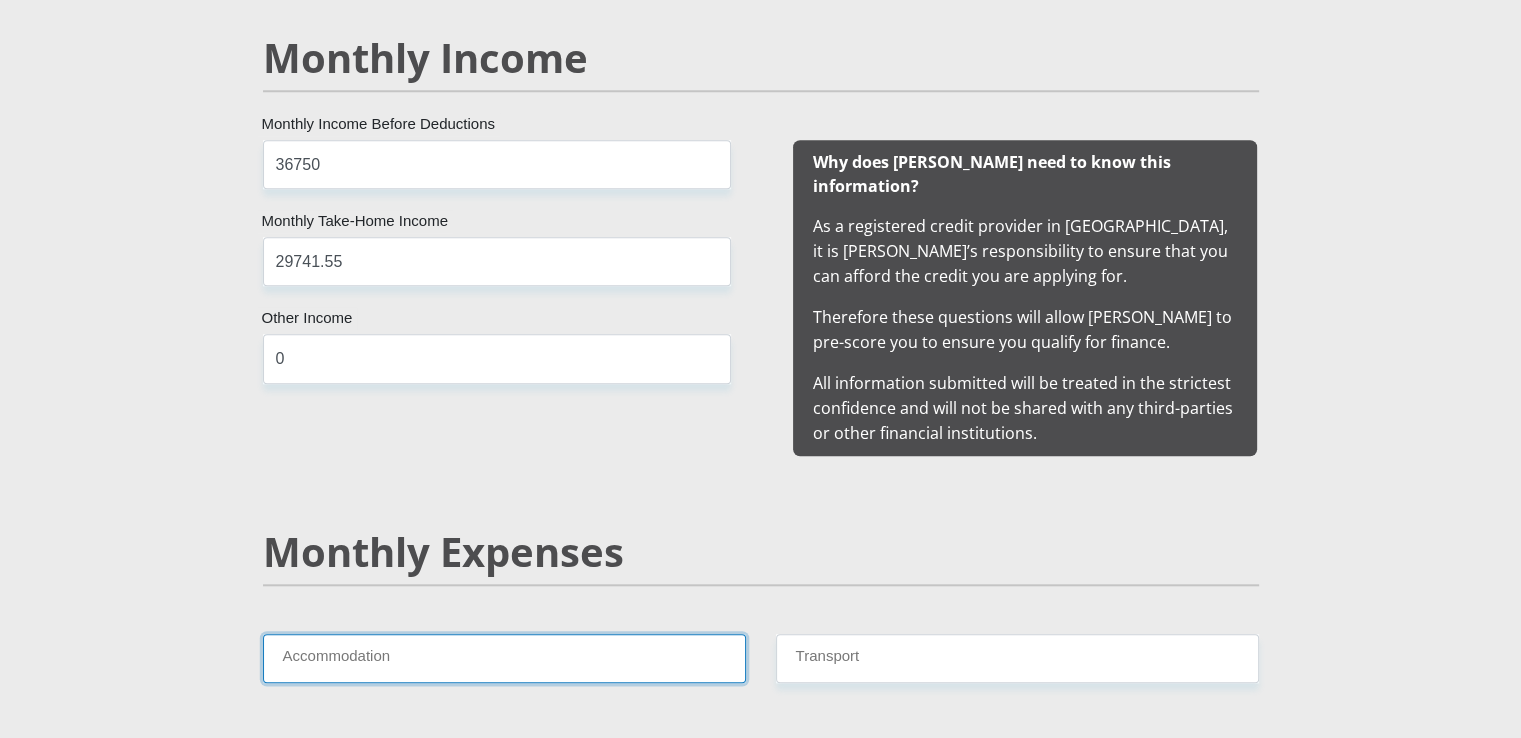 click on "Accommodation" at bounding box center [504, 658] 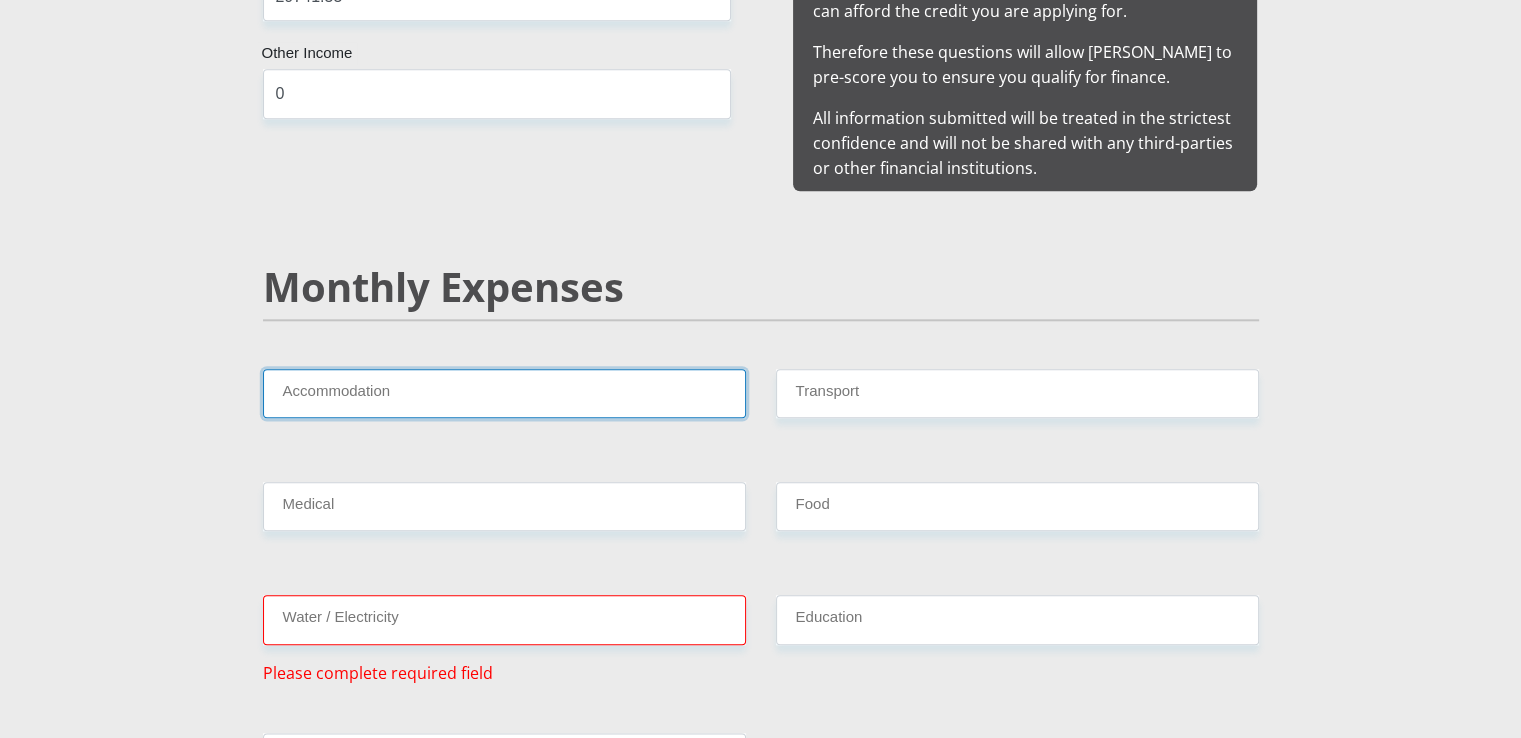 scroll, scrollTop: 2200, scrollLeft: 0, axis: vertical 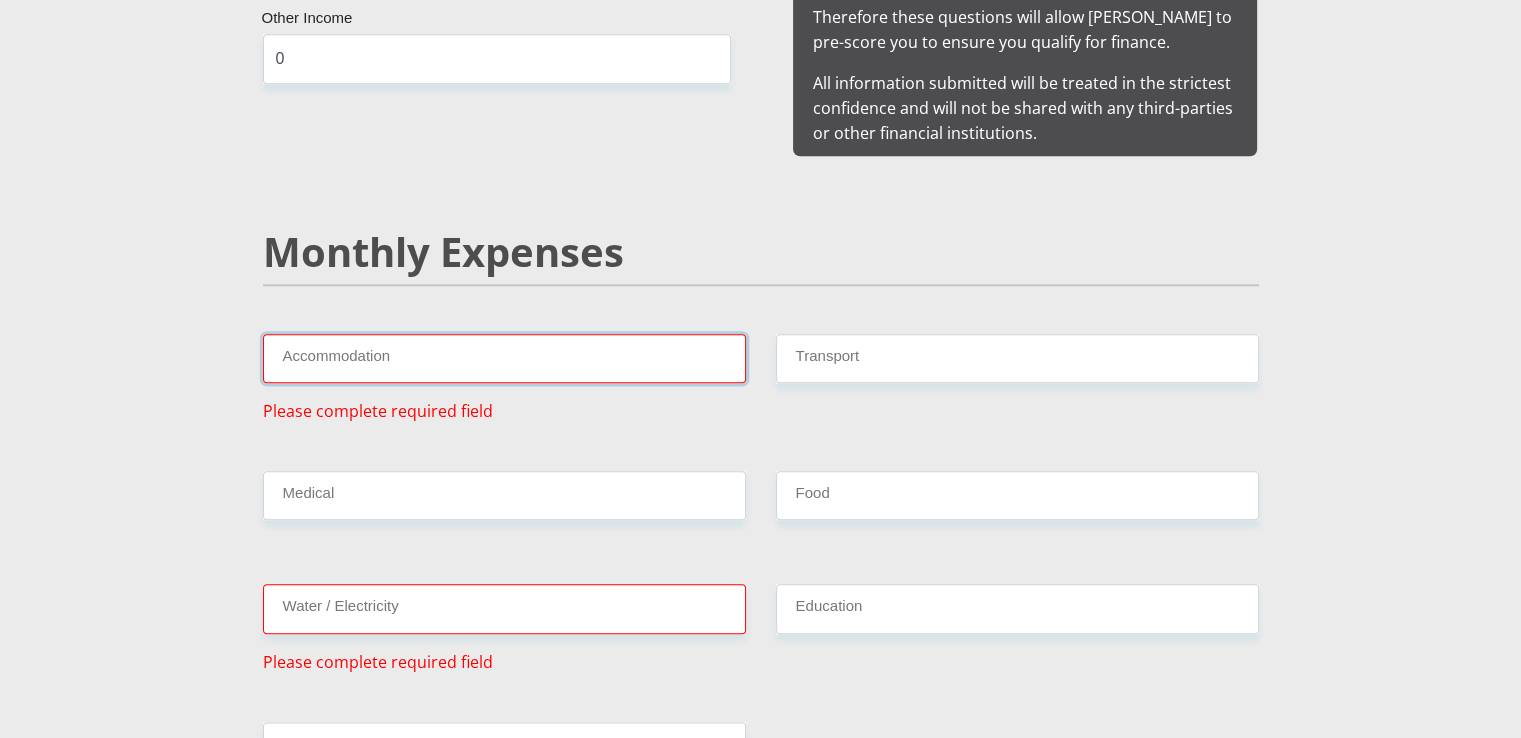 click on "Accommodation" at bounding box center (504, 358) 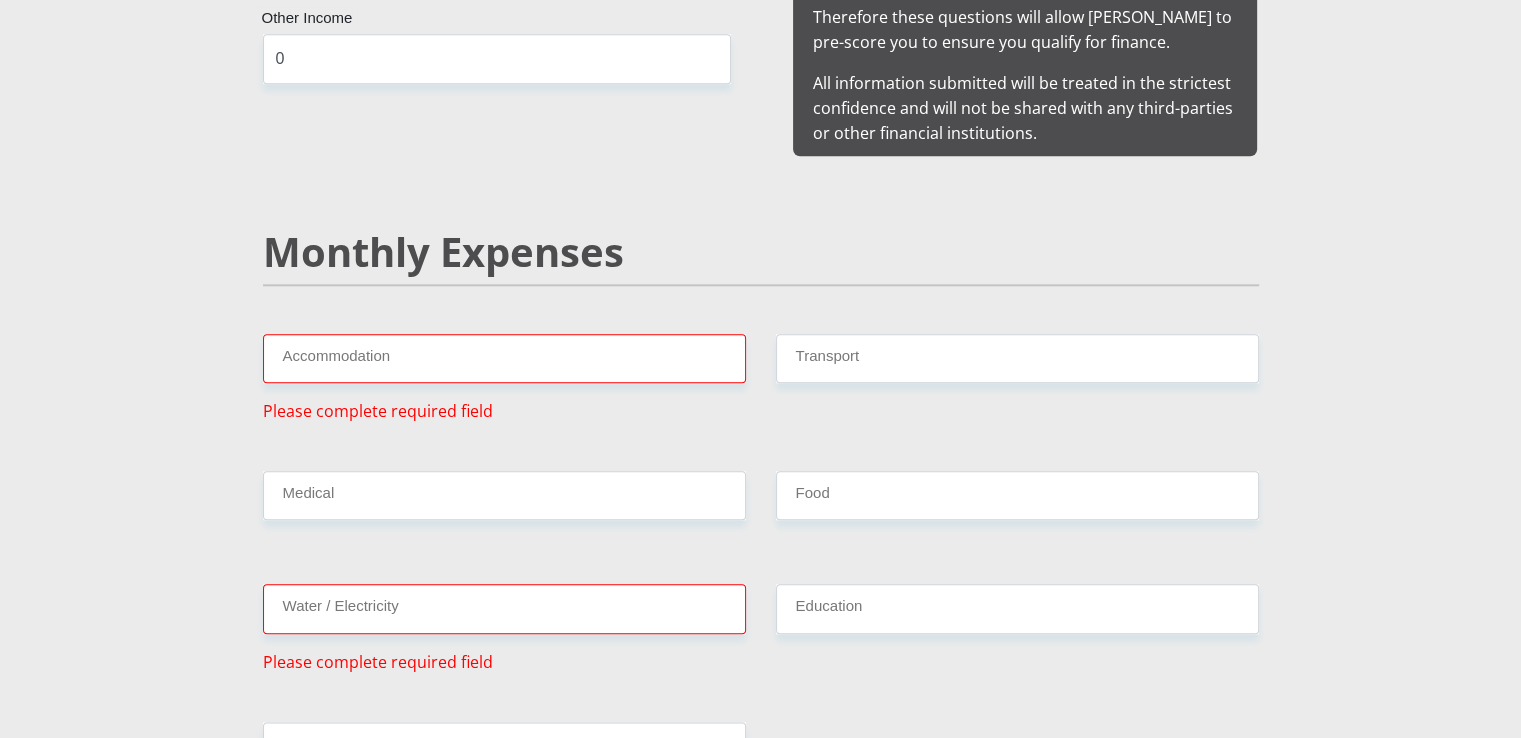 click on "Monthly Expenses" at bounding box center (761, 252) 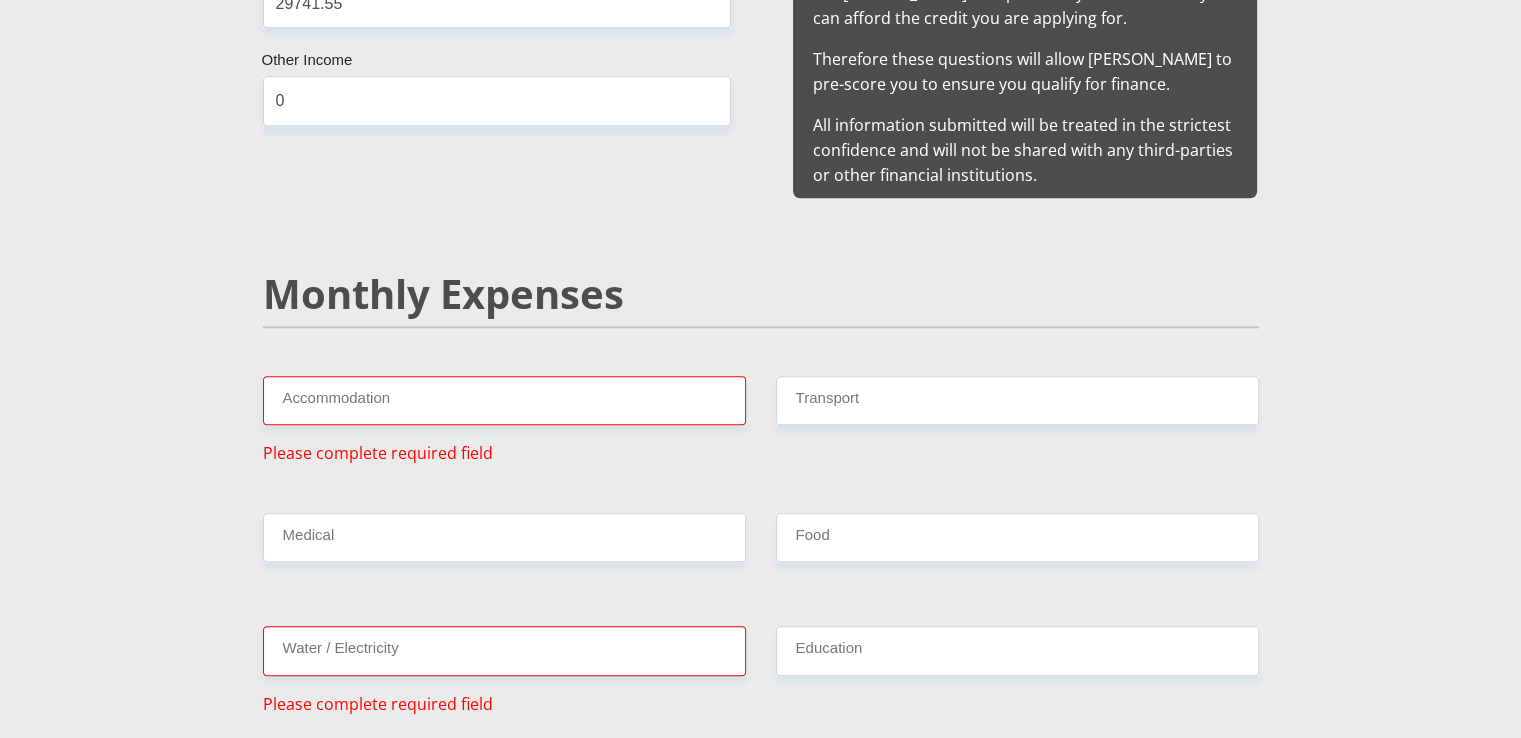 scroll, scrollTop: 2200, scrollLeft: 0, axis: vertical 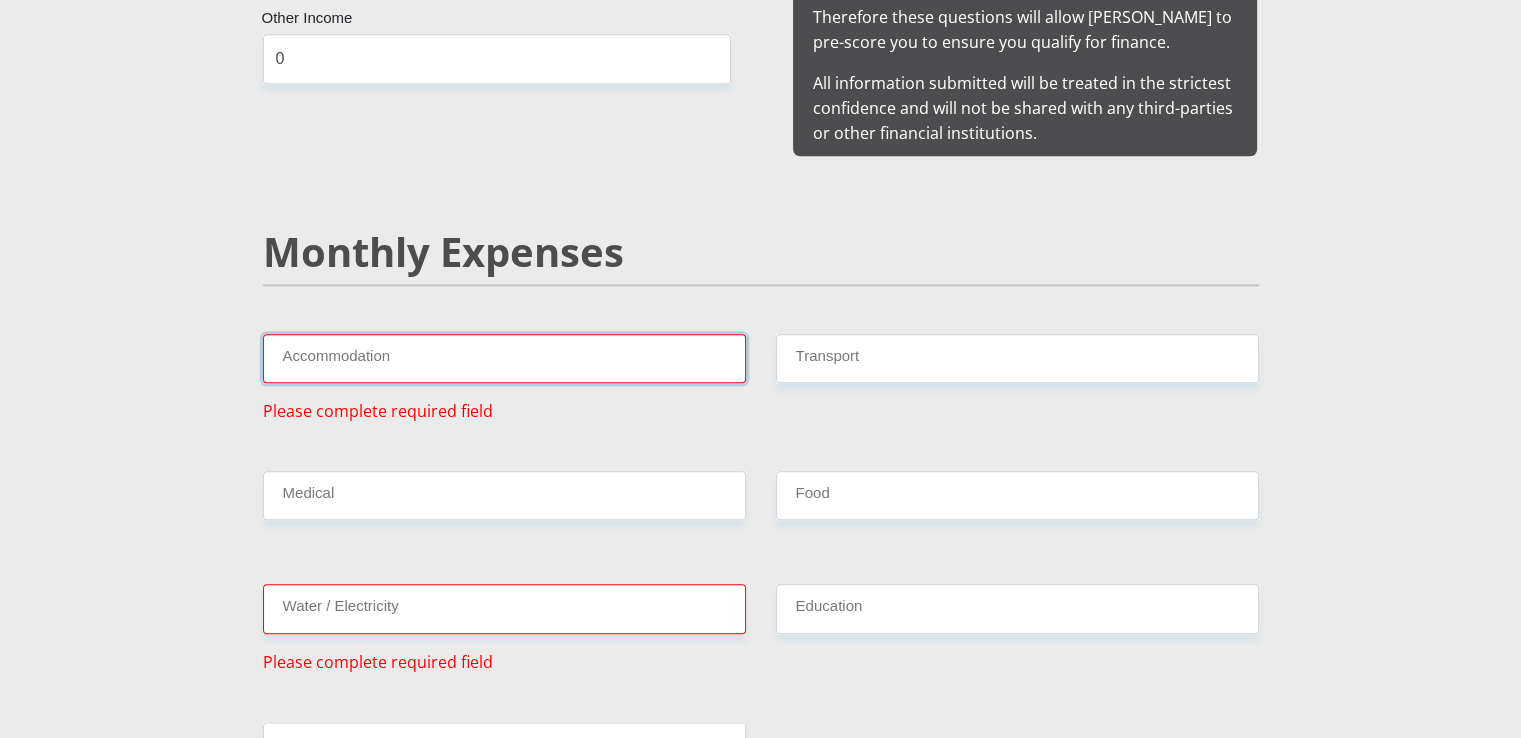 click on "Accommodation" at bounding box center (504, 358) 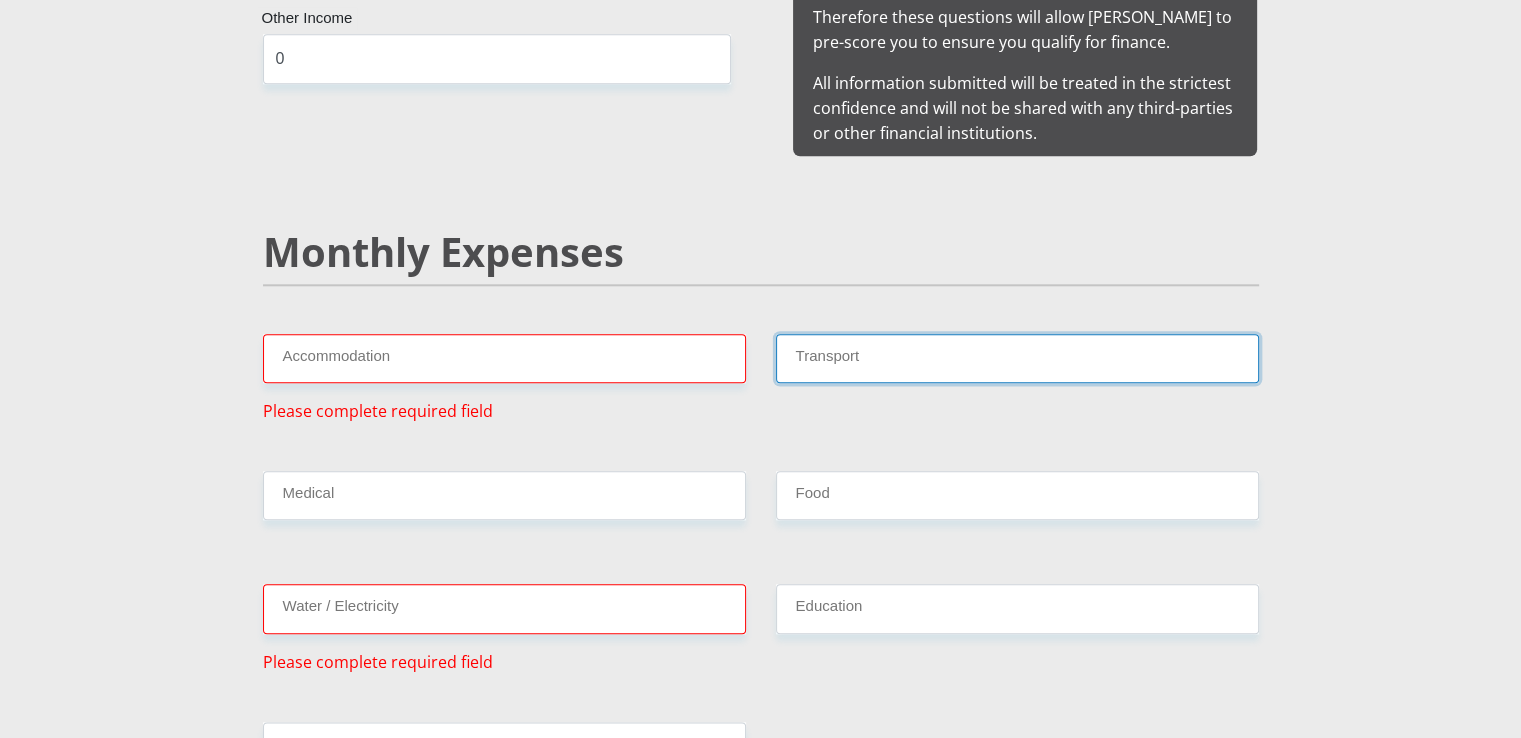 click on "Transport" at bounding box center (1017, 358) 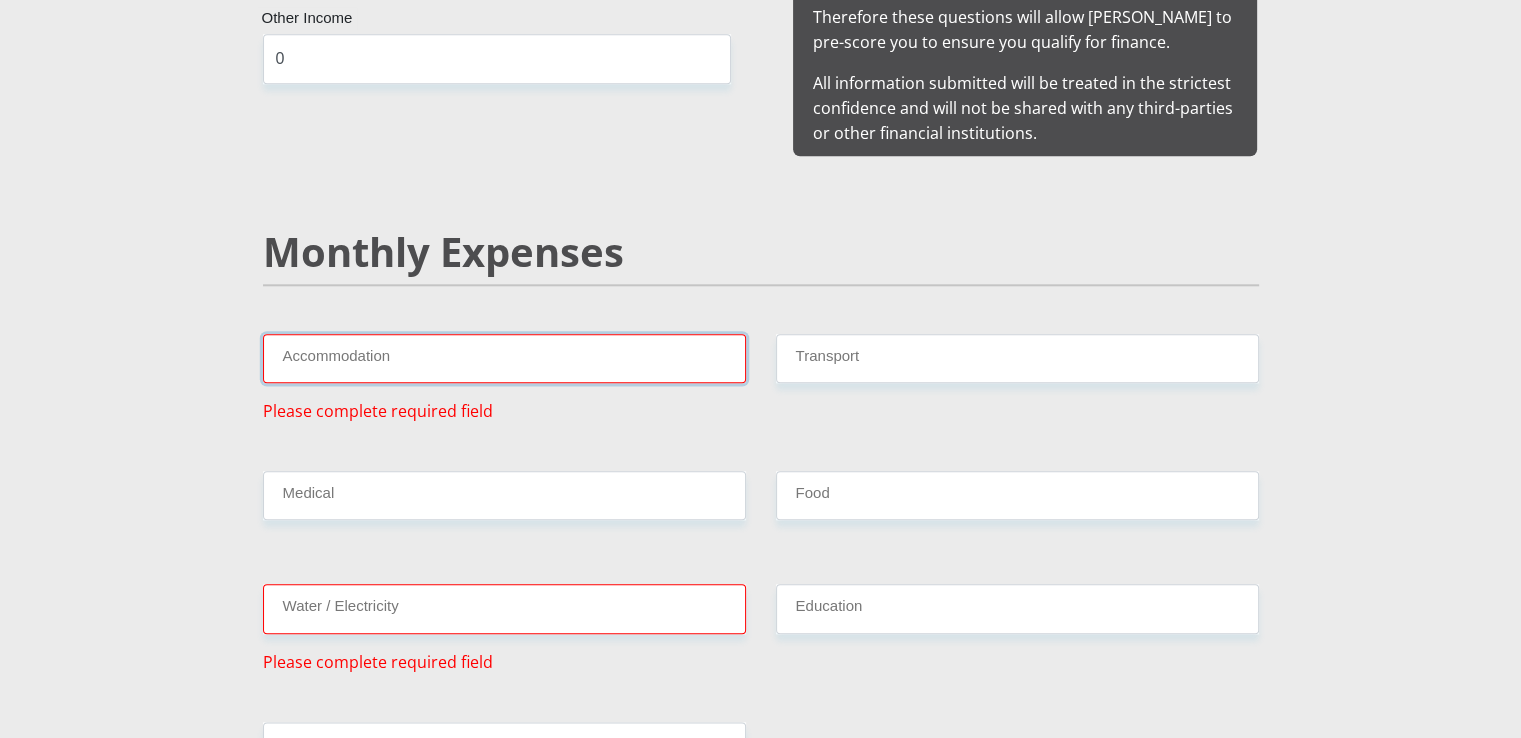 click on "Accommodation" at bounding box center [504, 358] 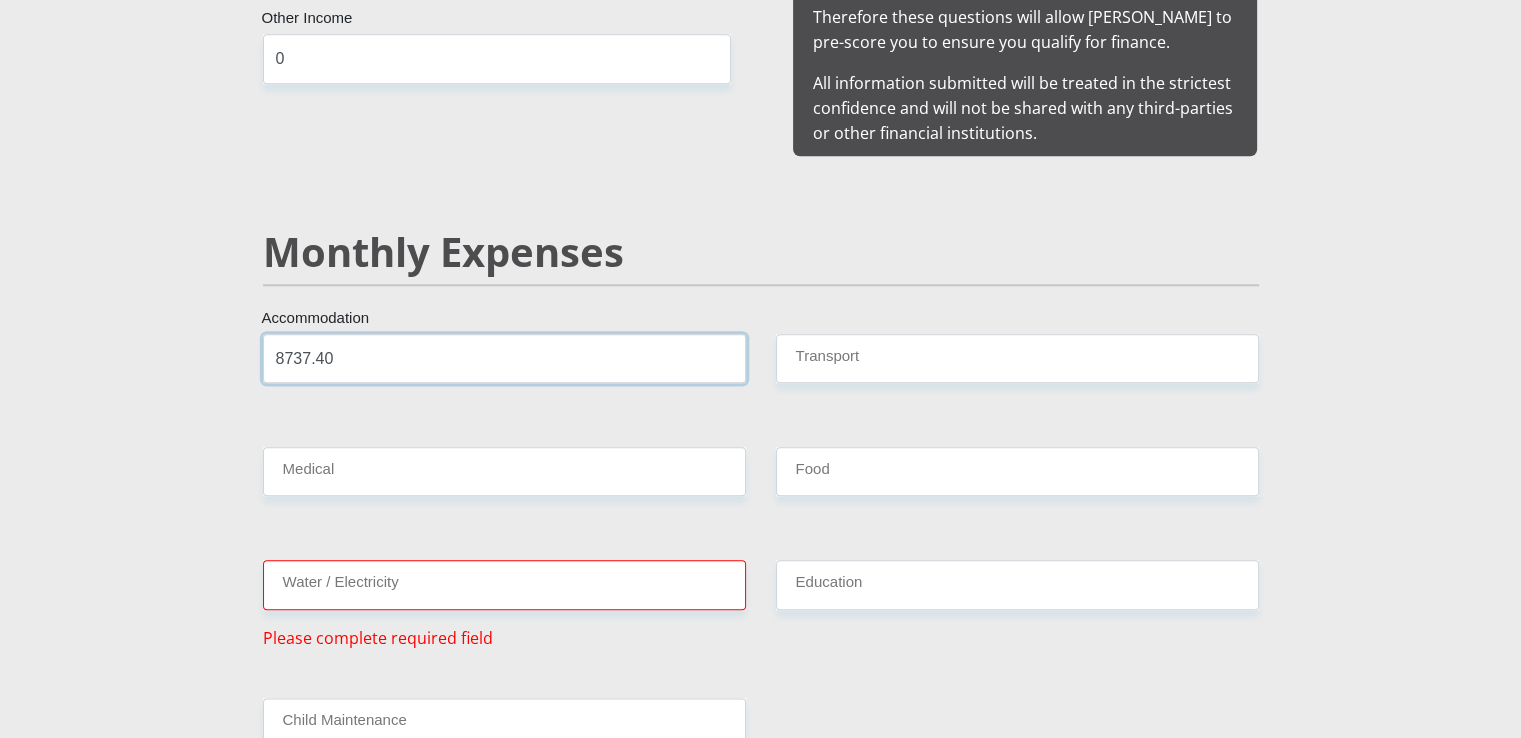 type on "8737.40" 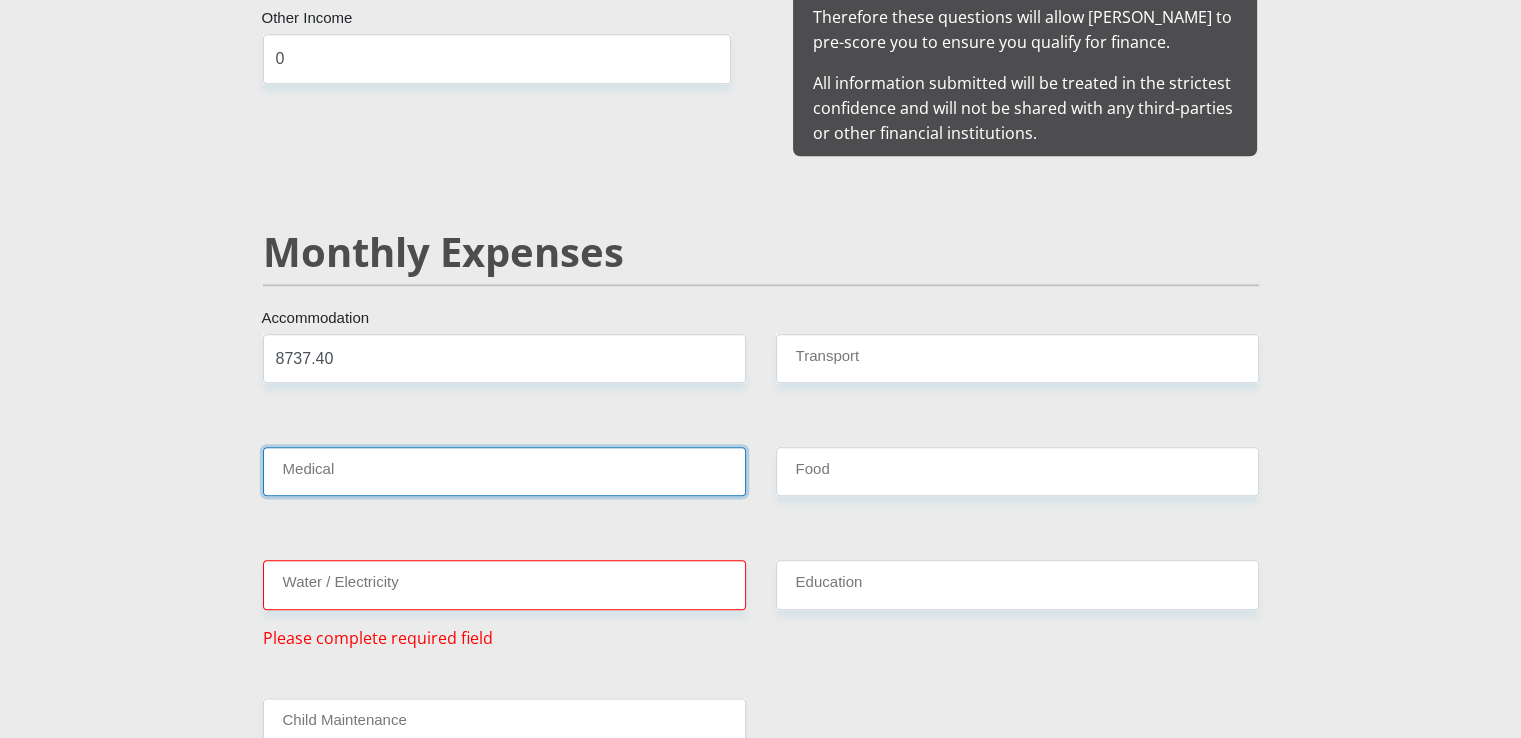 click on "Medical" at bounding box center [504, 471] 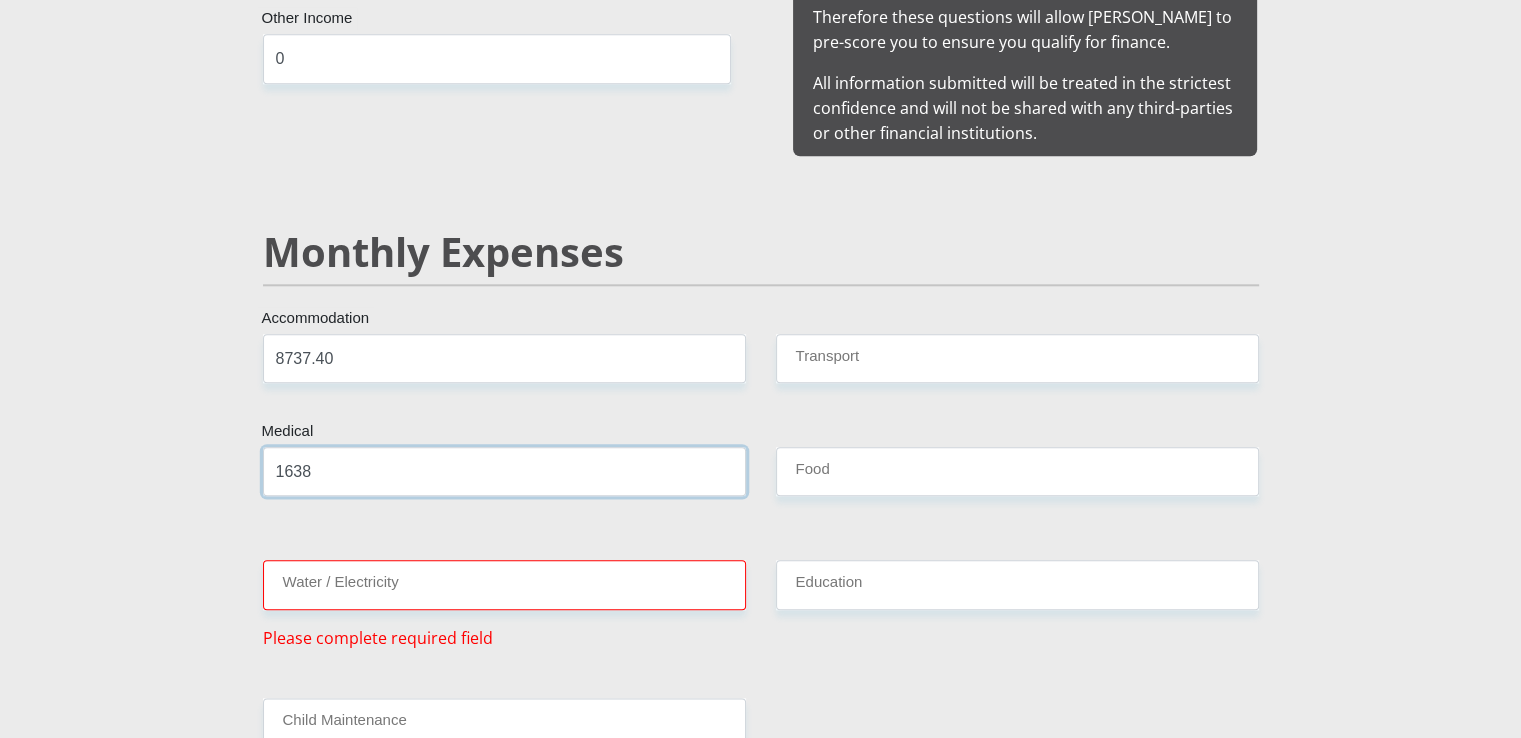type on "1638" 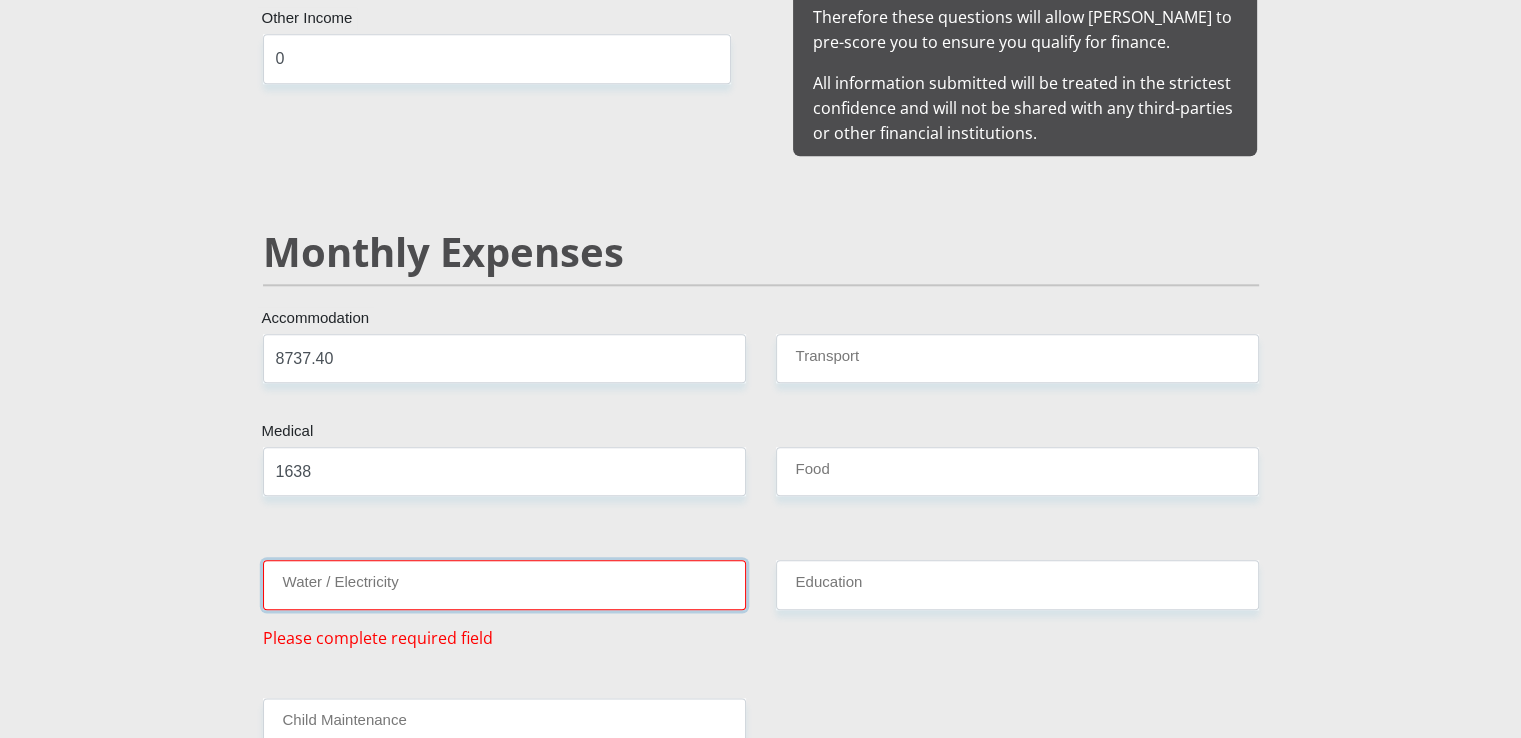 click on "Water / Electricity" at bounding box center [504, 584] 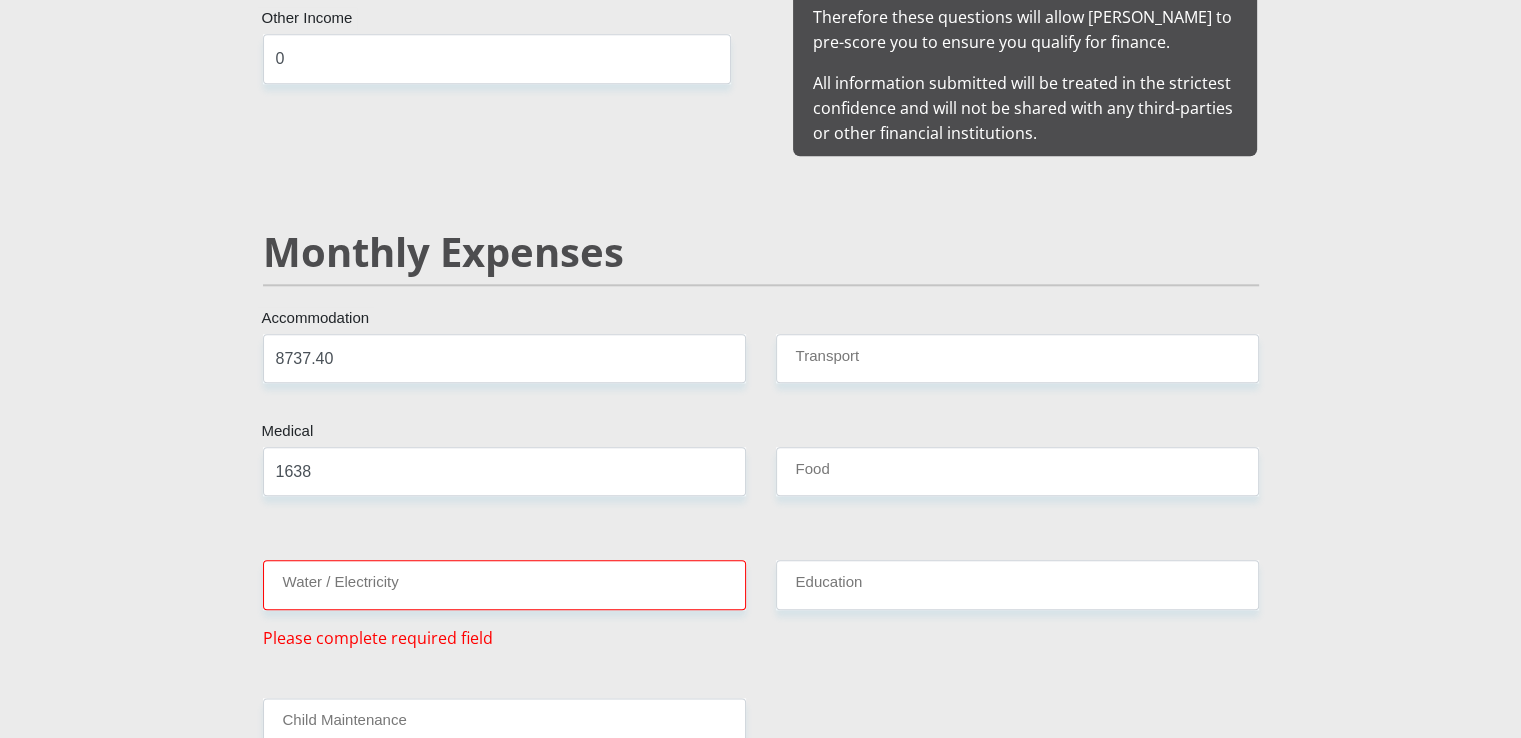 click on "Mr
Ms
Mrs
Dr
[PERSON_NAME]
Title
[PERSON_NAME]
First Name
Nel
Surname
9809155259083
South African ID Number
Please input valid ID number
[GEOGRAPHIC_DATA]
[GEOGRAPHIC_DATA]
[GEOGRAPHIC_DATA]
[GEOGRAPHIC_DATA]
[GEOGRAPHIC_DATA]
[GEOGRAPHIC_DATA] [GEOGRAPHIC_DATA]
[GEOGRAPHIC_DATA]
[GEOGRAPHIC_DATA]
[GEOGRAPHIC_DATA]
[GEOGRAPHIC_DATA]
[GEOGRAPHIC_DATA]
[GEOGRAPHIC_DATA]
[GEOGRAPHIC_DATA]  [GEOGRAPHIC_DATA]" at bounding box center [761, 1002] 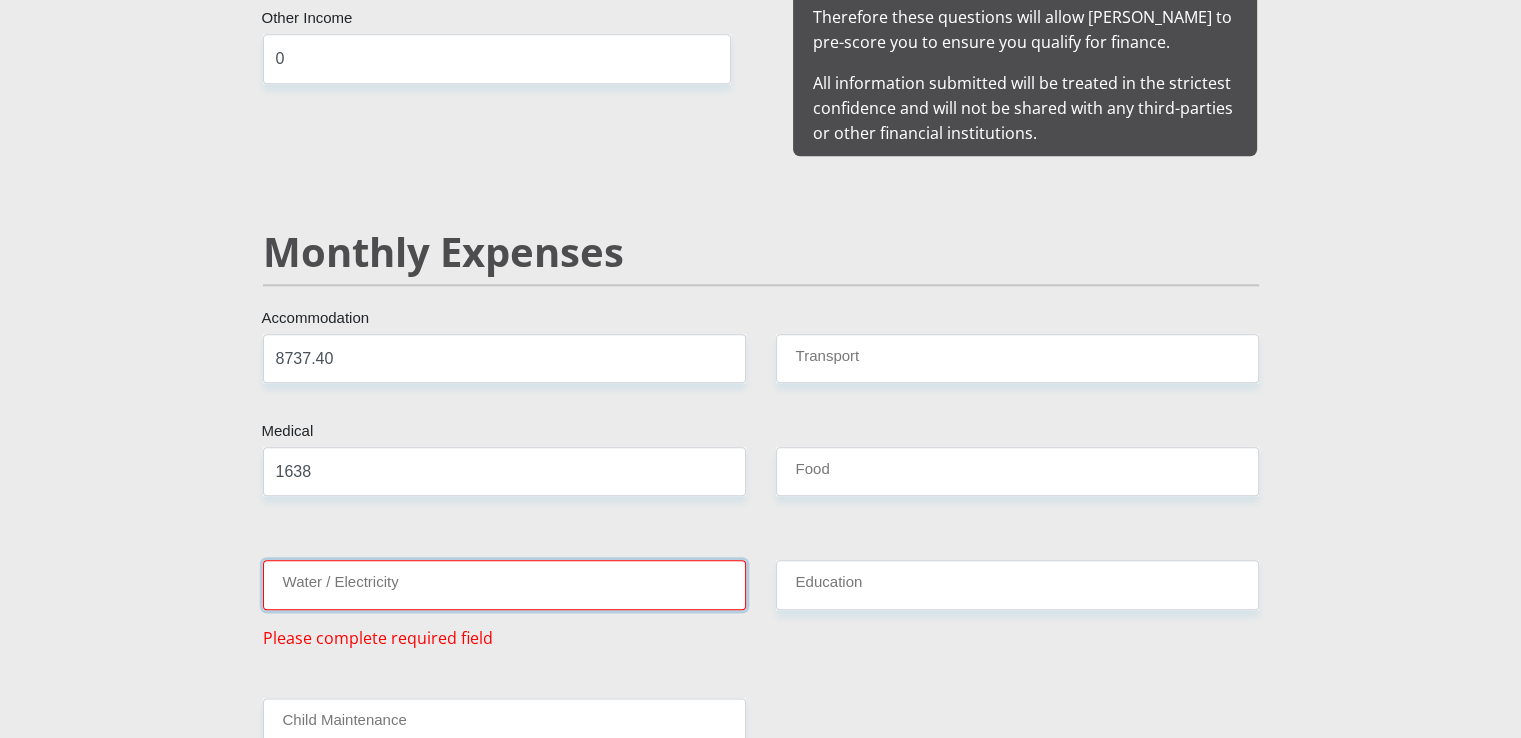 click on "Water / Electricity" at bounding box center (504, 584) 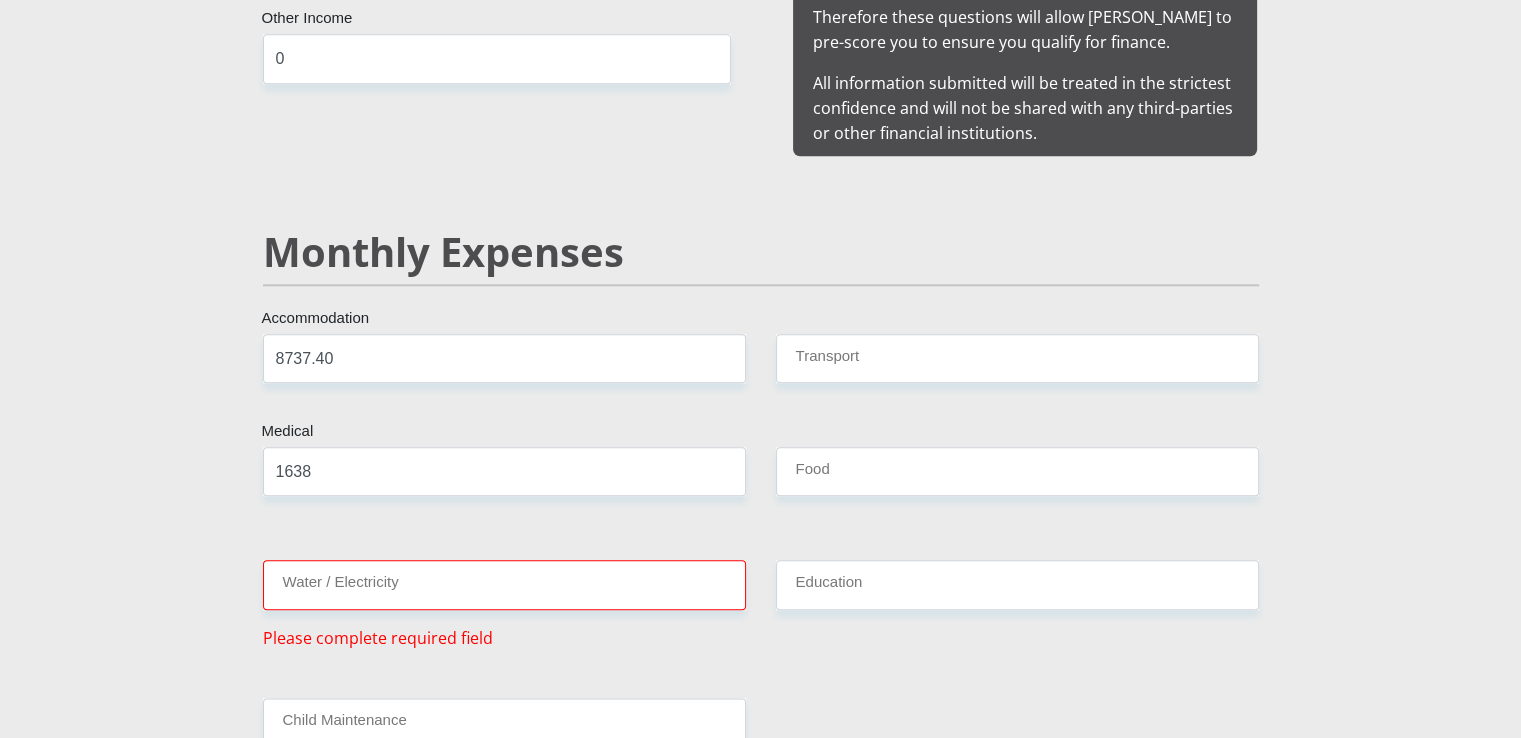 click on "Mr
Ms
Mrs
Dr
[PERSON_NAME]
Title
[PERSON_NAME]
First Name
Nel
Surname
9809155259083
South African ID Number
Please input valid ID number
[GEOGRAPHIC_DATA]
[GEOGRAPHIC_DATA]
[GEOGRAPHIC_DATA]
[GEOGRAPHIC_DATA]
[GEOGRAPHIC_DATA]
[GEOGRAPHIC_DATA] [GEOGRAPHIC_DATA]
[GEOGRAPHIC_DATA]
[GEOGRAPHIC_DATA]
[GEOGRAPHIC_DATA]
[GEOGRAPHIC_DATA]
[GEOGRAPHIC_DATA]
[GEOGRAPHIC_DATA]
[GEOGRAPHIC_DATA]  [GEOGRAPHIC_DATA]" at bounding box center (761, 1002) 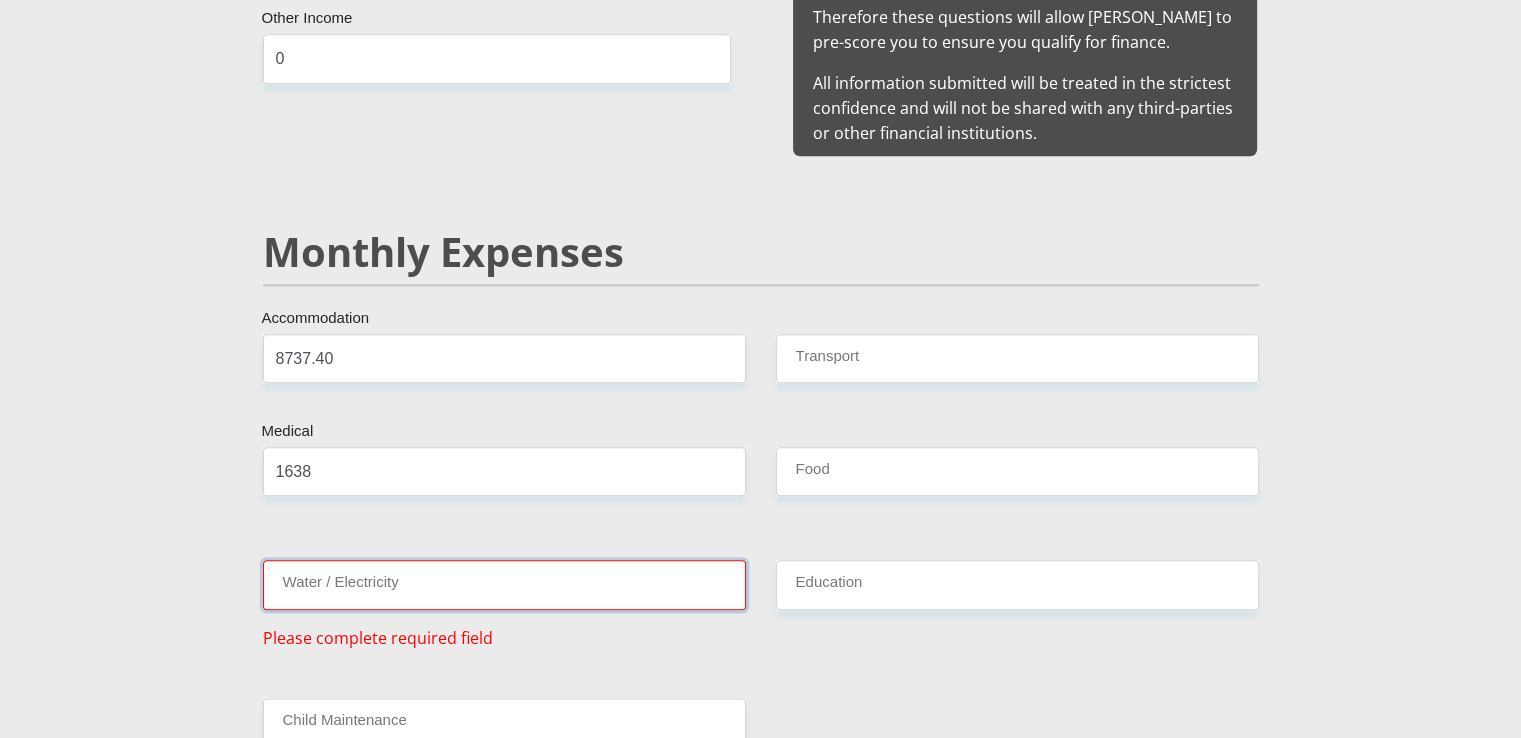 click on "Water / Electricity" at bounding box center (504, 584) 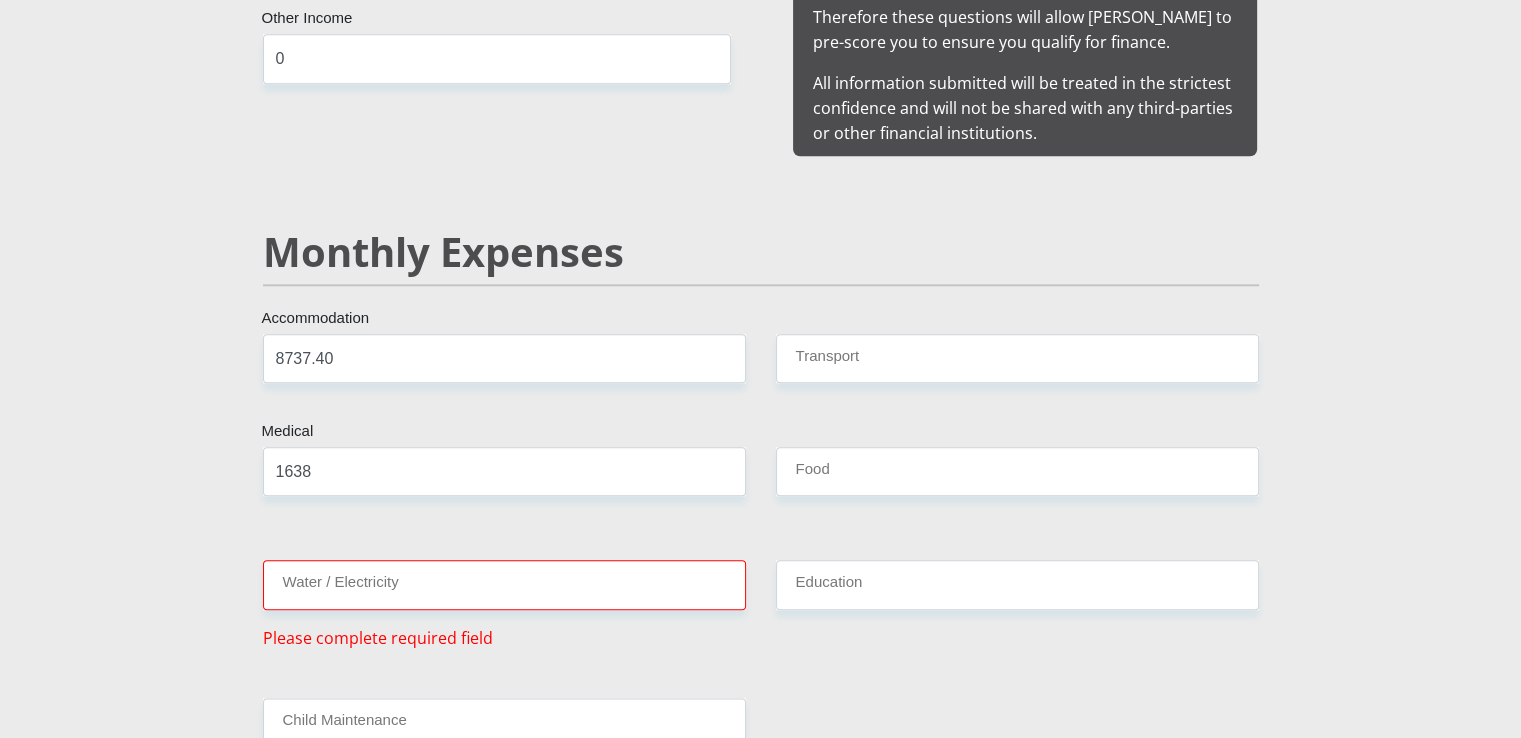 drag, startPoint x: 316, startPoint y: 495, endPoint x: 313, endPoint y: 510, distance: 15.297058 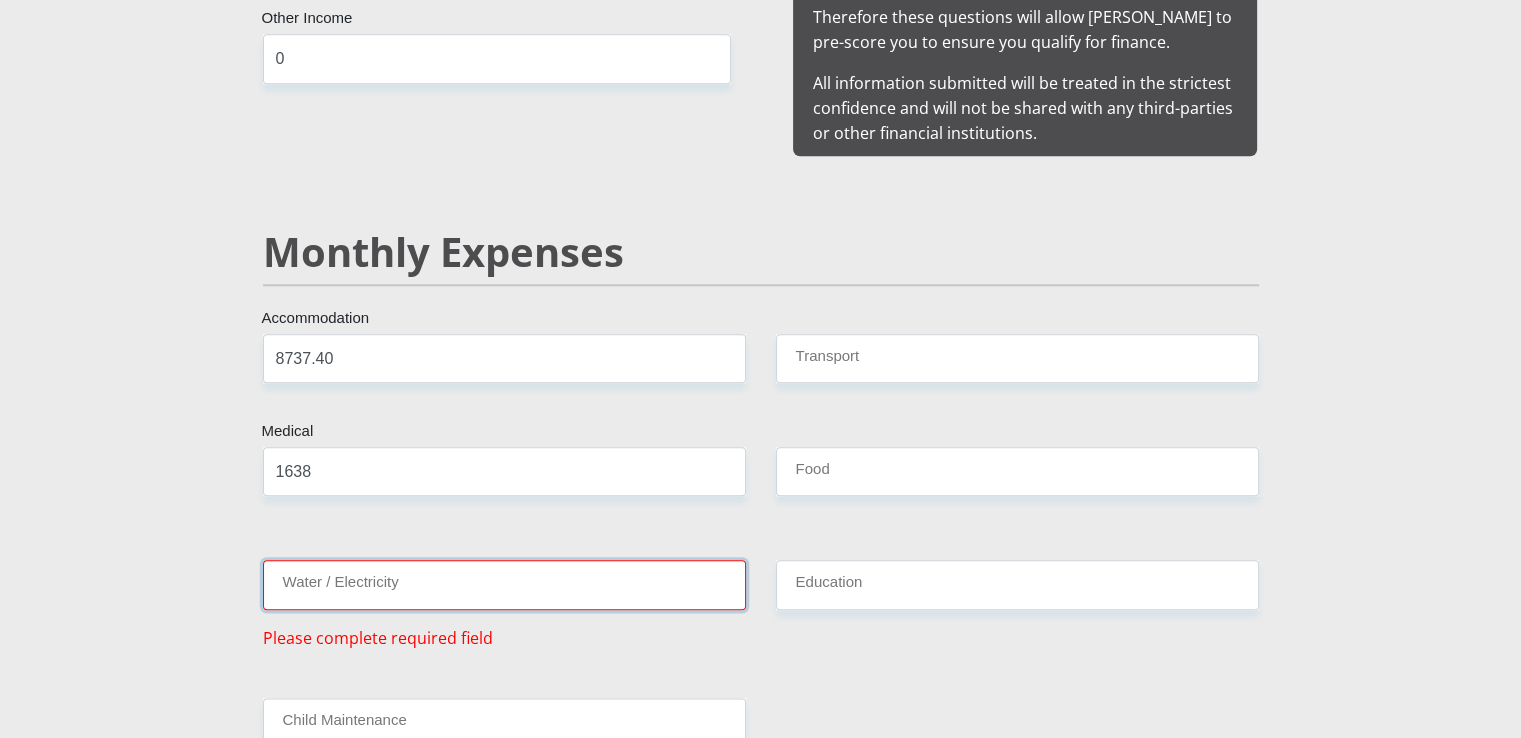 click on "Water / Electricity" at bounding box center [504, 584] 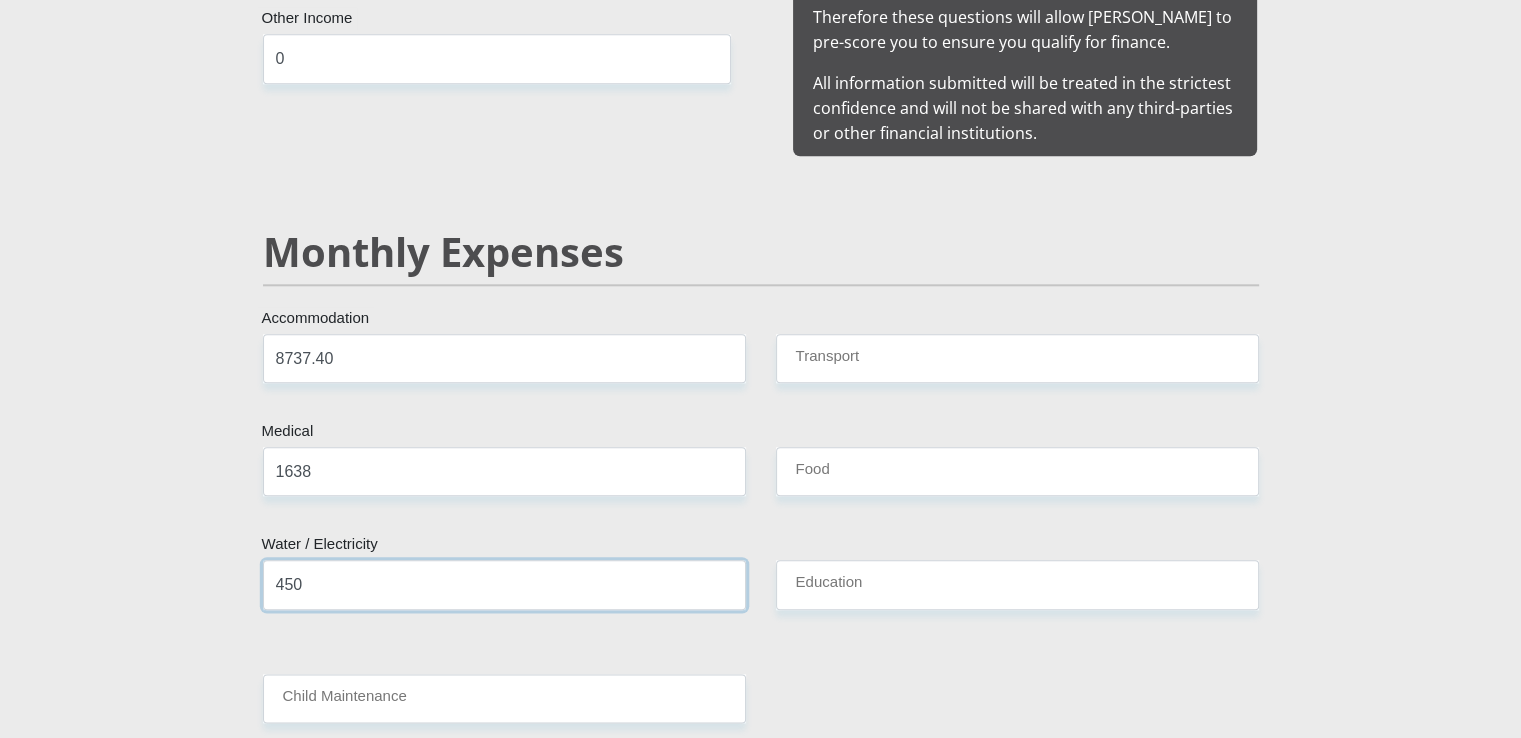 type on "450" 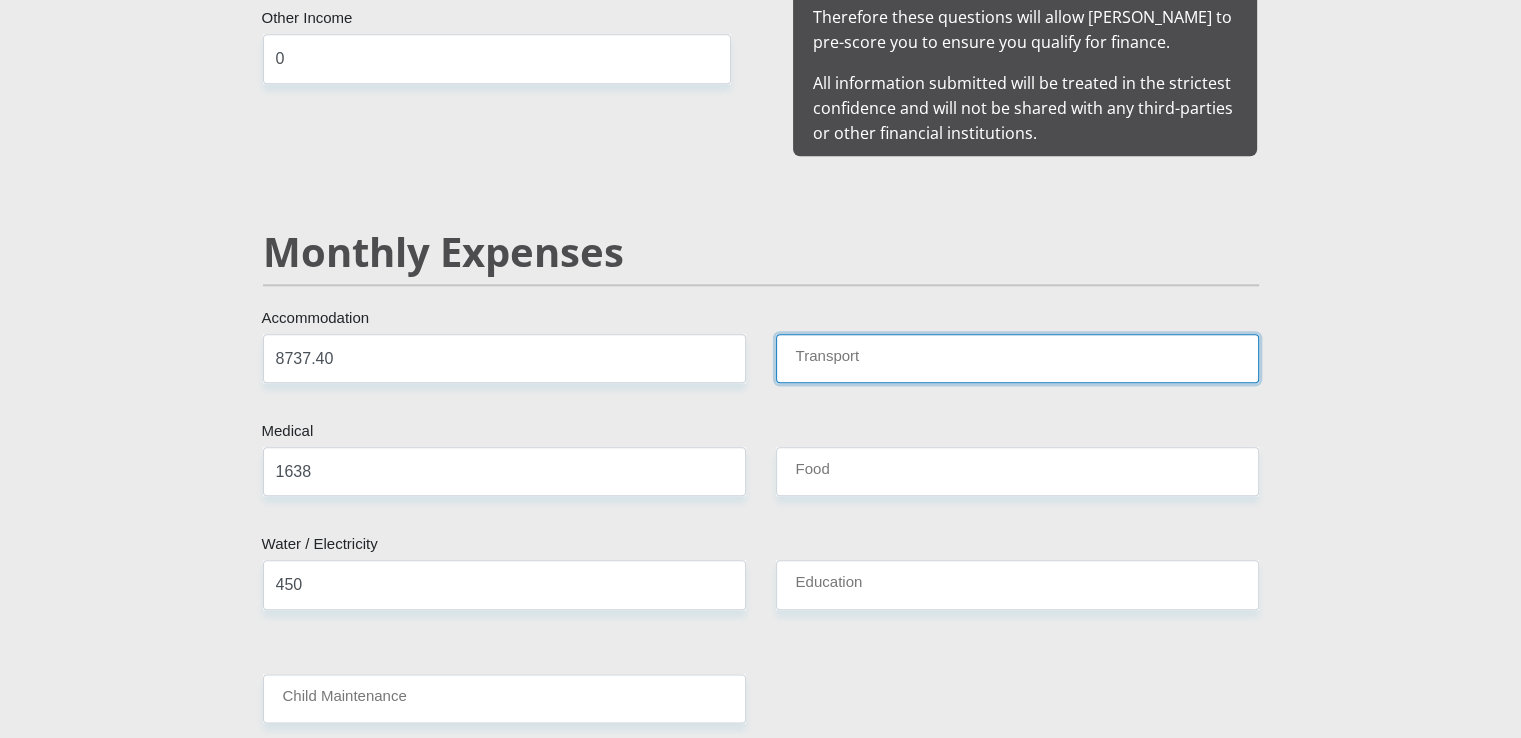 click on "Transport" at bounding box center (1017, 358) 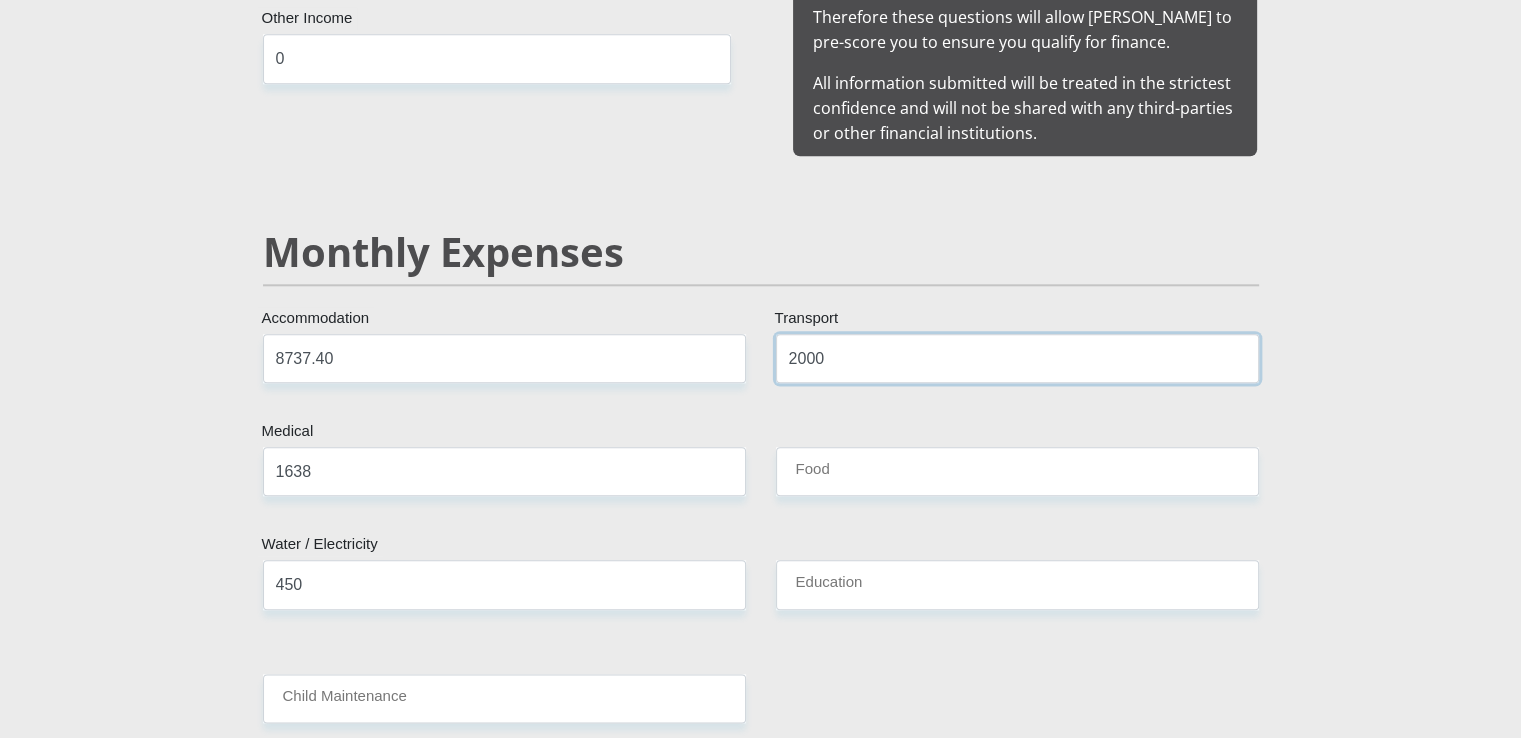 type on "2000" 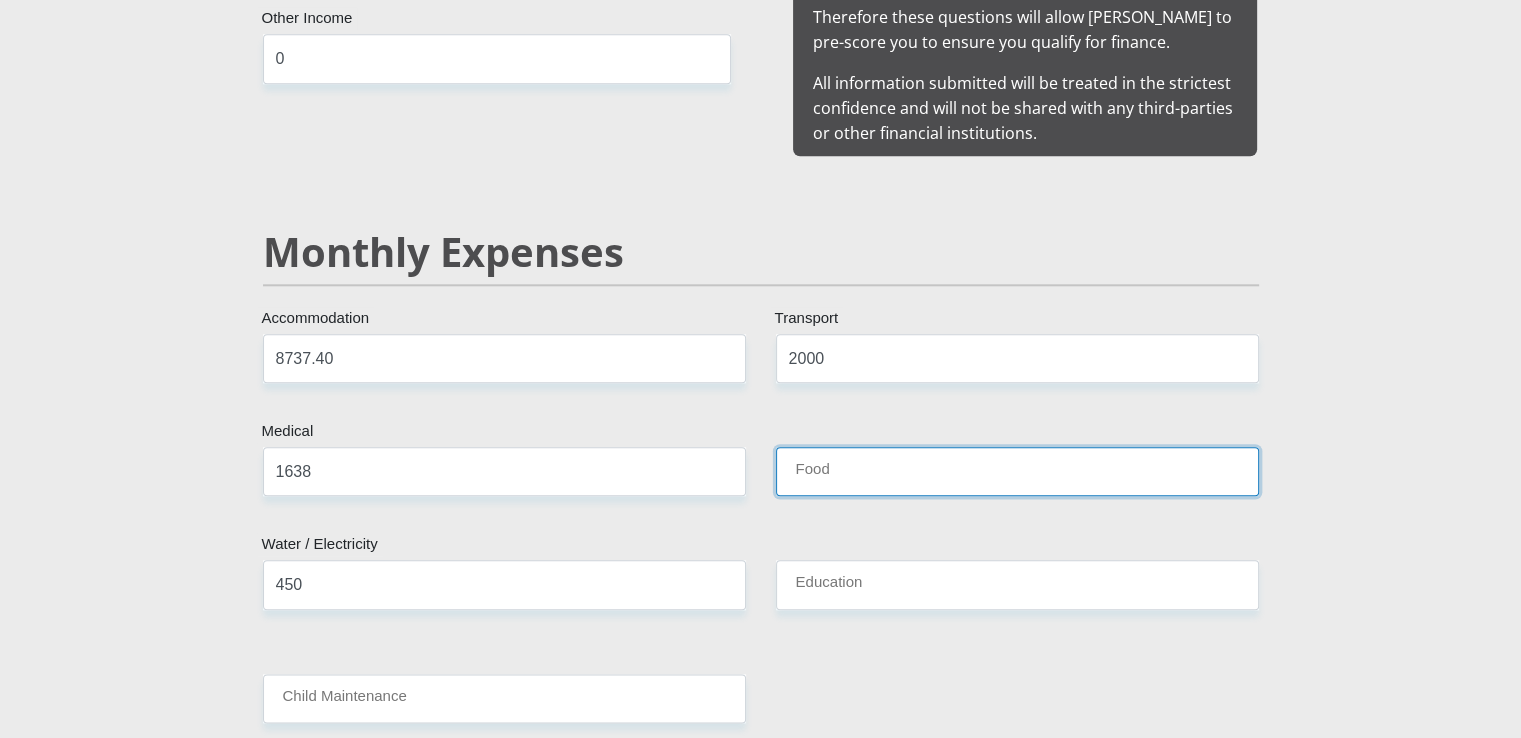 click on "Food" at bounding box center (1017, 471) 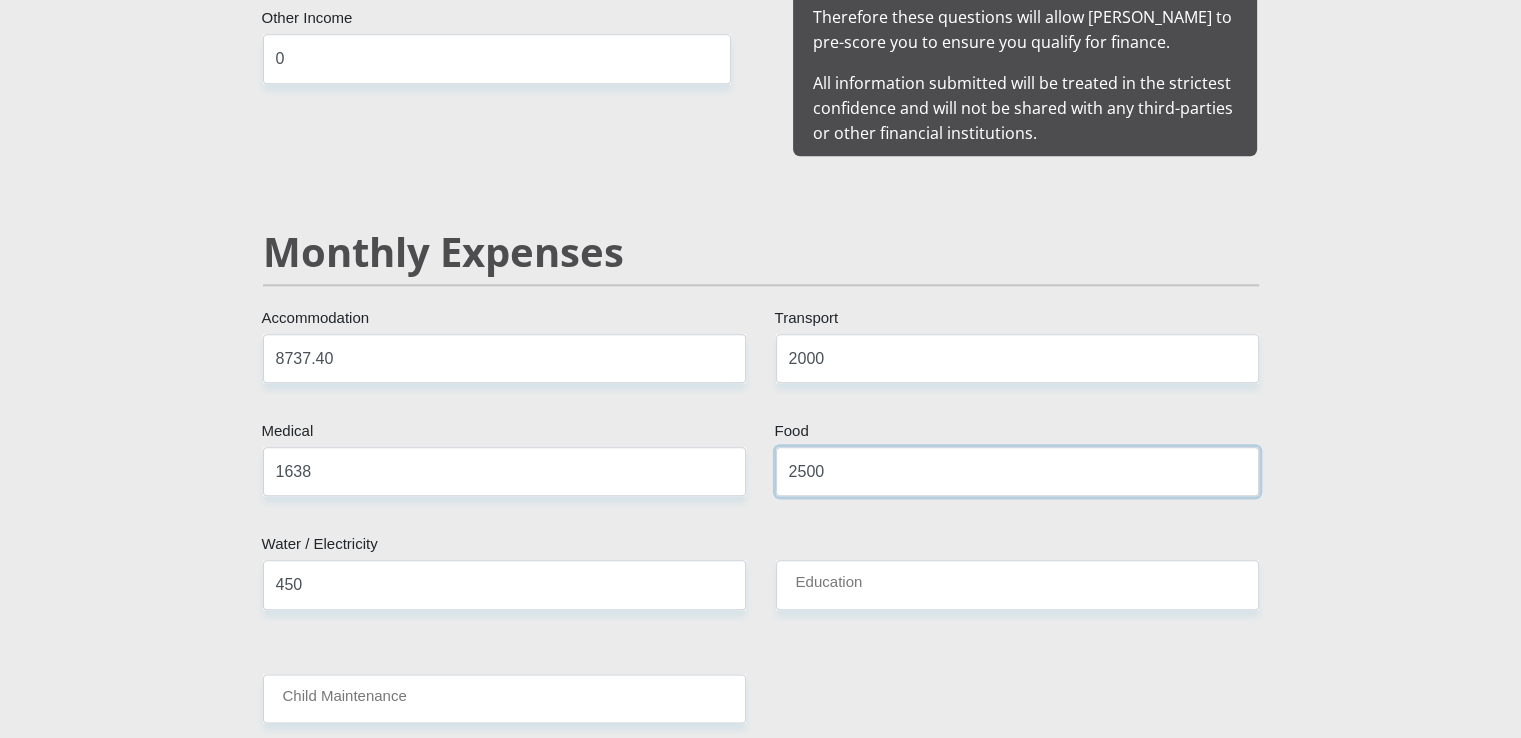 type on "2500" 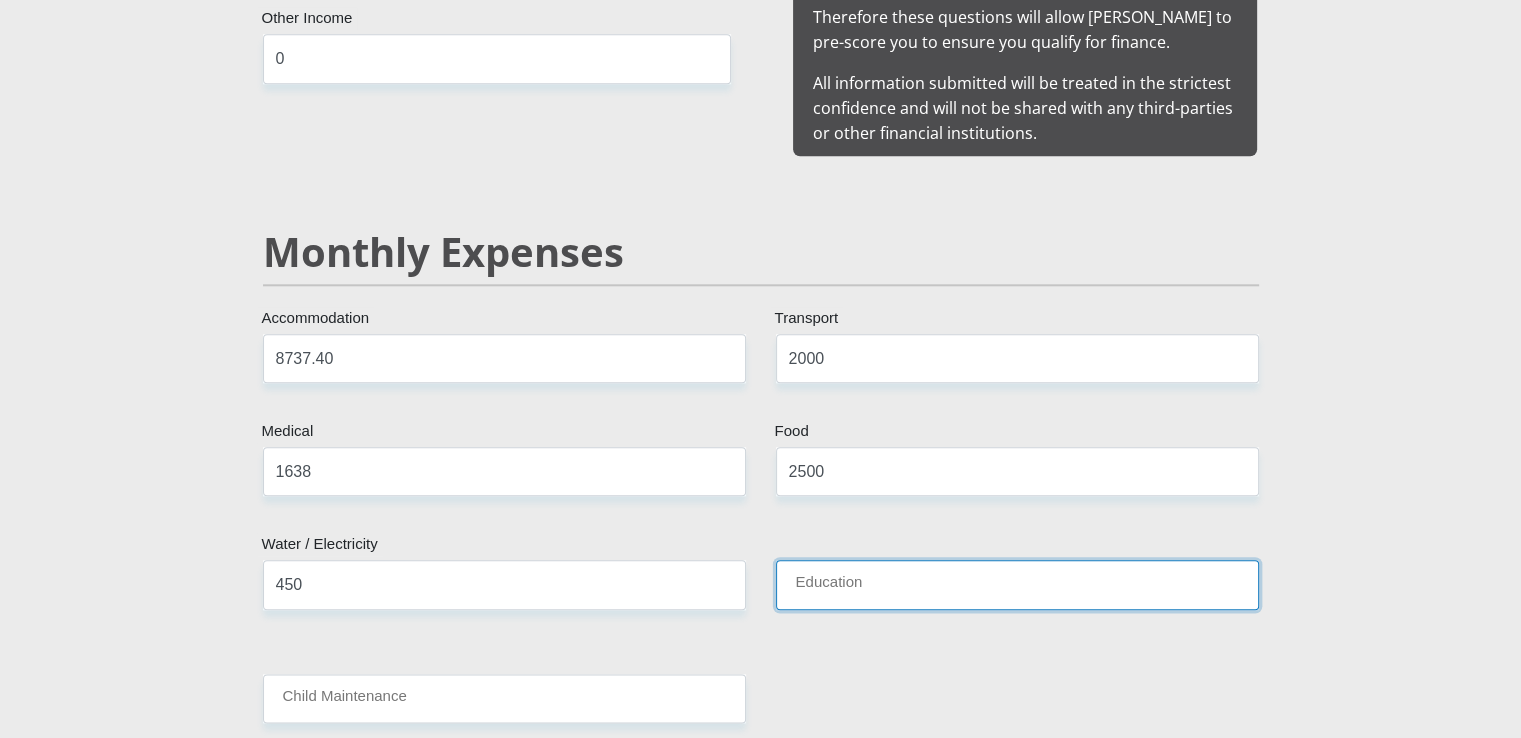 click on "Education" at bounding box center [1017, 584] 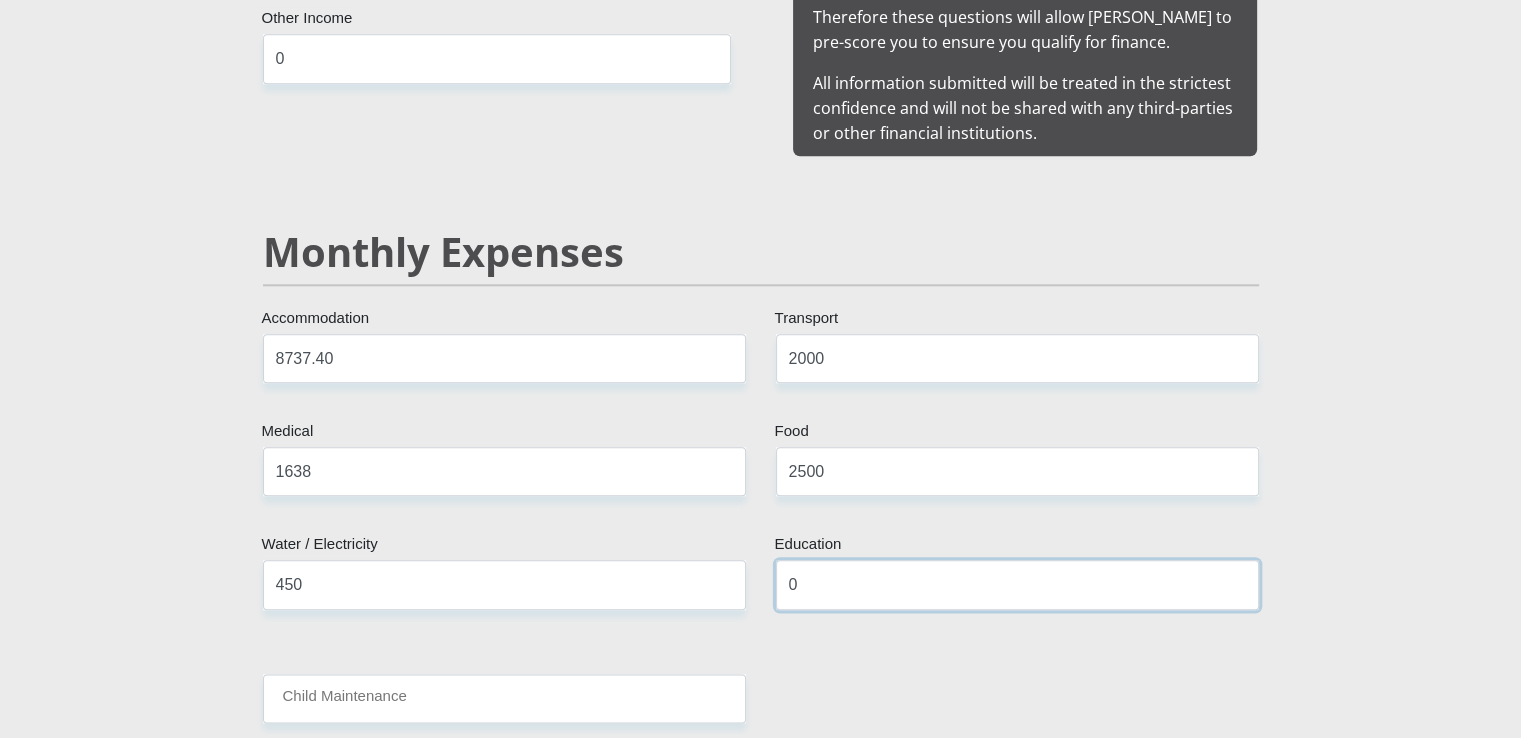 type on "0" 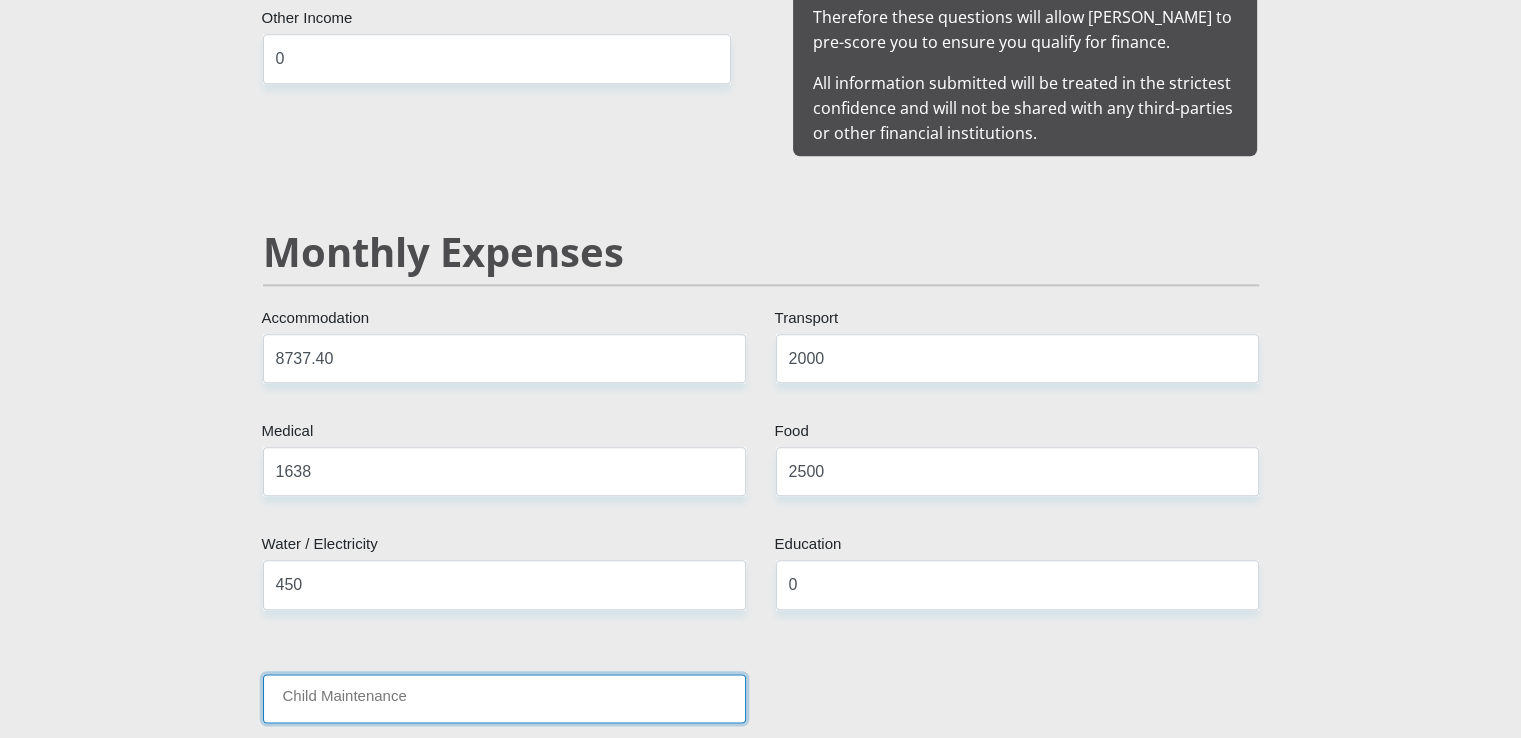 click on "Child Maintenance" at bounding box center (504, 698) 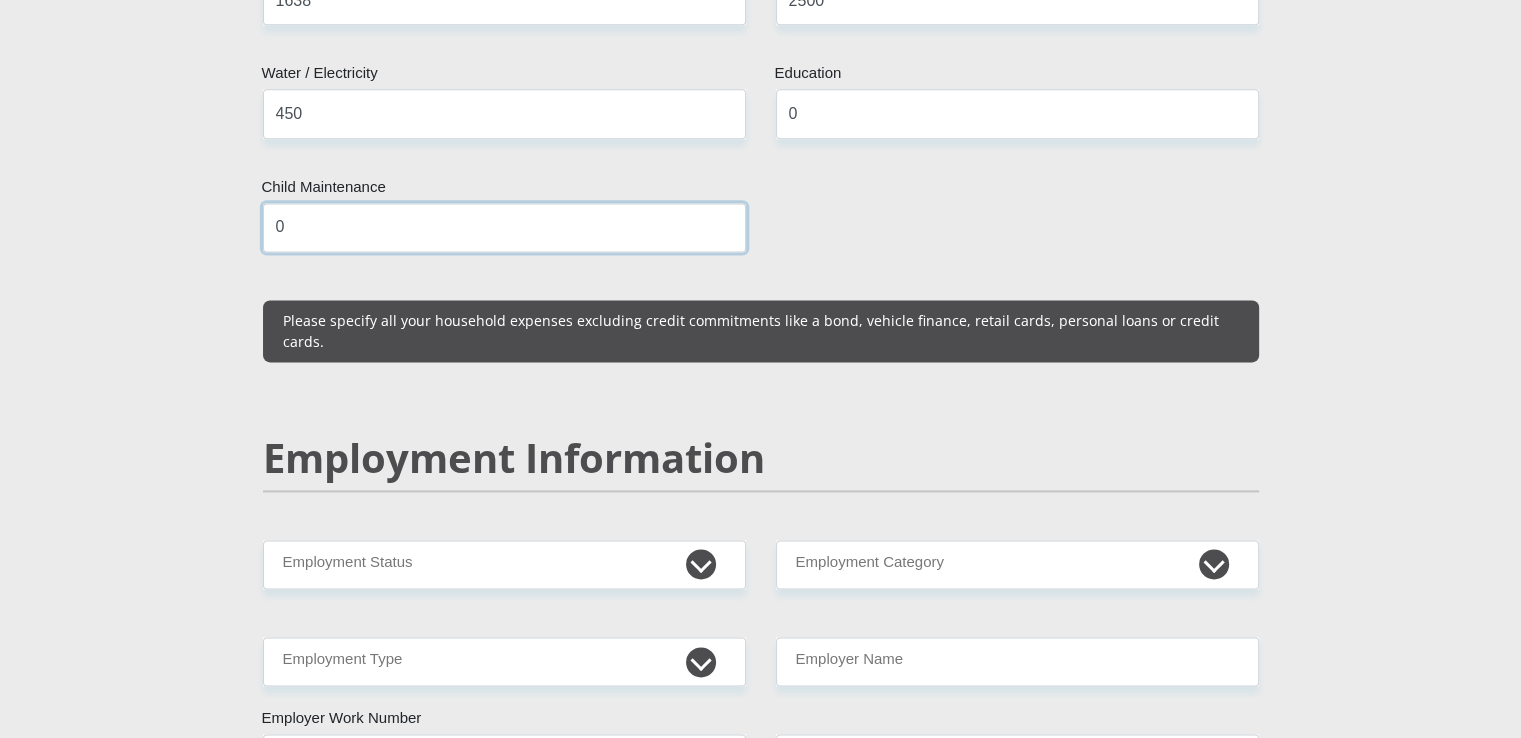 scroll, scrollTop: 2700, scrollLeft: 0, axis: vertical 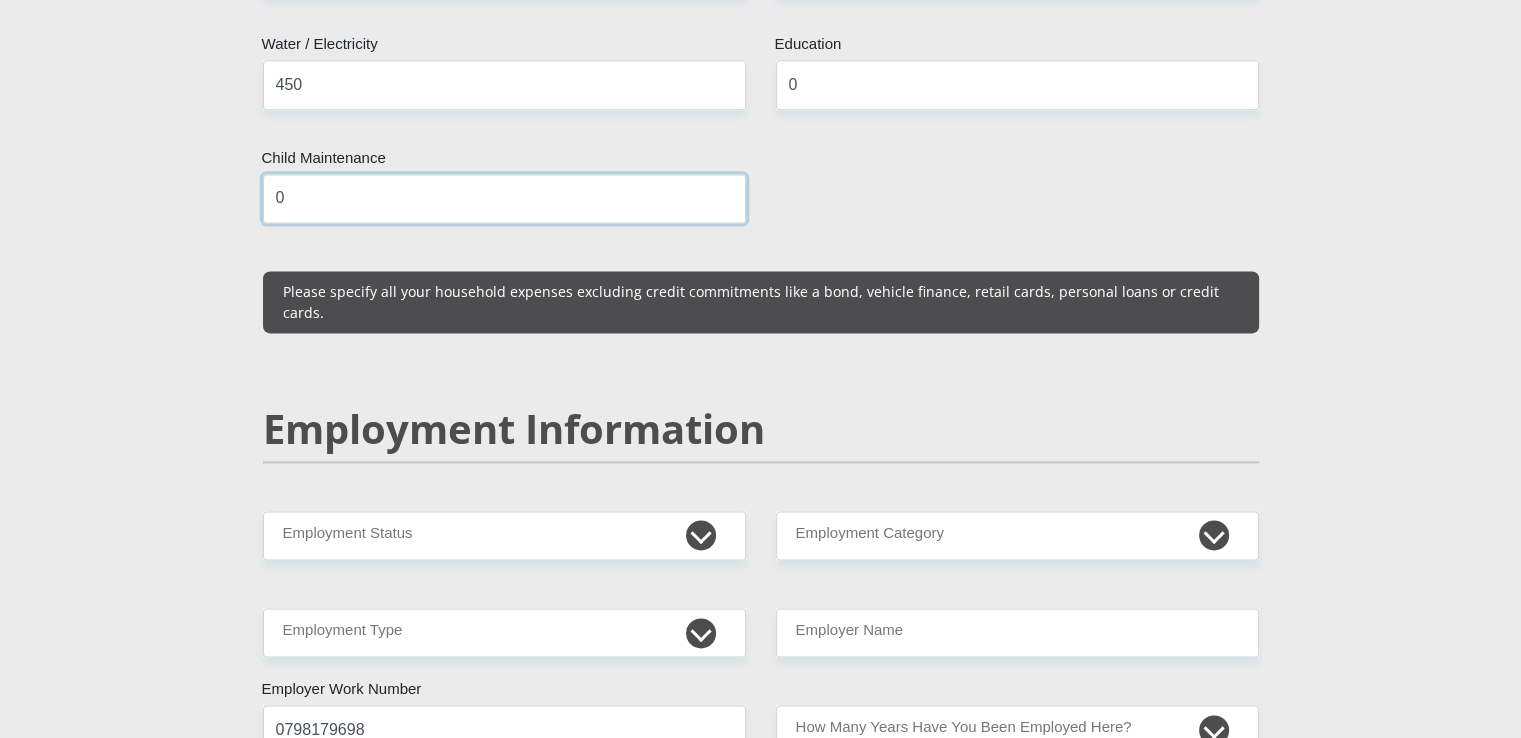 type on "0" 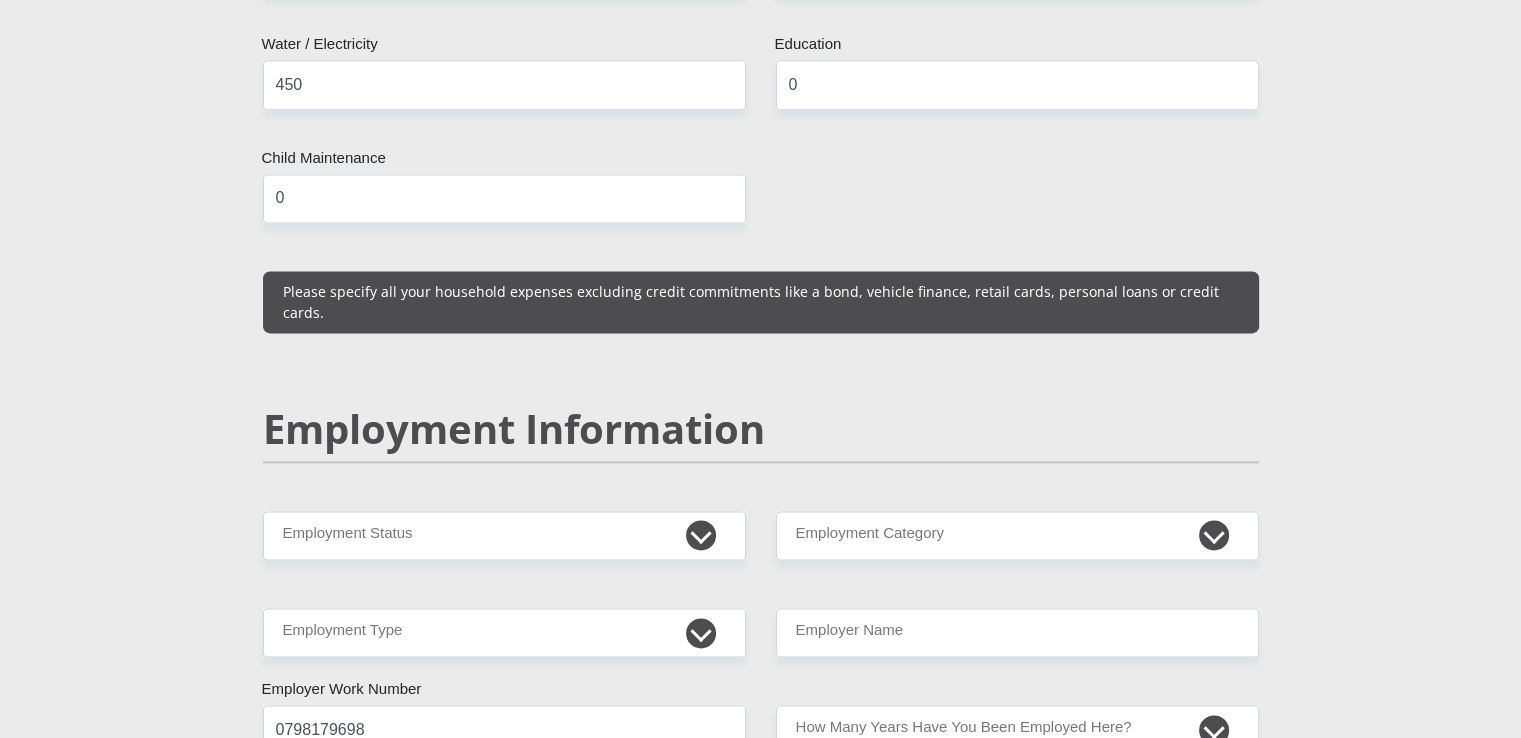 click on "Personal Details
Mr
Ms
Mrs
Dr
[PERSON_NAME]
Title
[PERSON_NAME]
First Name
Nel
Surname
9809155259083
South African ID Number
Please input valid ID number
[GEOGRAPHIC_DATA]
[GEOGRAPHIC_DATA]
[GEOGRAPHIC_DATA]
[GEOGRAPHIC_DATA]
[GEOGRAPHIC_DATA]
[GEOGRAPHIC_DATA] [GEOGRAPHIC_DATA]
[GEOGRAPHIC_DATA]
[GEOGRAPHIC_DATA]
[GEOGRAPHIC_DATA]
[GEOGRAPHIC_DATA]  [GEOGRAPHIC_DATA]" at bounding box center [760, 504] 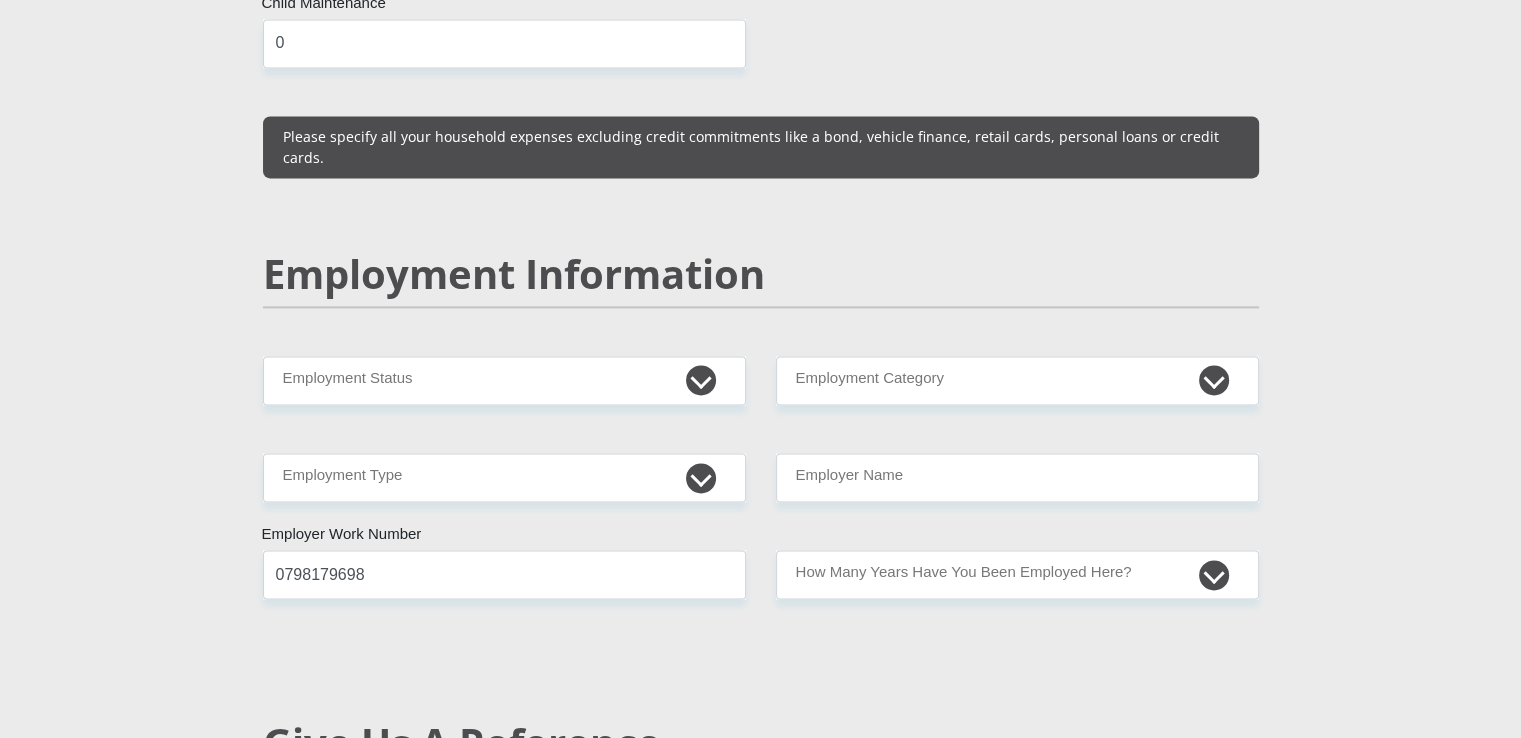 scroll, scrollTop: 2900, scrollLeft: 0, axis: vertical 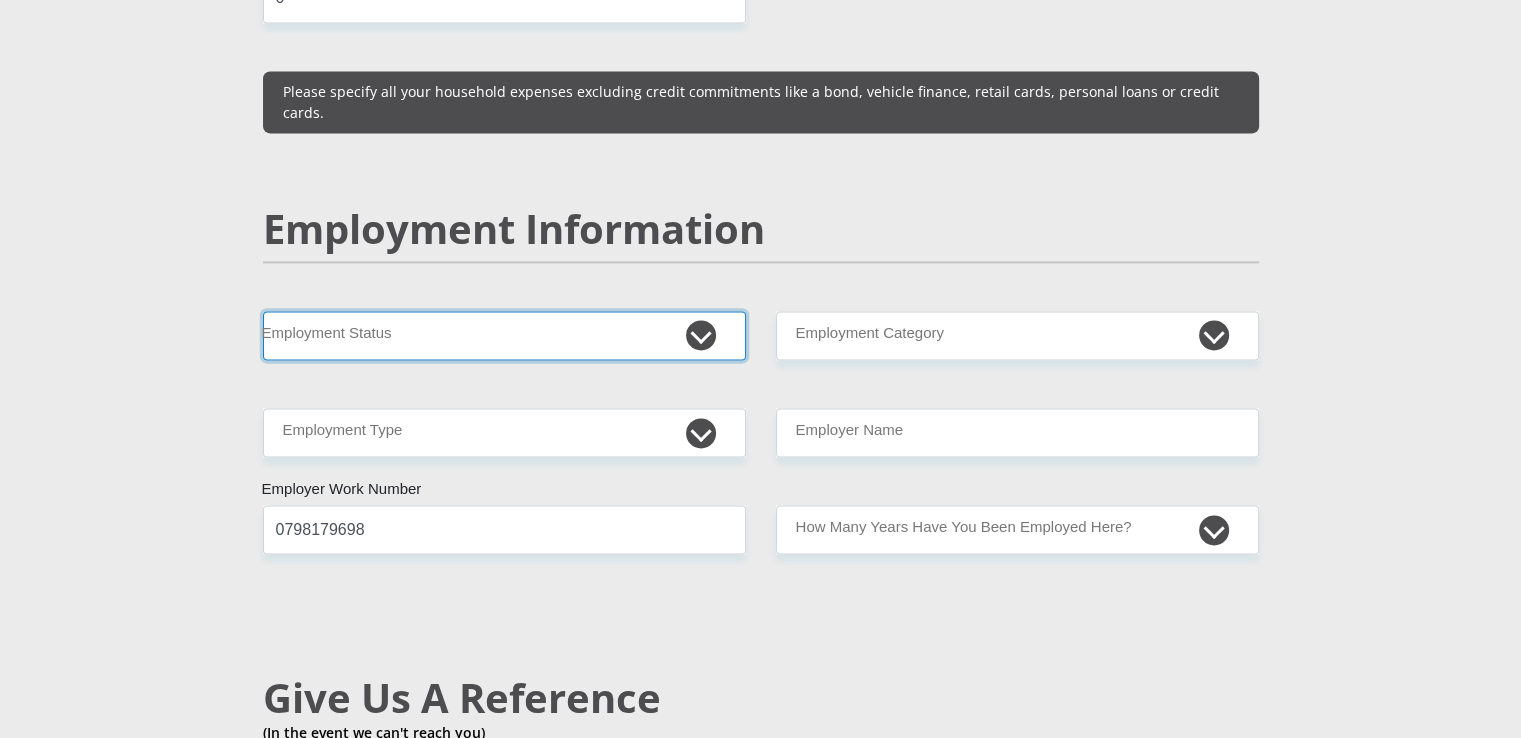 click on "Permanent/Full-time
Part-time/Casual
[DEMOGRAPHIC_DATA] Worker
Self-Employed
Housewife
Retired
Student
Medically Boarded
Disability
Unemployed" at bounding box center [504, 335] 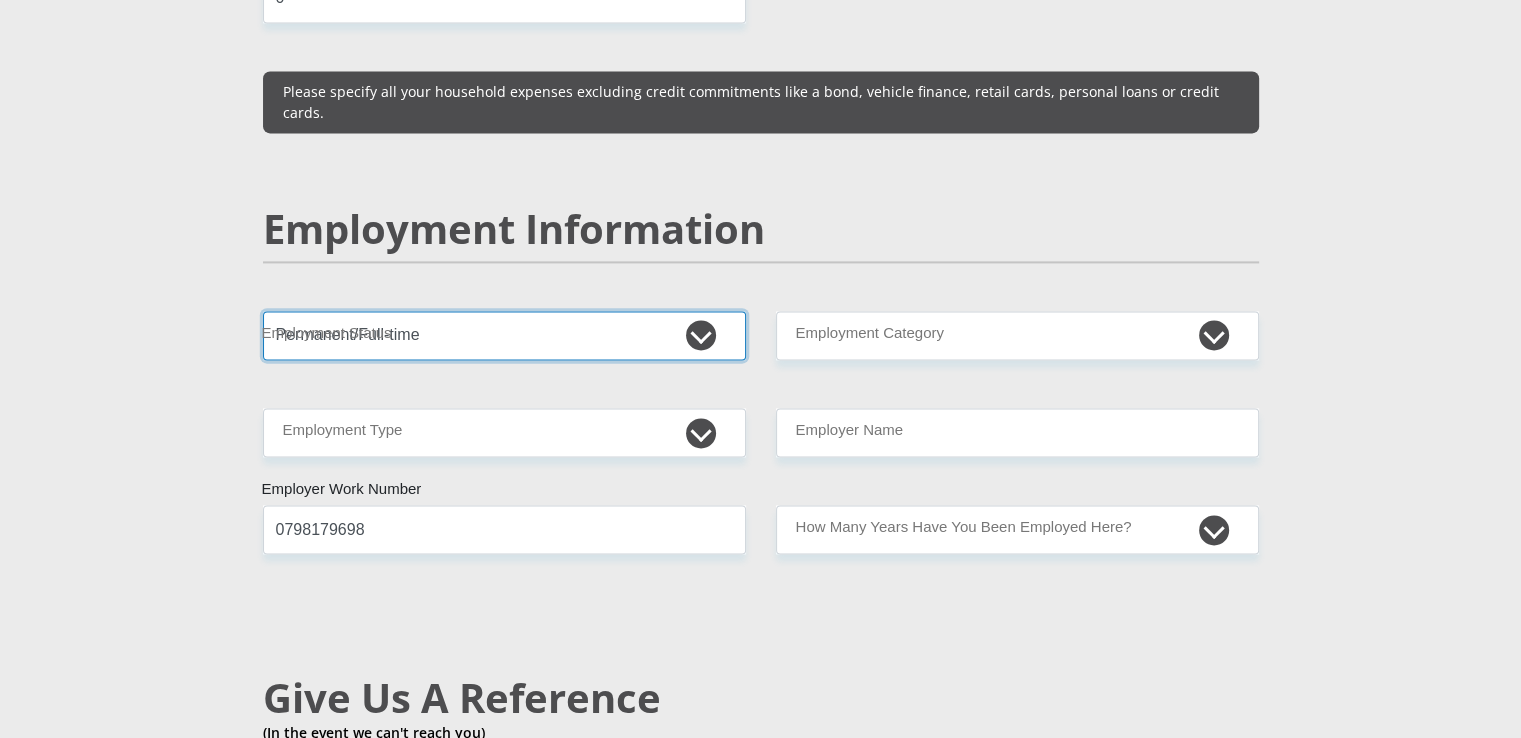 click on "Permanent/Full-time
Part-time/Casual
[DEMOGRAPHIC_DATA] Worker
Self-Employed
Housewife
Retired
Student
Medically Boarded
Disability
Unemployed" at bounding box center (504, 335) 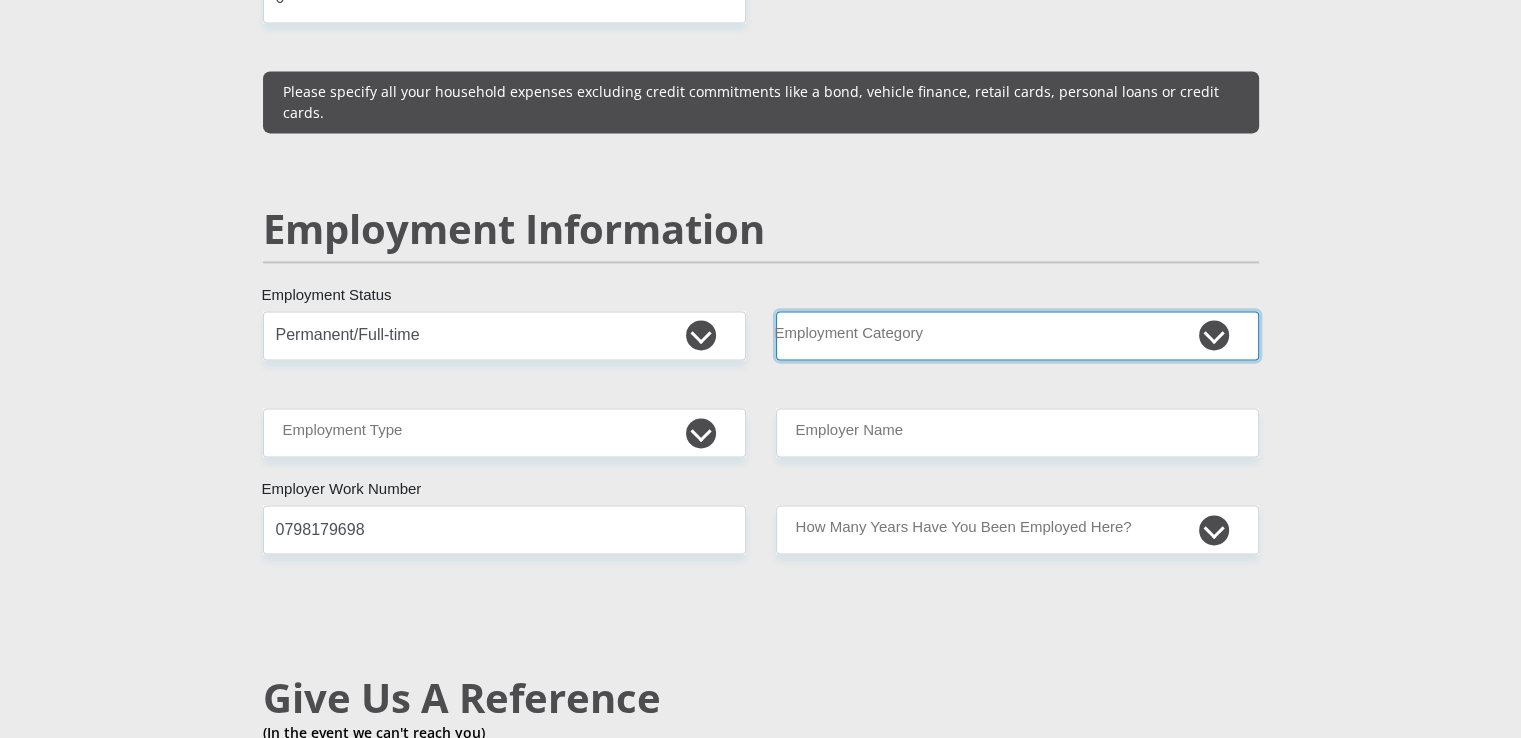 click on "AGRICULTURE
ALCOHOL & TOBACCO
CONSTRUCTION MATERIALS
METALLURGY
EQUIPMENT FOR RENEWABLE ENERGY
SPECIALIZED CONTRACTORS
CAR
GAMING (INCL. INTERNET
OTHER WHOLESALE
UNLICENSED PHARMACEUTICALS
CURRENCY EXCHANGE HOUSES
OTHER FINANCIAL INSTITUTIONS & INSURANCE
REAL ESTATE AGENTS
OIL & GAS
OTHER MATERIALS (E.G. IRON ORE)
PRECIOUS STONES & PRECIOUS METALS
POLITICAL ORGANIZATIONS
RELIGIOUS ORGANIZATIONS(NOT SECTS)
ACTI. HAVING BUSINESS DEAL WITH PUBLIC ADMINISTRATION
LAUNDROMATS" at bounding box center [1017, 335] 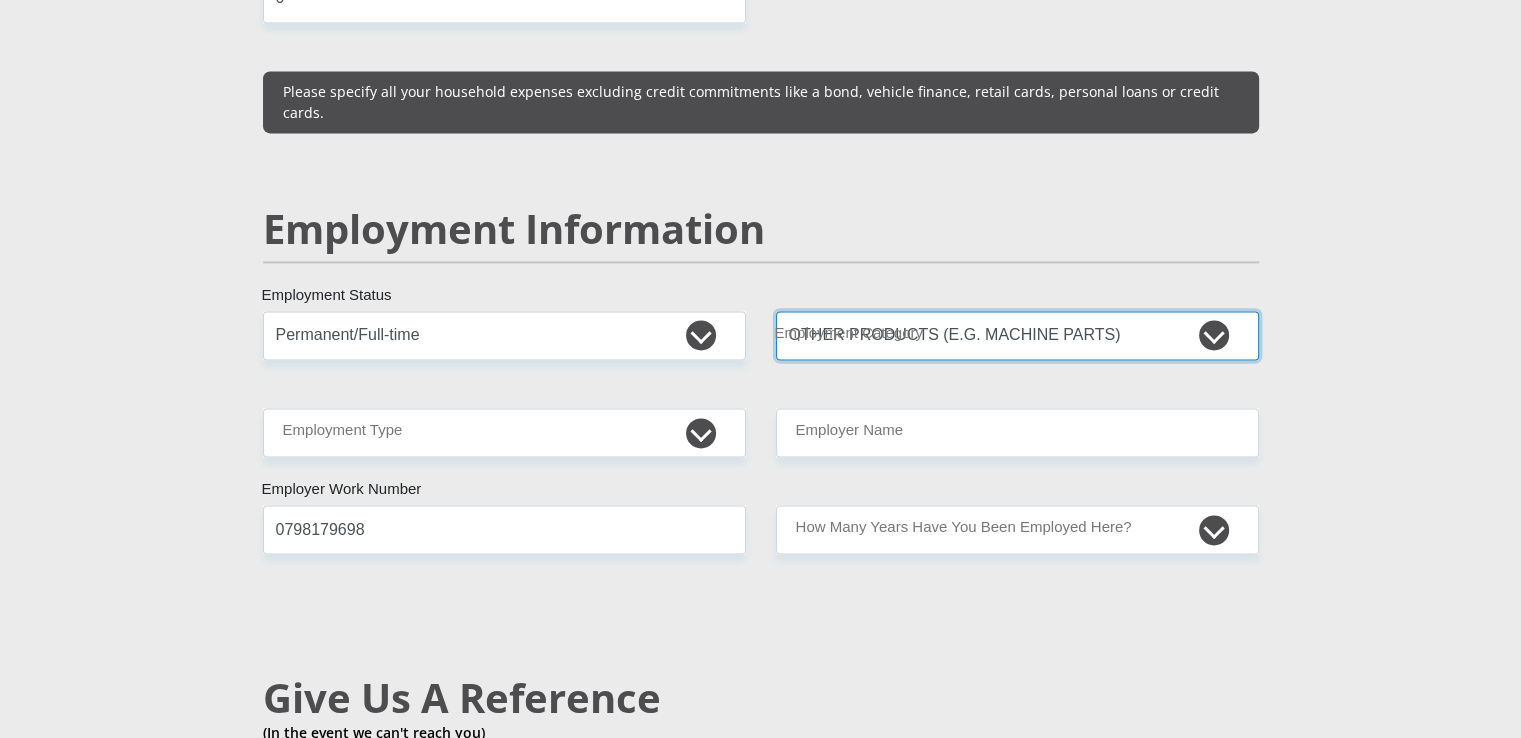 click on "AGRICULTURE
ALCOHOL & TOBACCO
CONSTRUCTION MATERIALS
METALLURGY
EQUIPMENT FOR RENEWABLE ENERGY
SPECIALIZED CONTRACTORS
CAR
GAMING (INCL. INTERNET
OTHER WHOLESALE
UNLICENSED PHARMACEUTICALS
CURRENCY EXCHANGE HOUSES
OTHER FINANCIAL INSTITUTIONS & INSURANCE
REAL ESTATE AGENTS
OIL & GAS
OTHER MATERIALS (E.G. IRON ORE)
PRECIOUS STONES & PRECIOUS METALS
POLITICAL ORGANIZATIONS
RELIGIOUS ORGANIZATIONS(NOT SECTS)
ACTI. HAVING BUSINESS DEAL WITH PUBLIC ADMINISTRATION
LAUNDROMATS" at bounding box center (1017, 335) 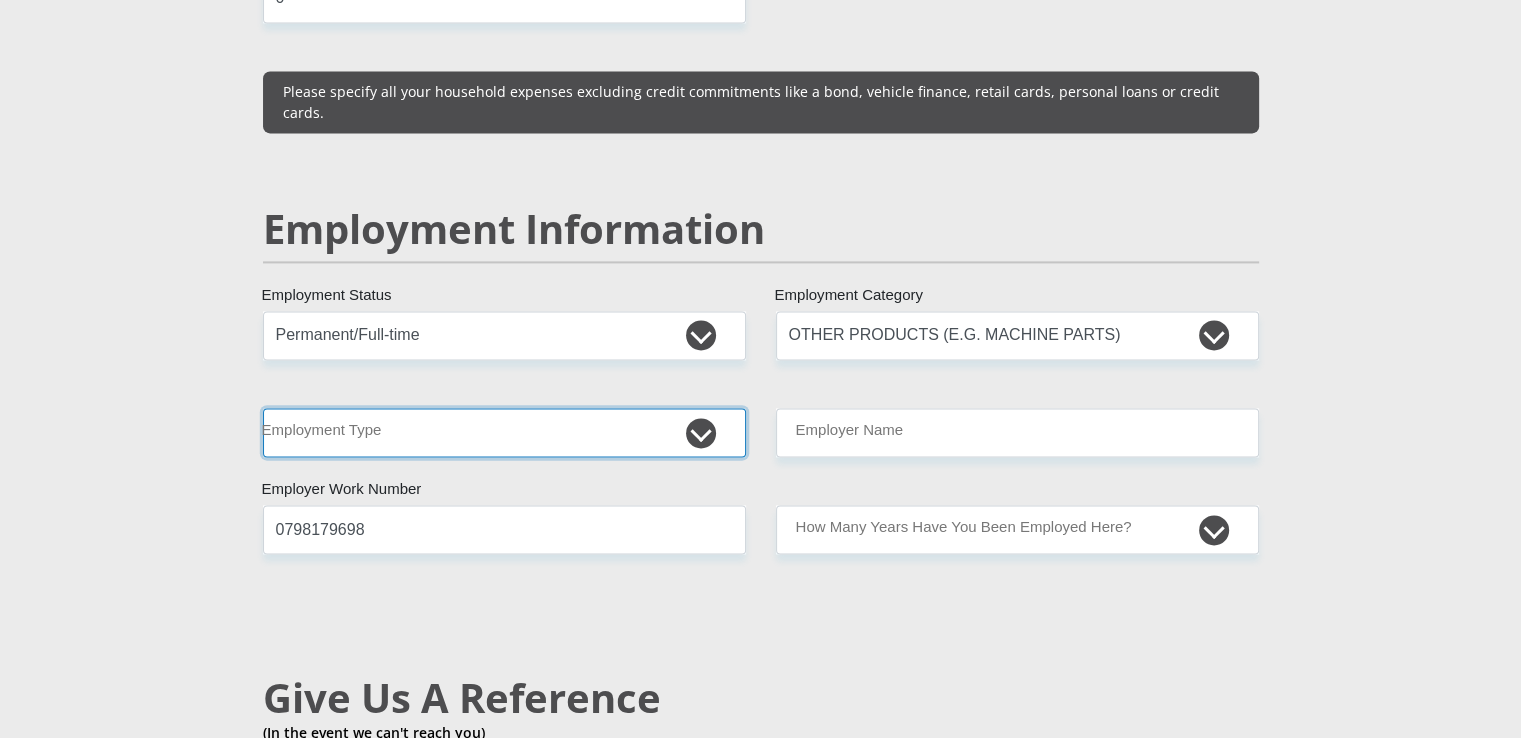 click on "College/Lecturer
Craft Seller
Creative
Driver
Executive
Farmer
Forces - Non Commissioned
Forces - Officer
Hawker
Housewife
Labourer
Licenced Professional
Manager
Miner
Non Licenced Professional
Office Staff/Clerk
Outside Worker
Pensioner
Permanent Teacher
Production/Manufacturing
Sales
Self-Employed
Semi-Professional Worker
Service Industry  Social Worker  Student" at bounding box center (504, 432) 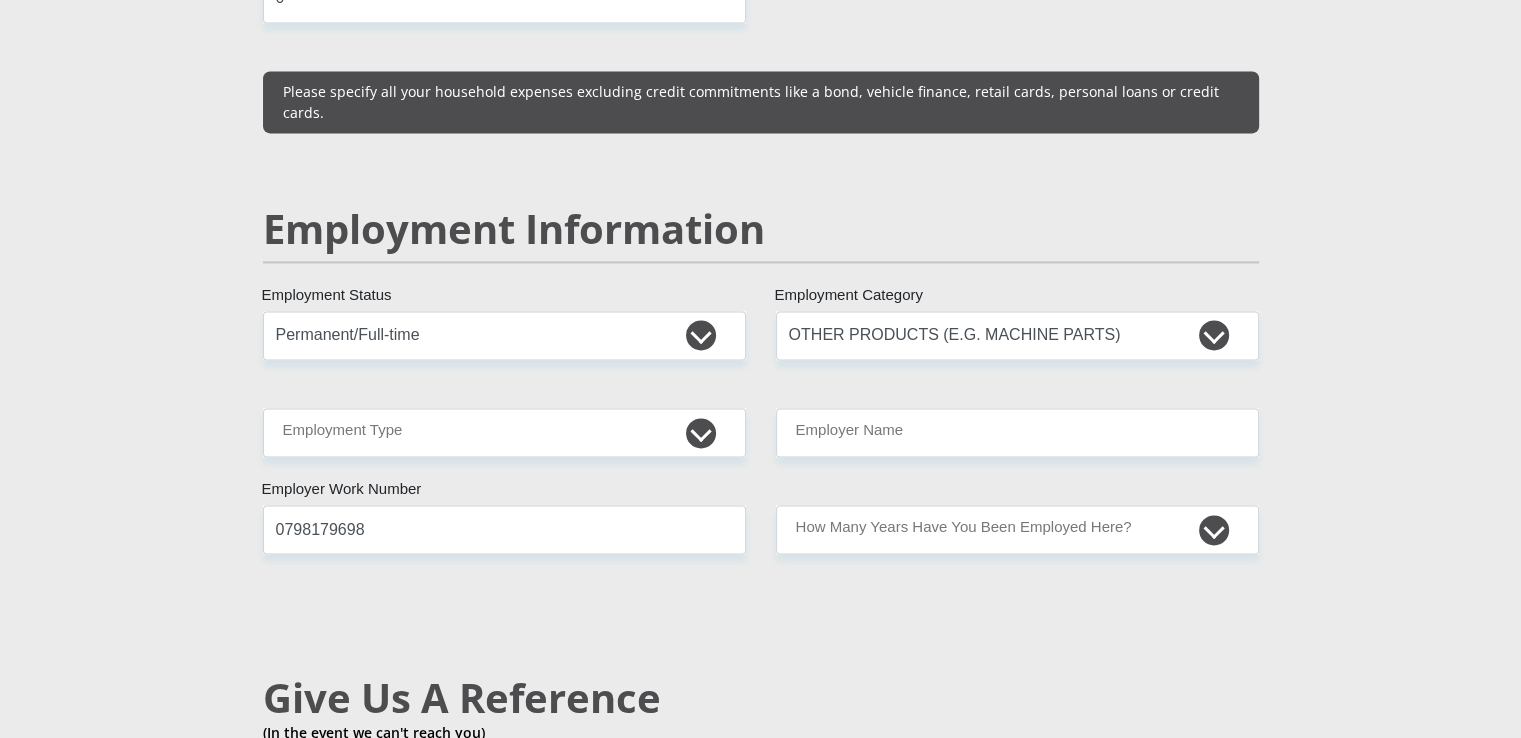 click on "Personal Details
Mr
Ms
Mrs
Dr
[PERSON_NAME]
Title
[PERSON_NAME]
First Name
Nel
Surname
9809155259083
South African ID Number
Please input valid ID number
[GEOGRAPHIC_DATA]
[GEOGRAPHIC_DATA]
[GEOGRAPHIC_DATA]
[GEOGRAPHIC_DATA]
[GEOGRAPHIC_DATA]
[GEOGRAPHIC_DATA] [GEOGRAPHIC_DATA]
[GEOGRAPHIC_DATA]
[GEOGRAPHIC_DATA]
[GEOGRAPHIC_DATA]
[GEOGRAPHIC_DATA]  [GEOGRAPHIC_DATA]  [GEOGRAPHIC_DATA]" at bounding box center (761, 304) 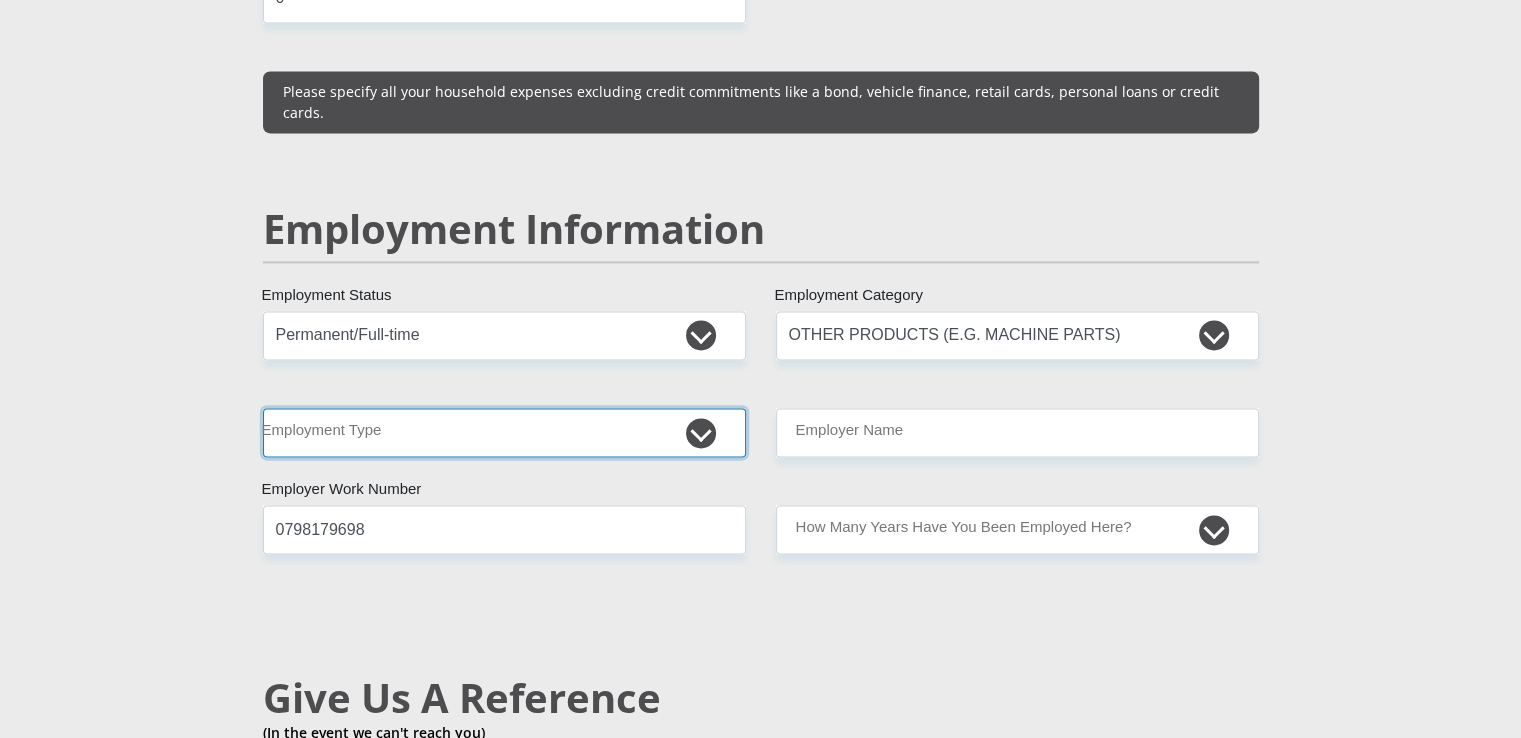 click on "College/Lecturer
Craft Seller
Creative
Driver
Executive
Farmer
Forces - Non Commissioned
Forces - Officer
Hawker
Housewife
Labourer
Licenced Professional
Manager
Miner
Non Licenced Professional
Office Staff/Clerk
Outside Worker
Pensioner
Permanent Teacher
Production/Manufacturing
Sales
Self-Employed
Semi-Professional Worker
Service Industry  Social Worker  Student" at bounding box center [504, 432] 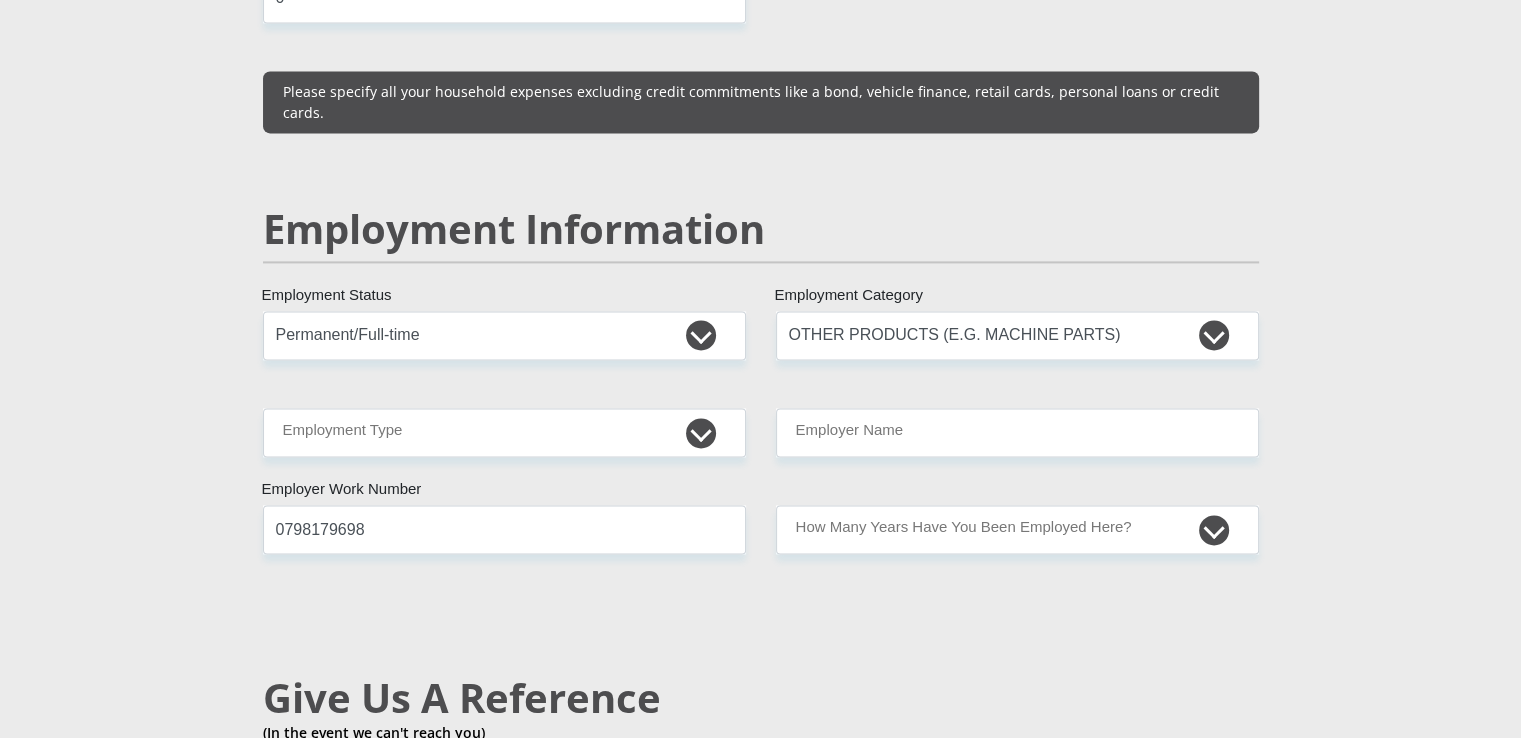 click on "Personal Details
Mr
Ms
Mrs
Dr
[PERSON_NAME]
Title
[PERSON_NAME]
First Name
Nel
Surname
9809155259083
South African ID Number
Please input valid ID number
[GEOGRAPHIC_DATA]
[GEOGRAPHIC_DATA]
[GEOGRAPHIC_DATA]
[GEOGRAPHIC_DATA]
[GEOGRAPHIC_DATA]
[GEOGRAPHIC_DATA] [GEOGRAPHIC_DATA]
[GEOGRAPHIC_DATA]
[GEOGRAPHIC_DATA]
[GEOGRAPHIC_DATA]
[GEOGRAPHIC_DATA]  [GEOGRAPHIC_DATA]" at bounding box center [760, 304] 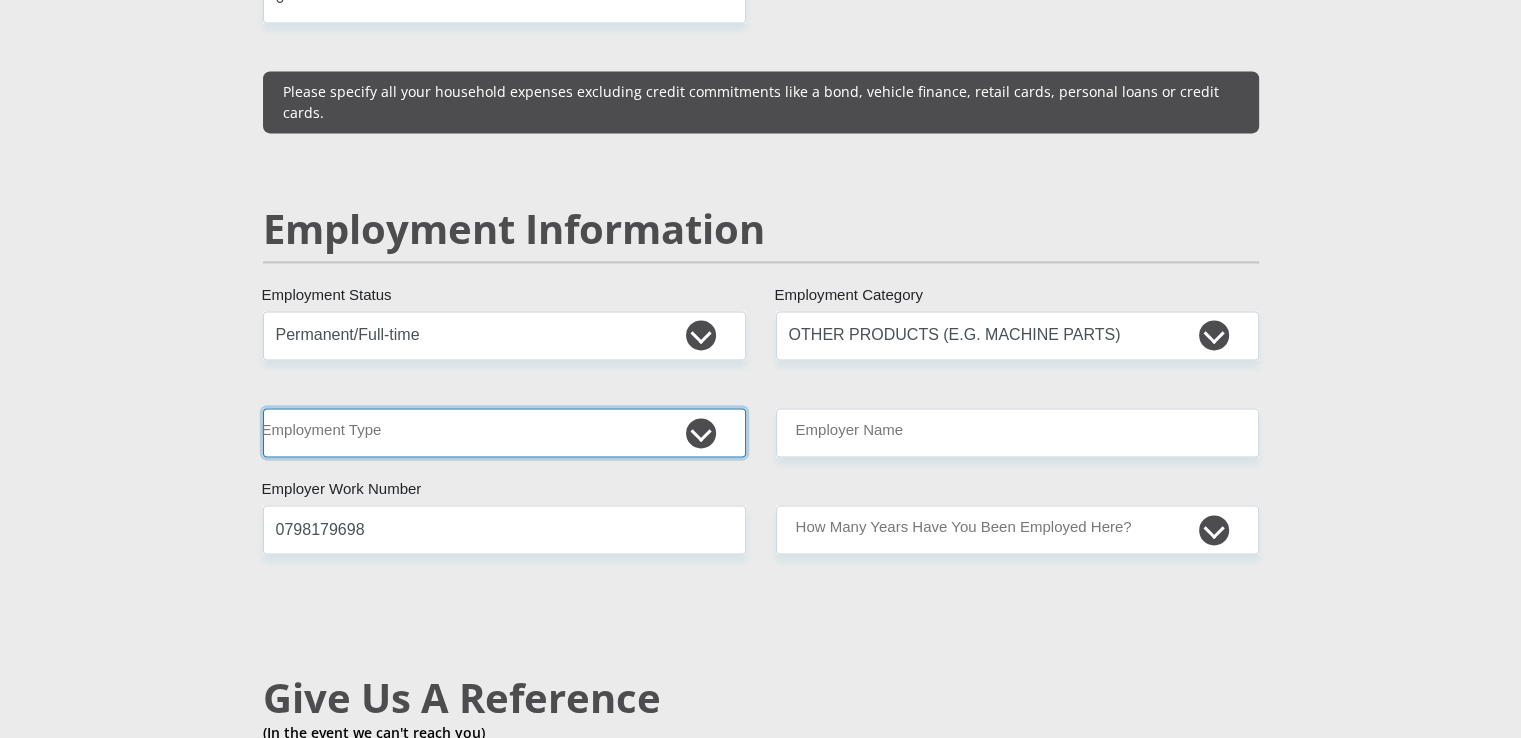 click on "College/Lecturer
Craft Seller
Creative
Driver
Executive
Farmer
Forces - Non Commissioned
Forces - Officer
Hawker
Housewife
Labourer
Licenced Professional
Manager
Miner
Non Licenced Professional
Office Staff/Clerk
Outside Worker
Pensioner
Permanent Teacher
Production/Manufacturing
Sales
Self-Employed
Semi-Professional Worker
Service Industry  Social Worker  Student" at bounding box center (504, 432) 